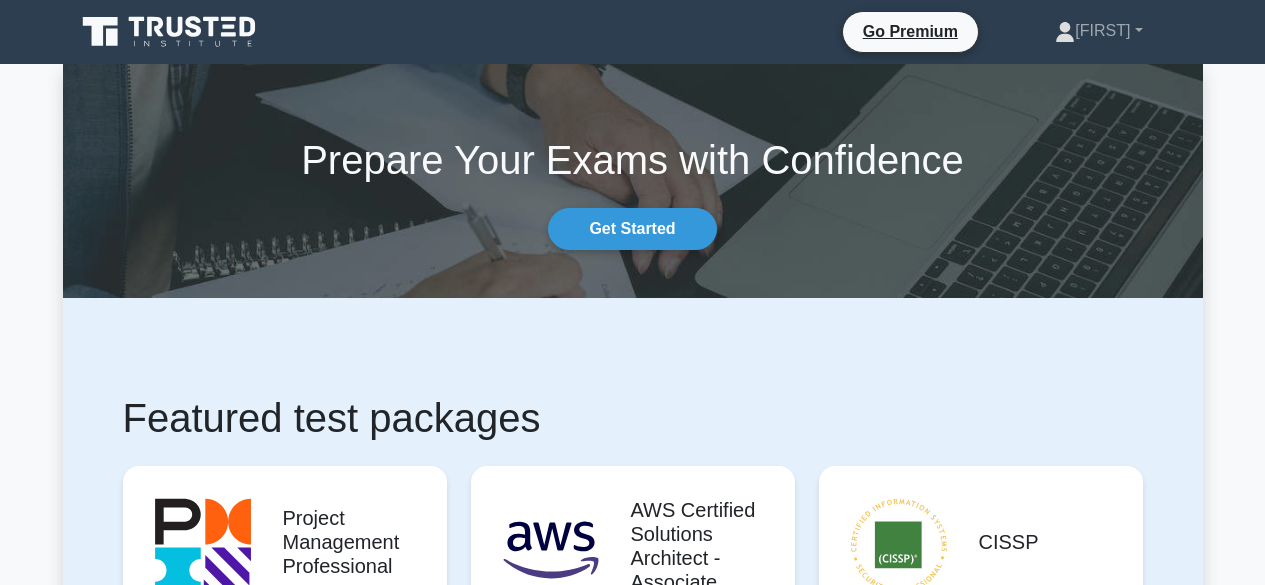 scroll, scrollTop: 4440, scrollLeft: 0, axis: vertical 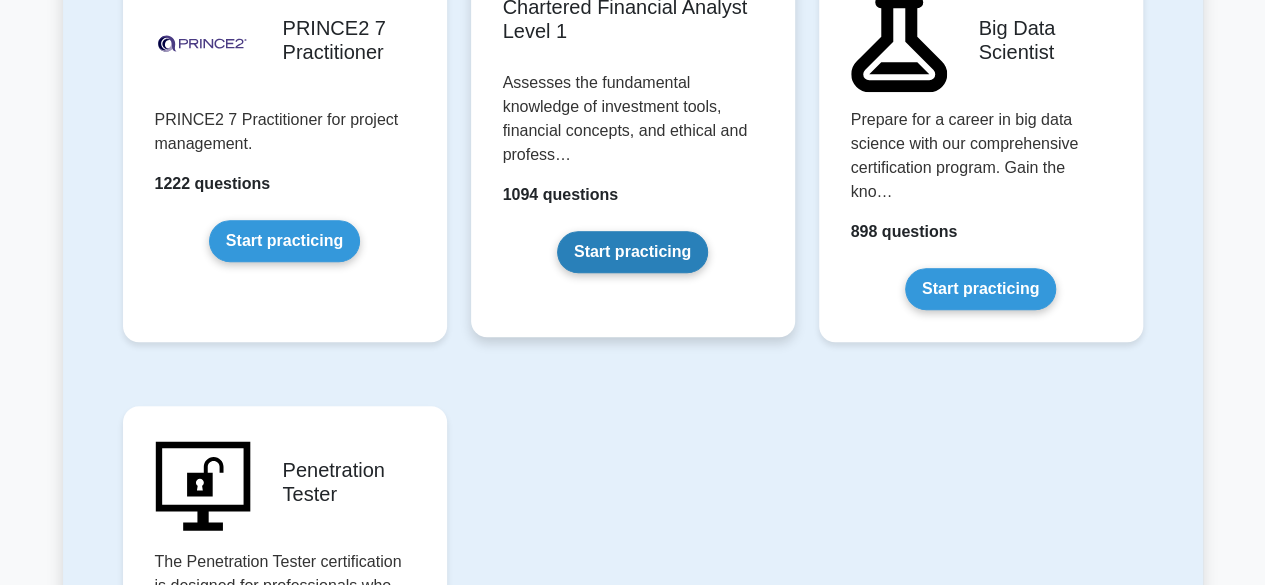 click on "Start practicing" at bounding box center (632, 252) 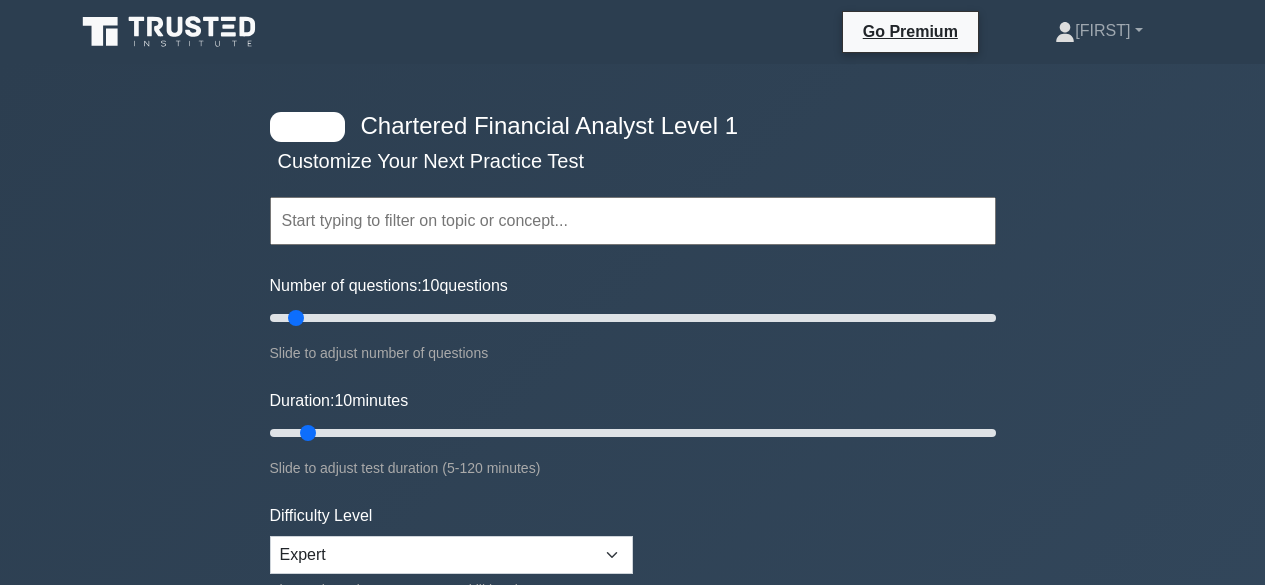 scroll, scrollTop: 0, scrollLeft: 0, axis: both 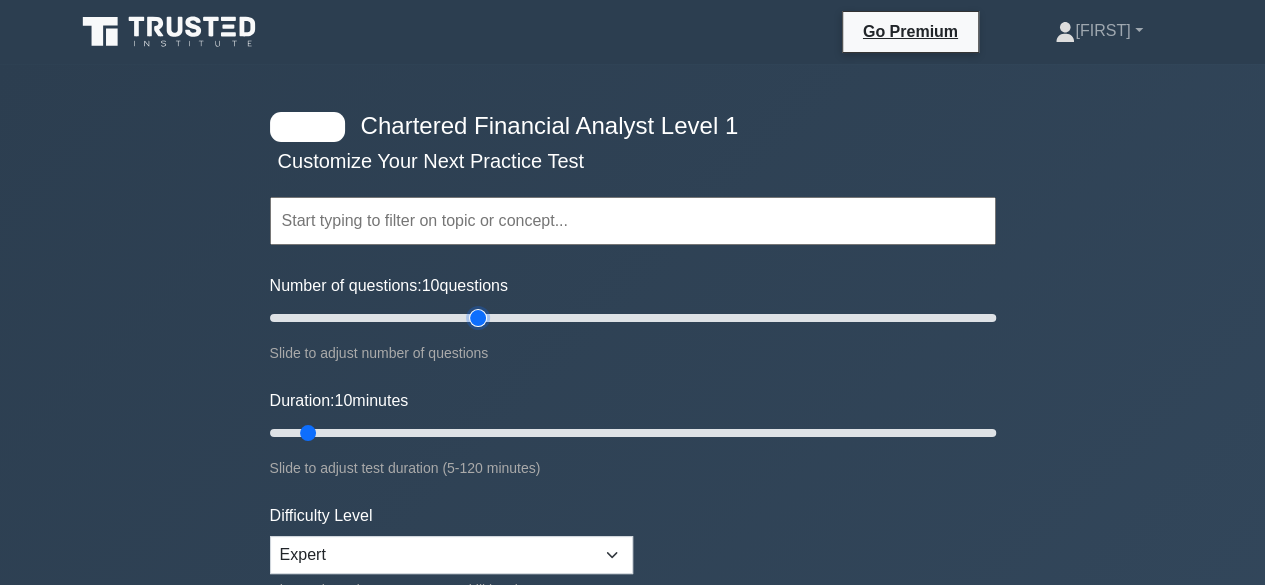click on "Number of questions:  10  questions" at bounding box center [633, 318] 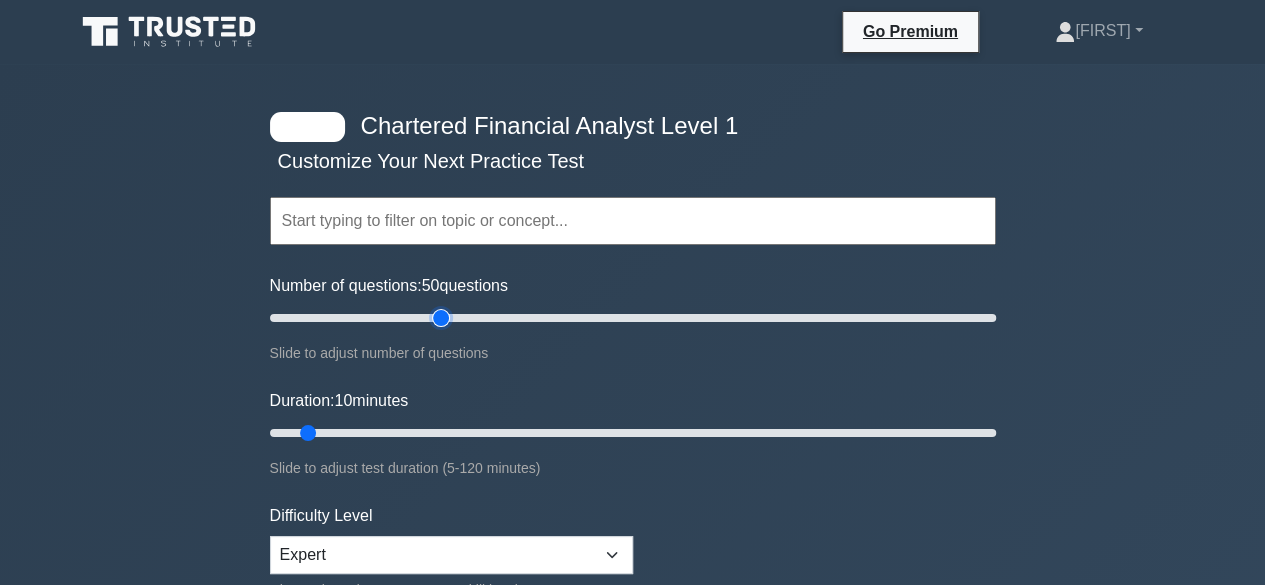 click on "Number of questions:  50  questions" at bounding box center (633, 318) 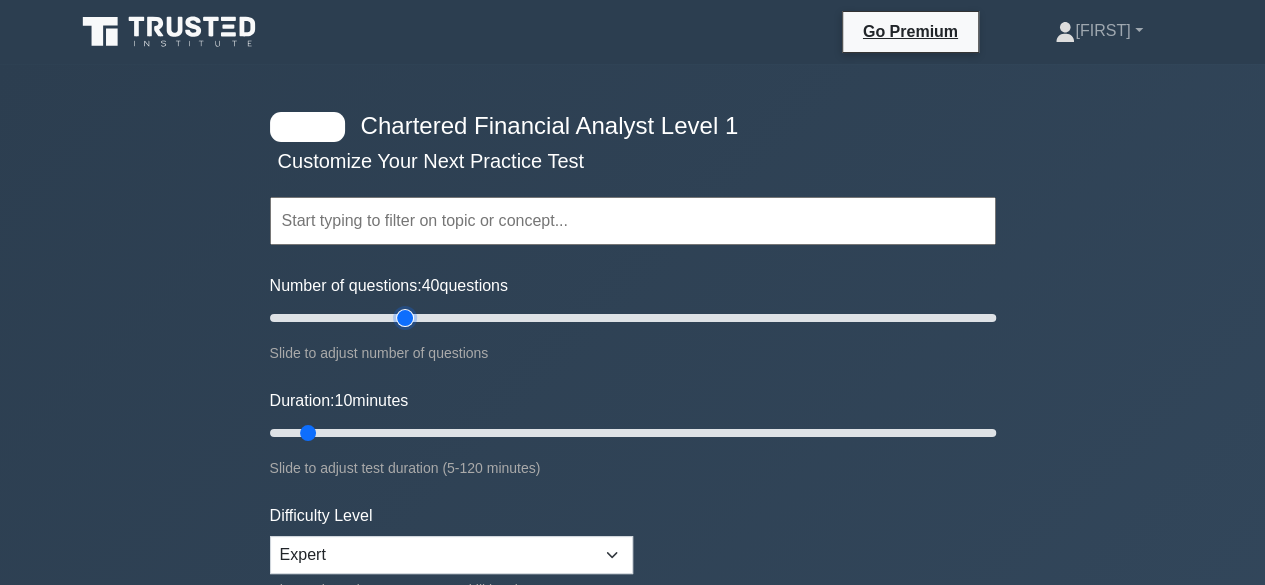 type on "40" 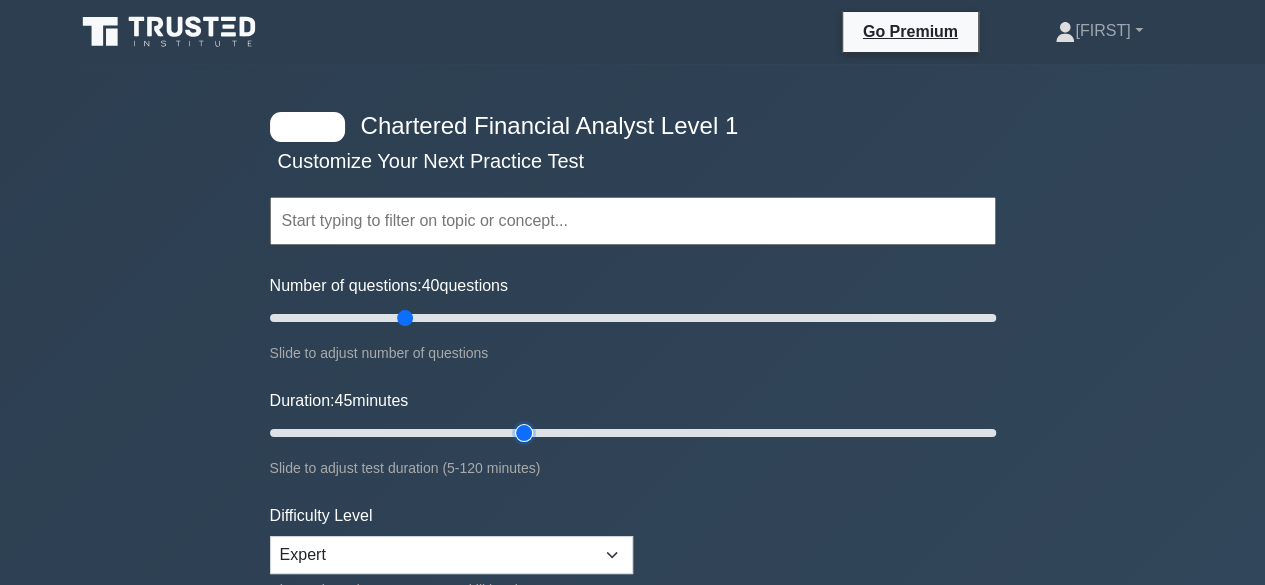 click on "Duration:  45  minutes" at bounding box center (633, 433) 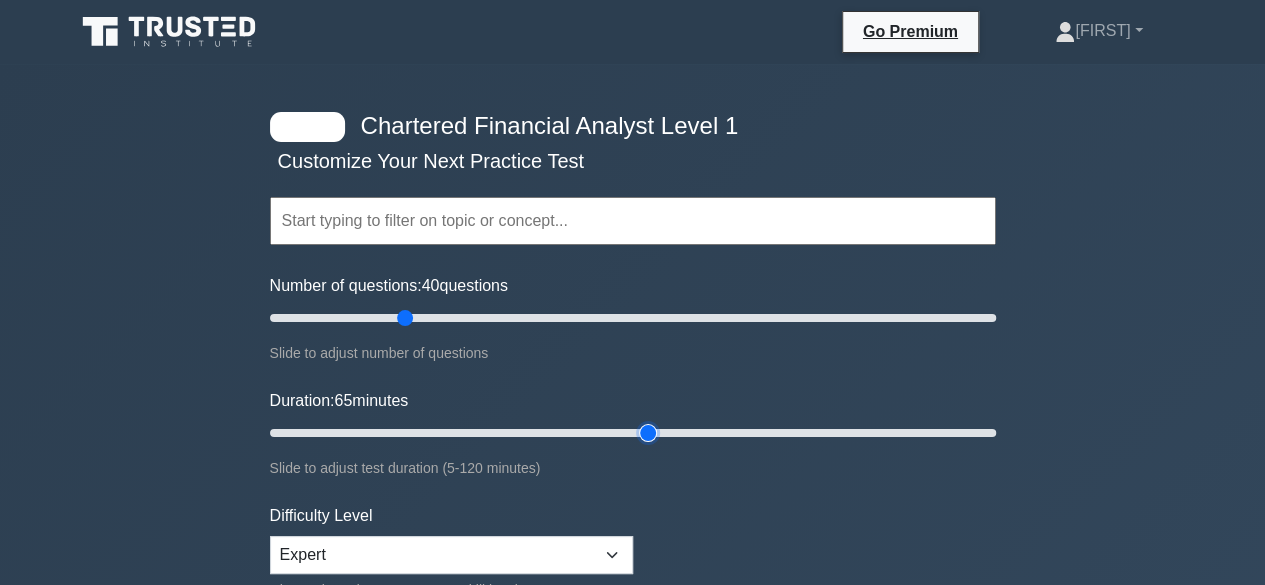 click on "Duration:  65  minutes" at bounding box center [633, 433] 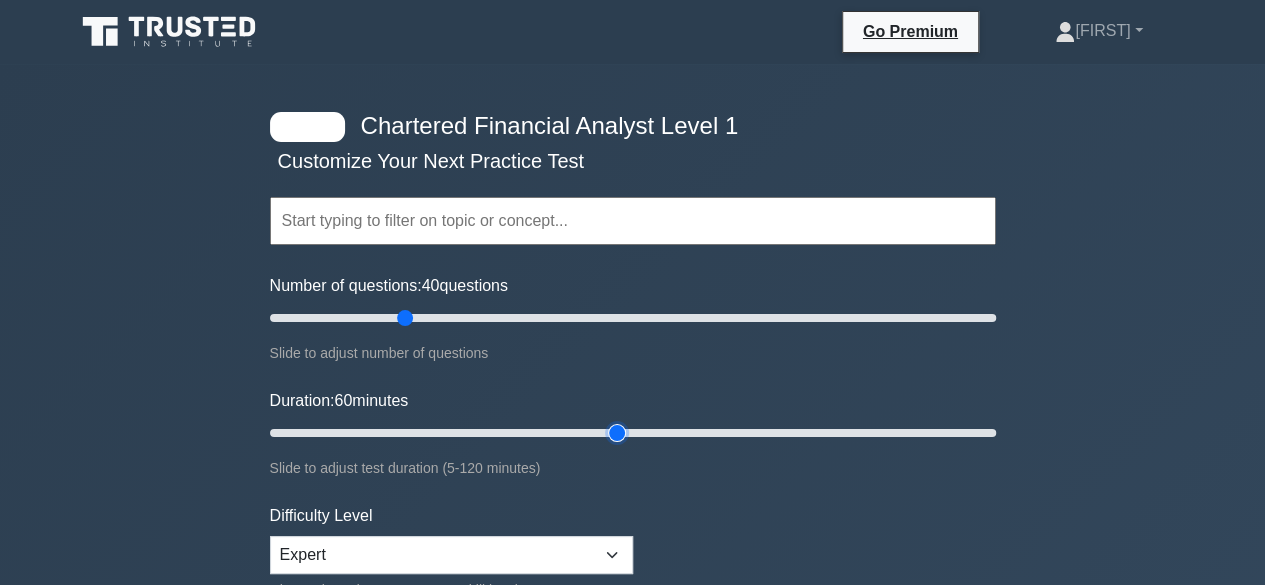 type on "60" 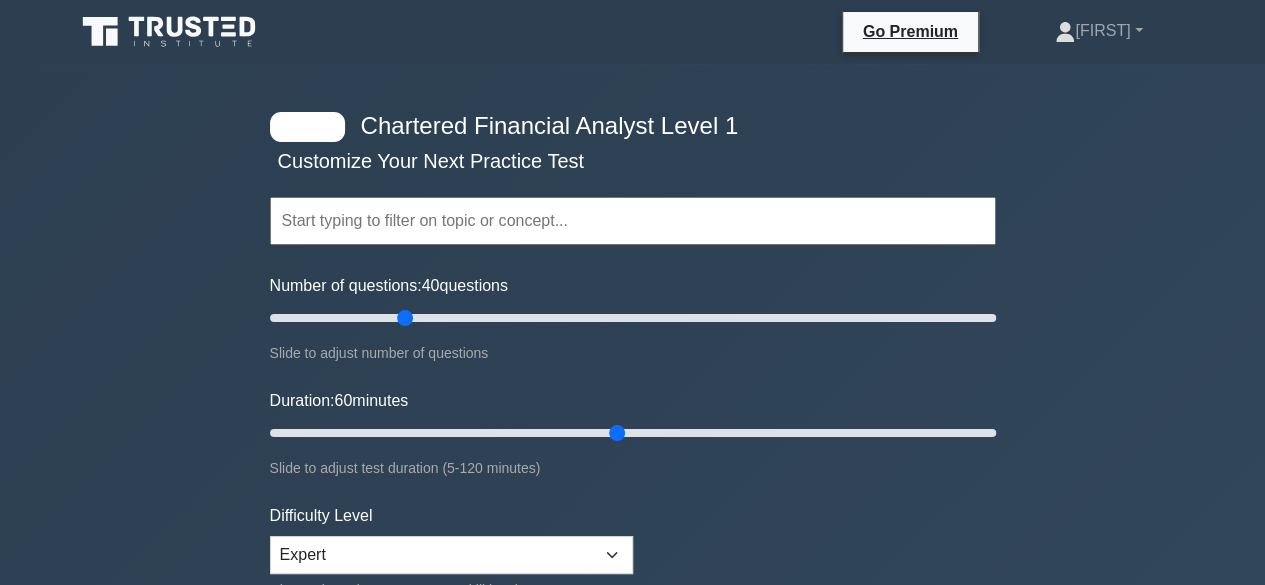 click at bounding box center (633, 221) 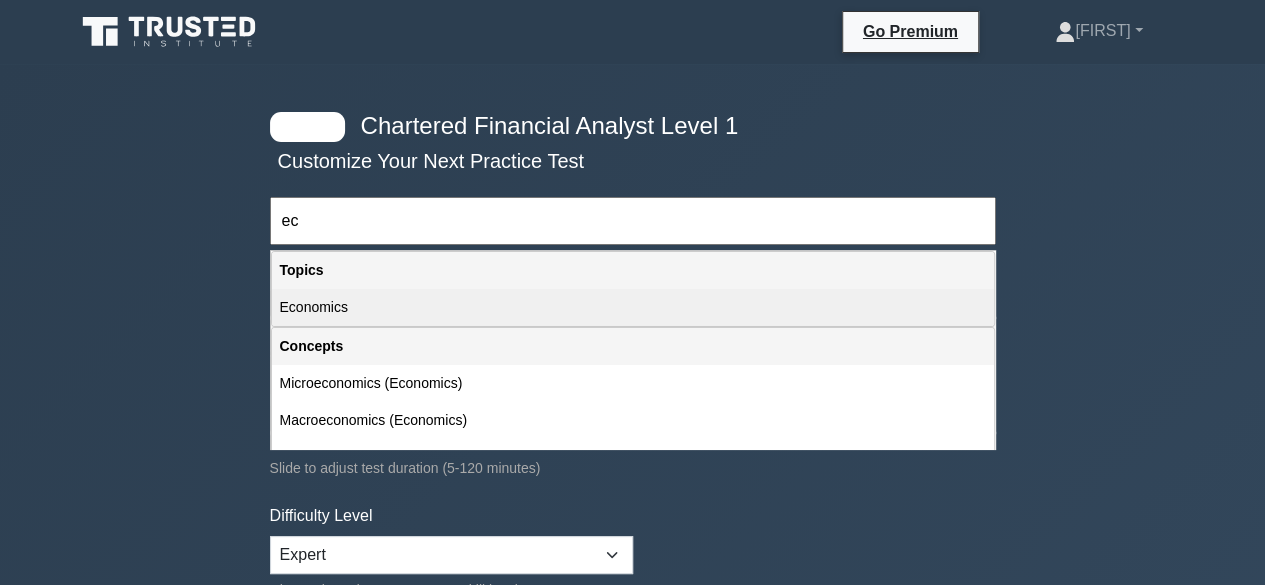 click on "Economics" at bounding box center (633, 307) 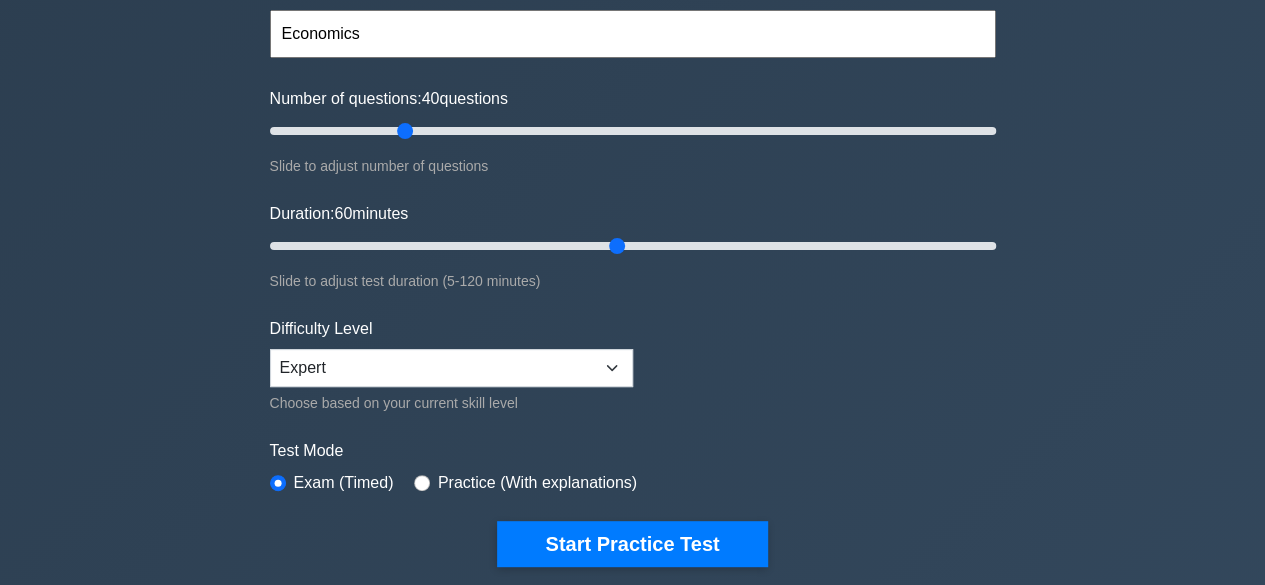 scroll, scrollTop: 200, scrollLeft: 0, axis: vertical 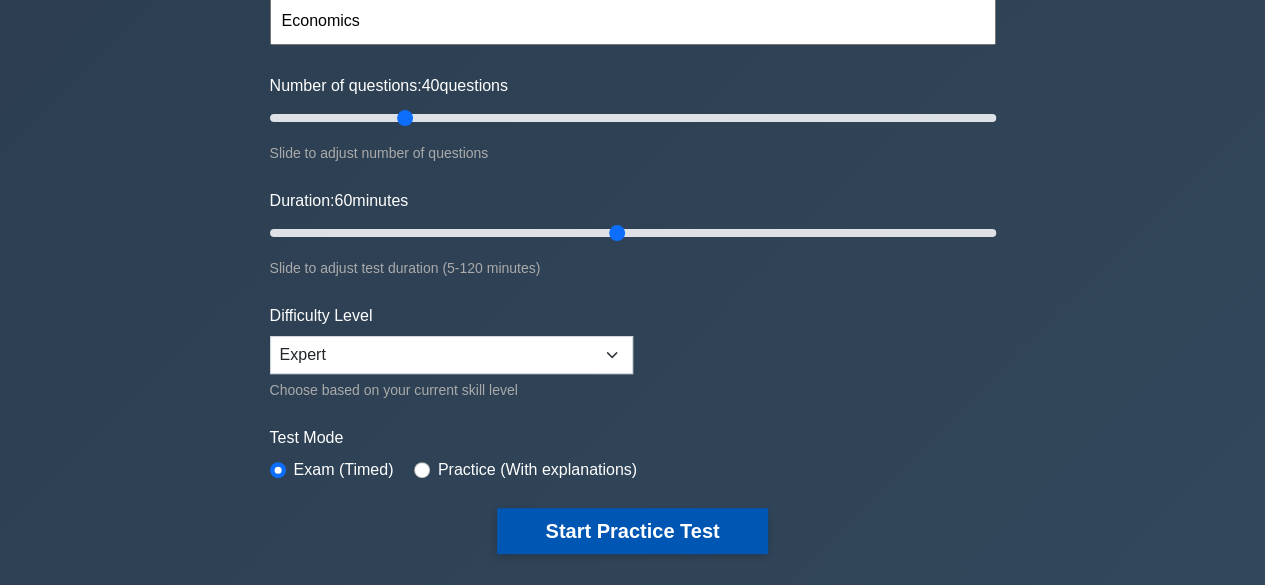 click on "Start Practice Test" at bounding box center (632, 531) 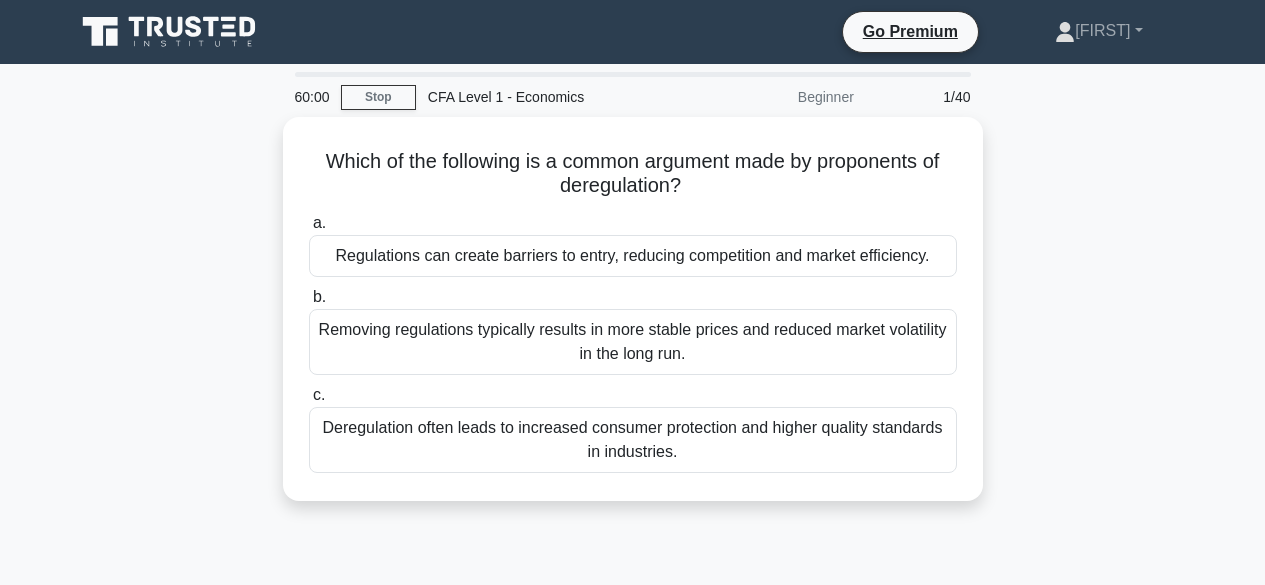 scroll, scrollTop: 0, scrollLeft: 0, axis: both 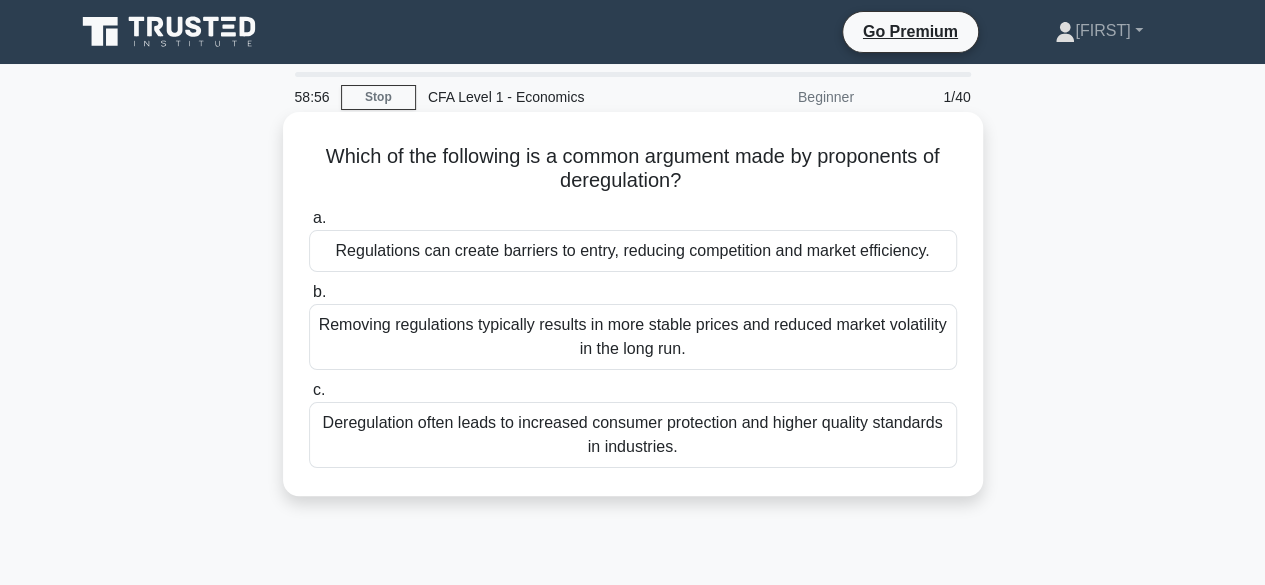 click on "Regulations can create barriers to entry, reducing competition and market efficiency." at bounding box center (633, 251) 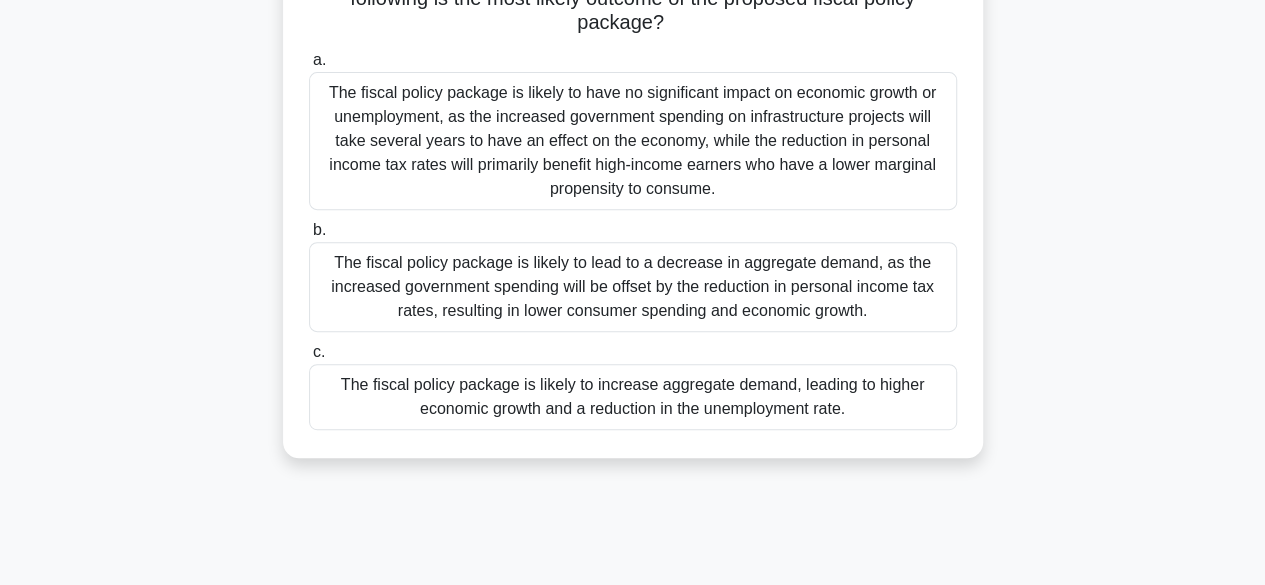 scroll, scrollTop: 335, scrollLeft: 0, axis: vertical 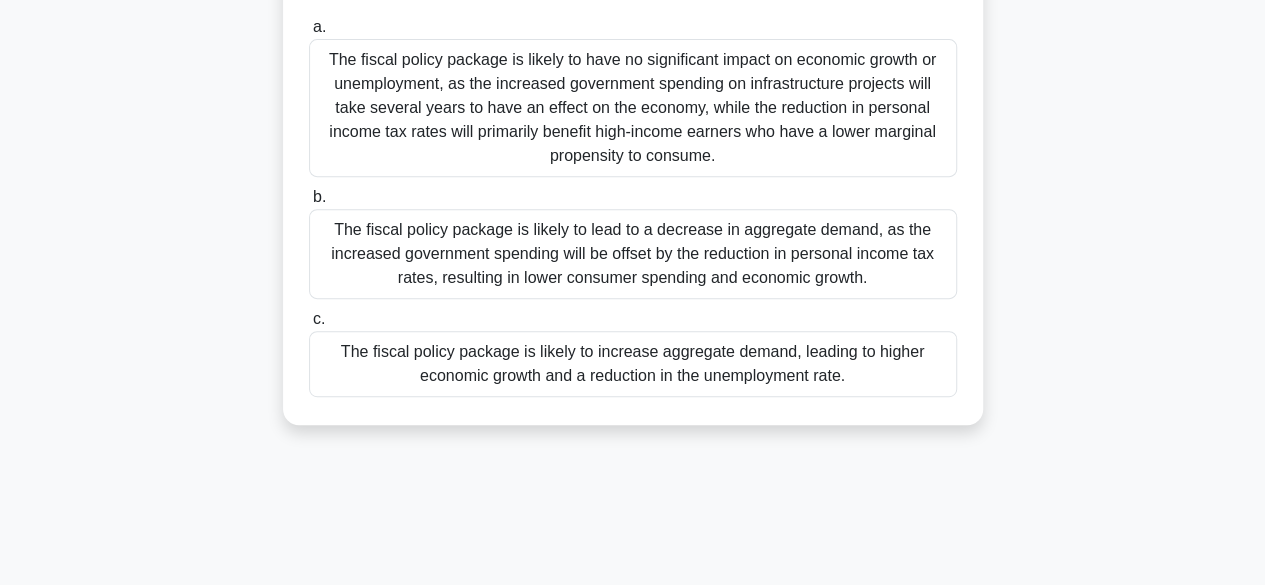click on "The fiscal policy package is likely to increase aggregate demand, leading to higher economic growth and a reduction in the unemployment rate." at bounding box center (633, 364) 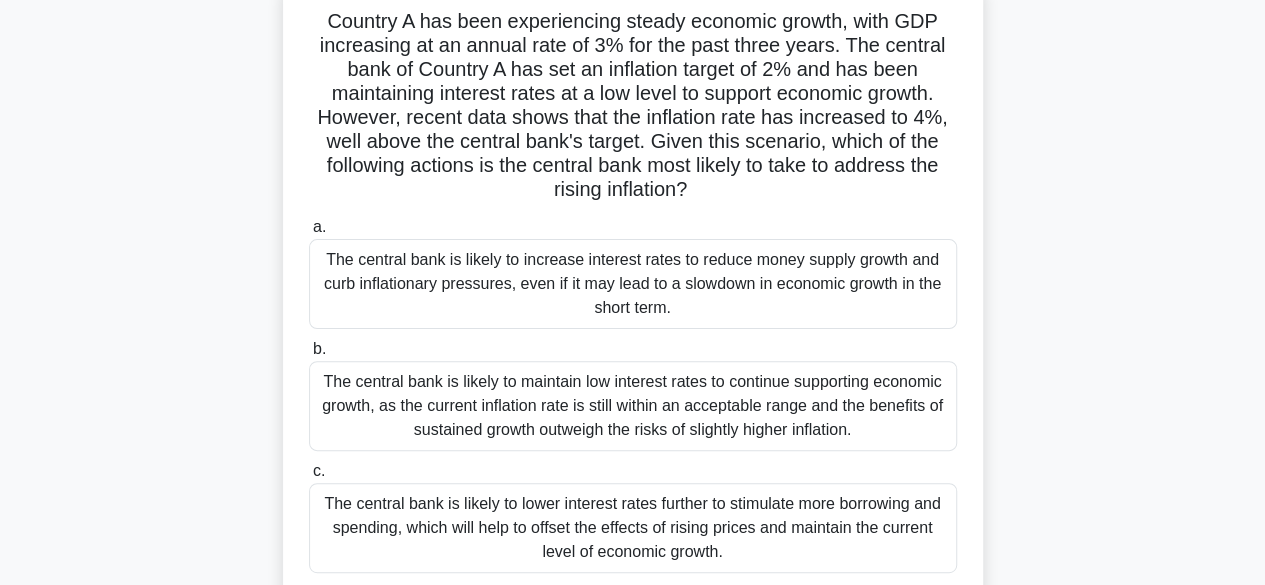 scroll, scrollTop: 80, scrollLeft: 0, axis: vertical 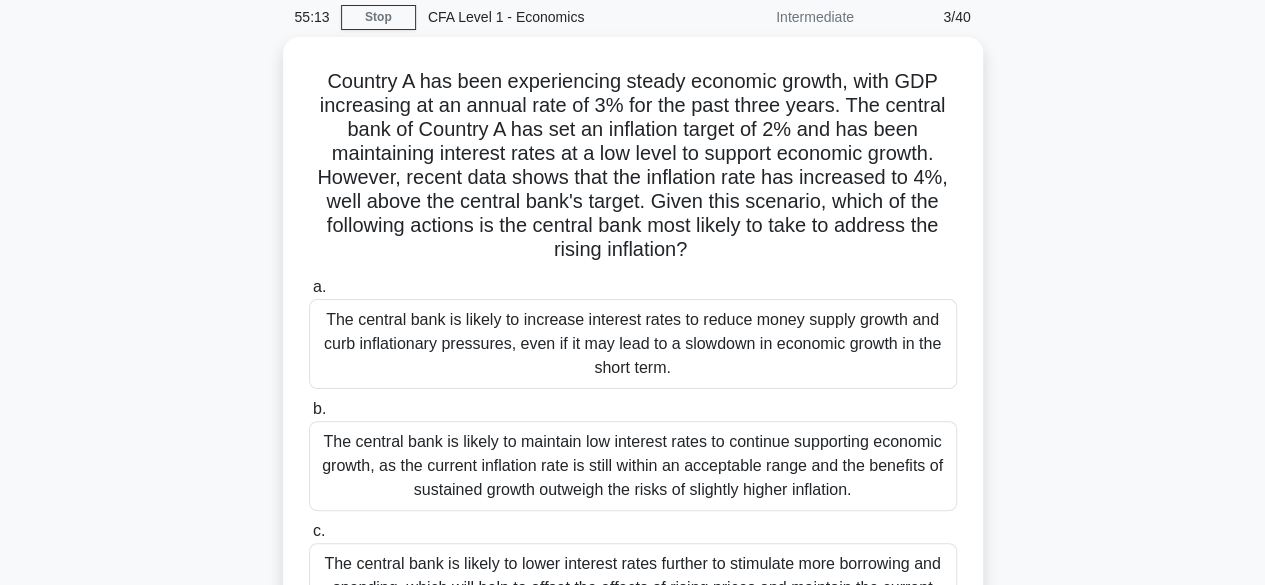 click on "The central bank is likely to increase interest rates to reduce money supply growth and curb inflationary pressures, even if it may lead to a slowdown in economic growth in the short term." at bounding box center [633, 344] 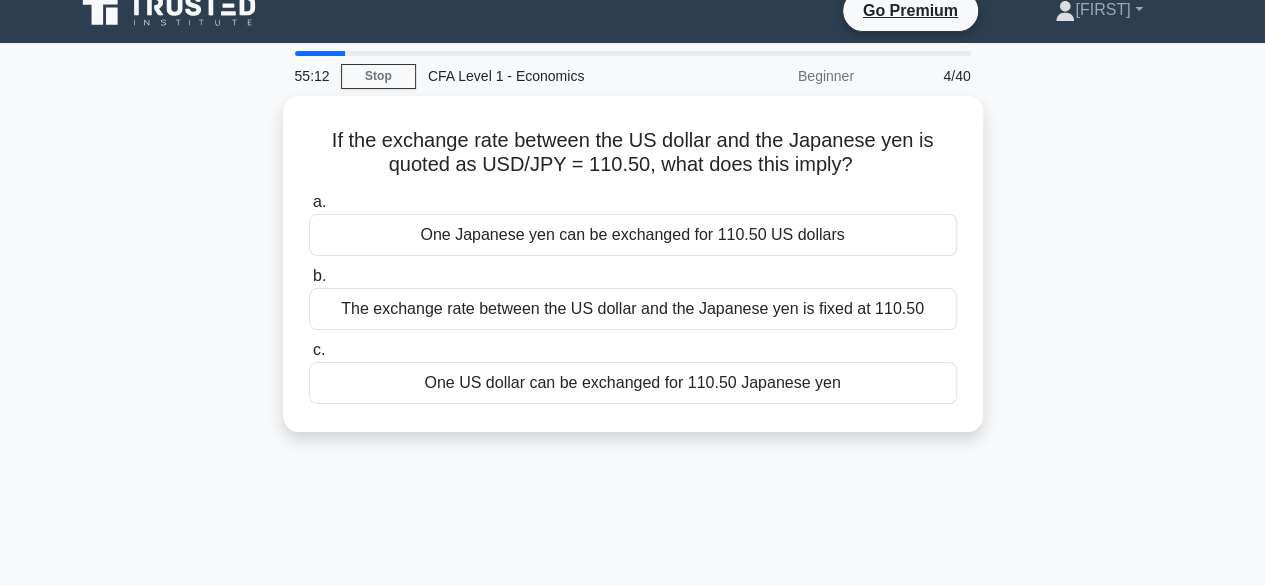 scroll, scrollTop: 0, scrollLeft: 0, axis: both 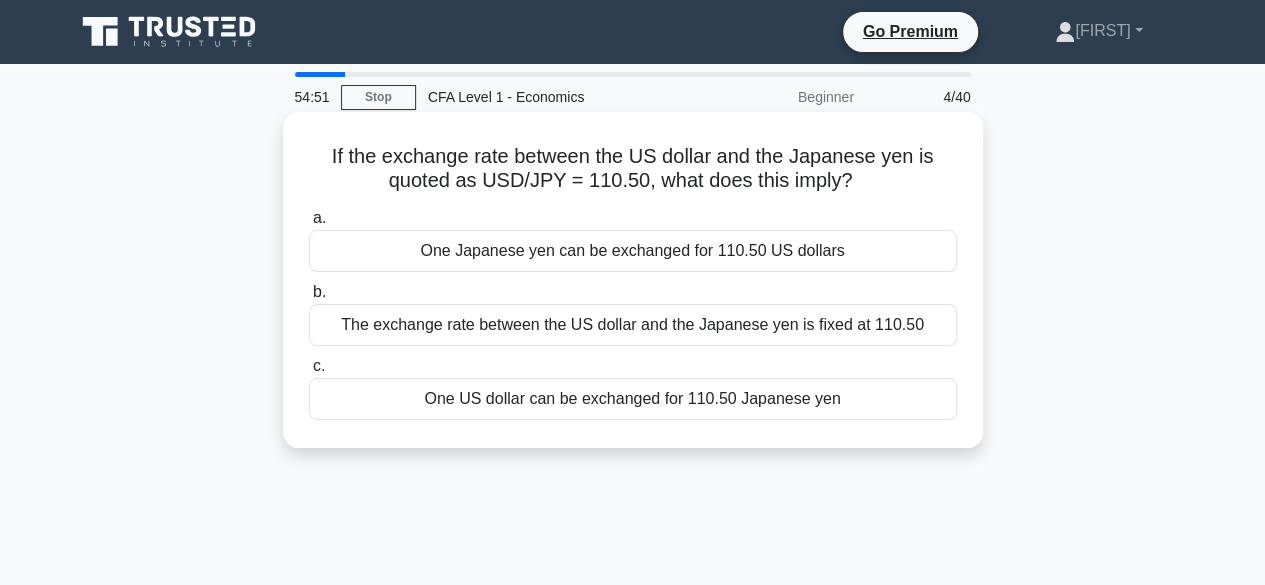 click on "One Japanese yen can be exchanged for 110.50 US dollars" at bounding box center [633, 251] 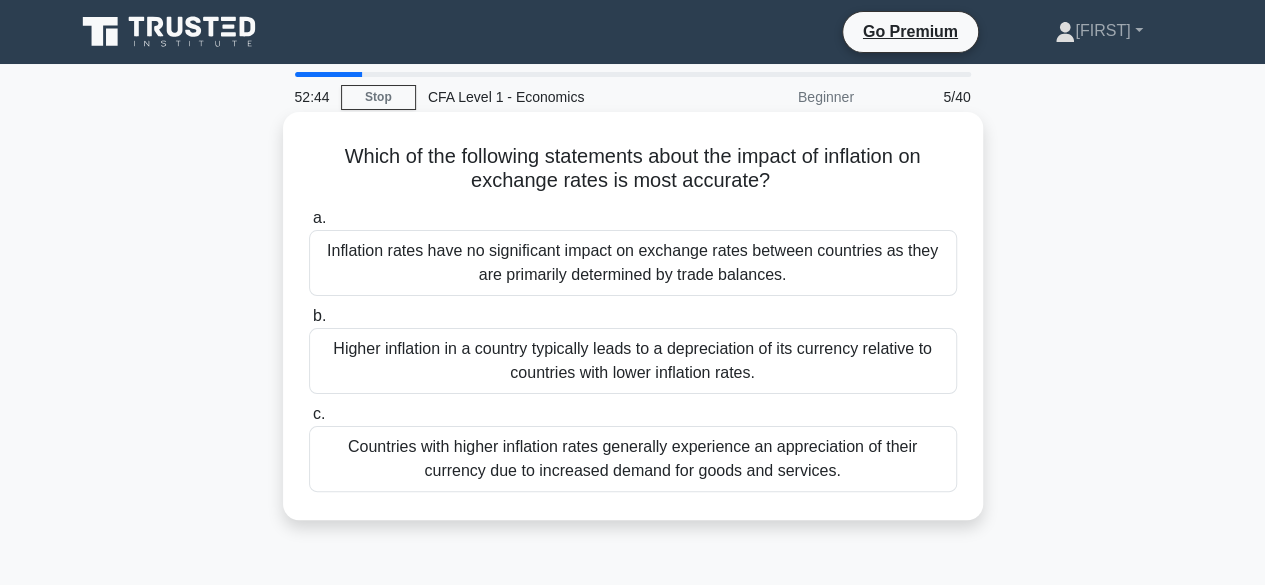 click on "Higher inflation in a country typically leads to a depreciation of its currency relative to countries with lower inflation rates." at bounding box center [633, 361] 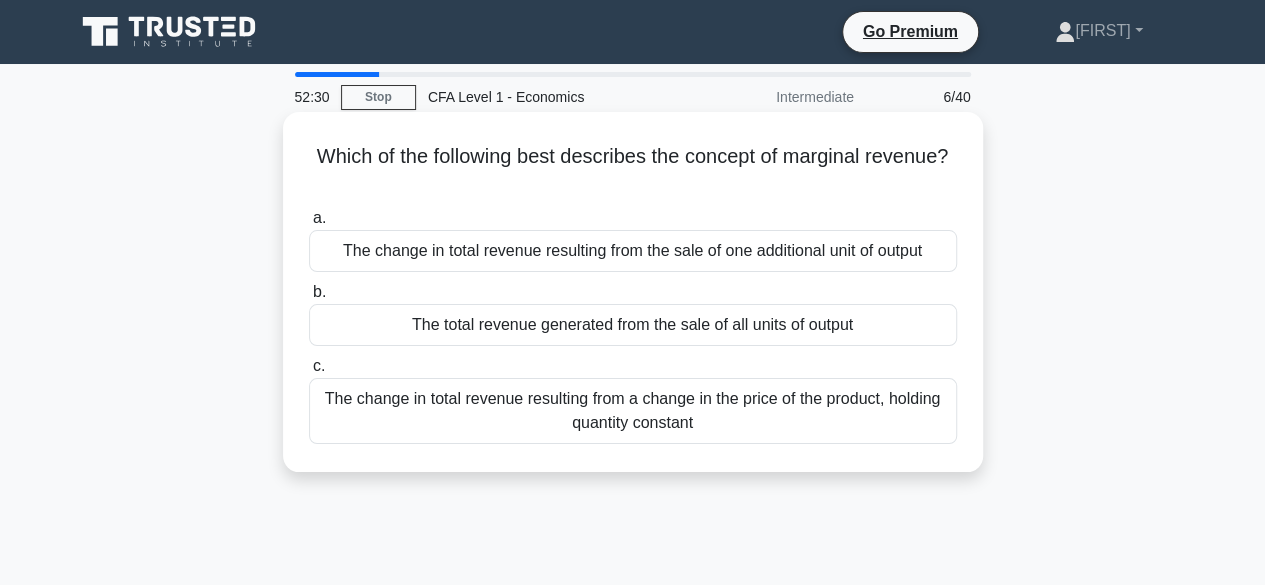 click on "The change in total revenue resulting from the sale of one additional unit of output" at bounding box center [633, 251] 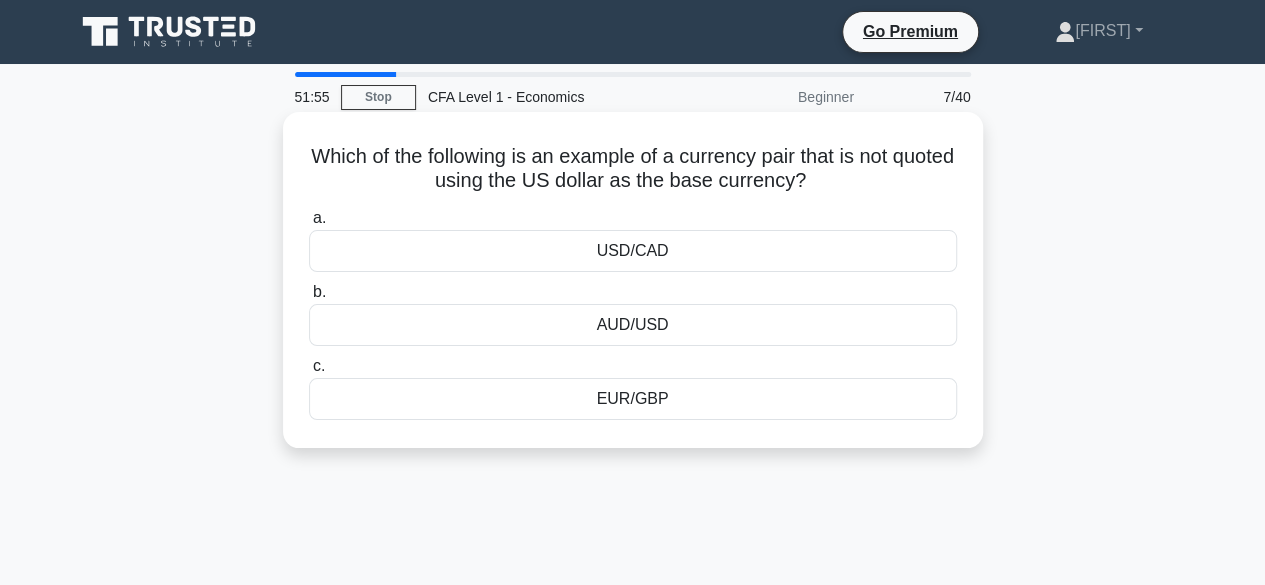 click on "EUR/GBP" at bounding box center [633, 399] 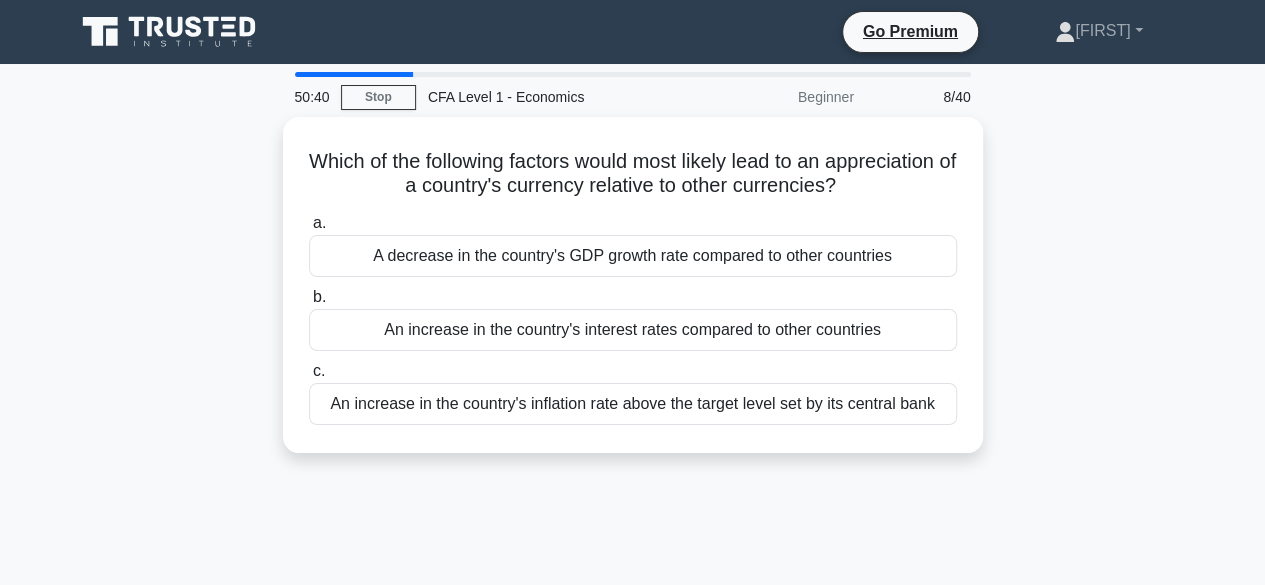 click on "An increase in the country's inflation rate above the target level set by its central bank" at bounding box center [633, 404] 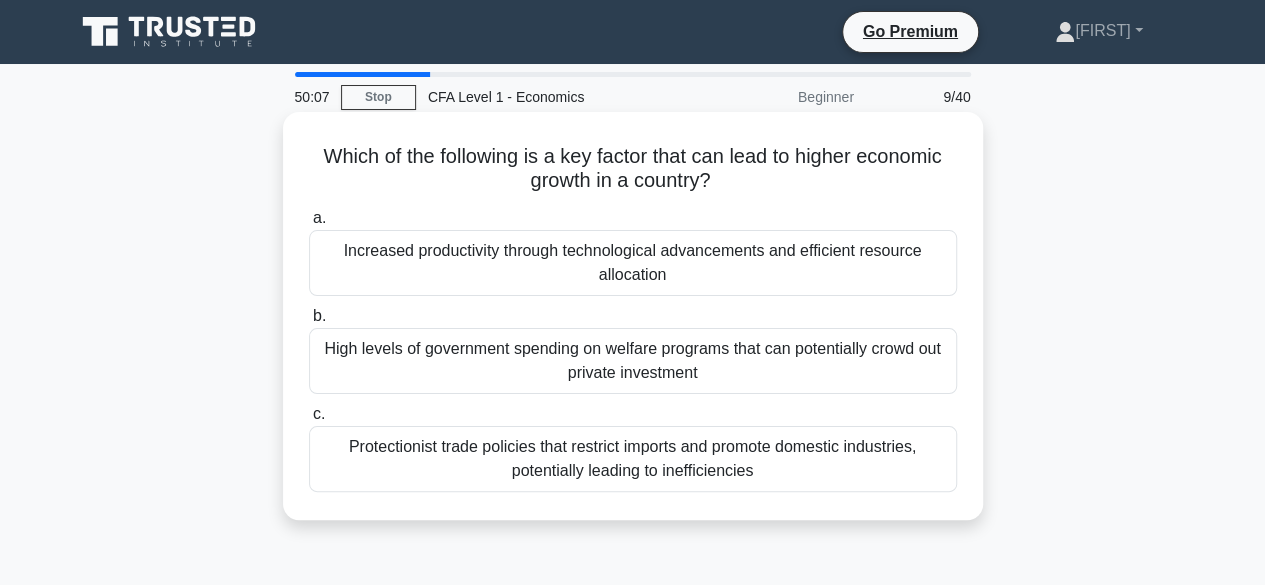 click on "Increased productivity through technological advancements and efficient resource allocation" at bounding box center (633, 263) 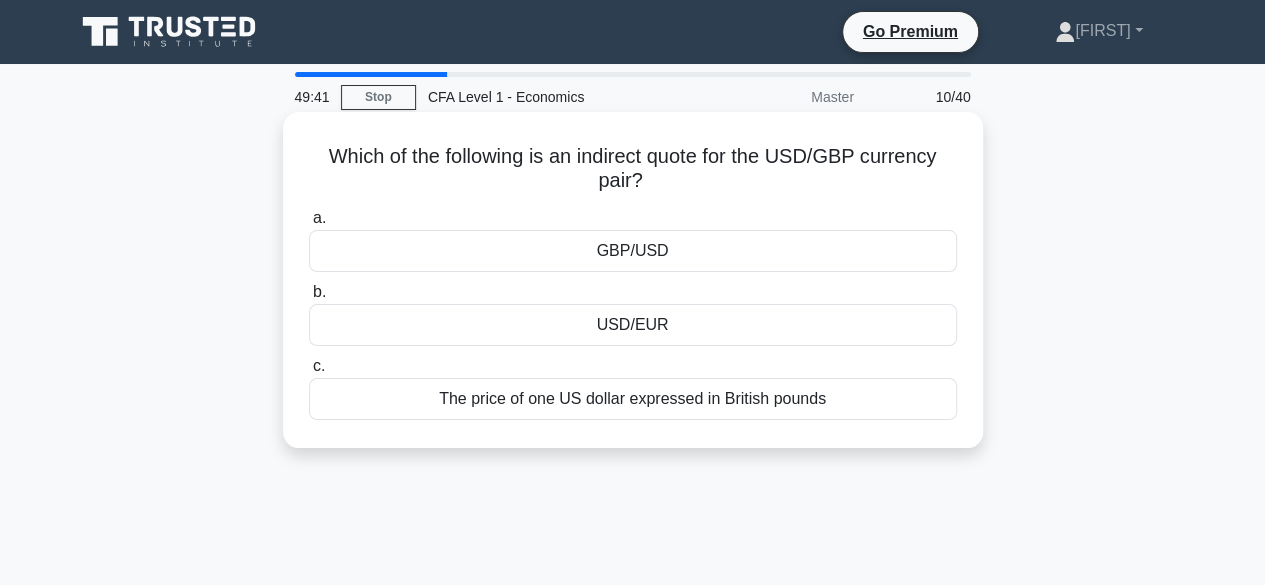 click on "The price of one US dollar expressed in British pounds" at bounding box center (633, 399) 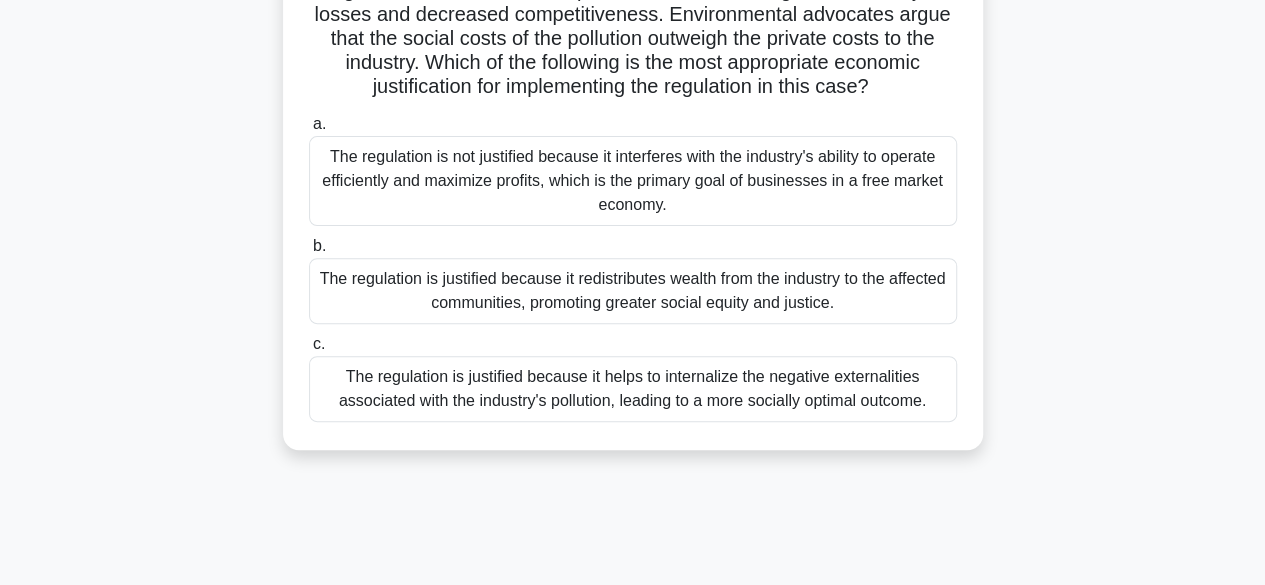 scroll, scrollTop: 240, scrollLeft: 0, axis: vertical 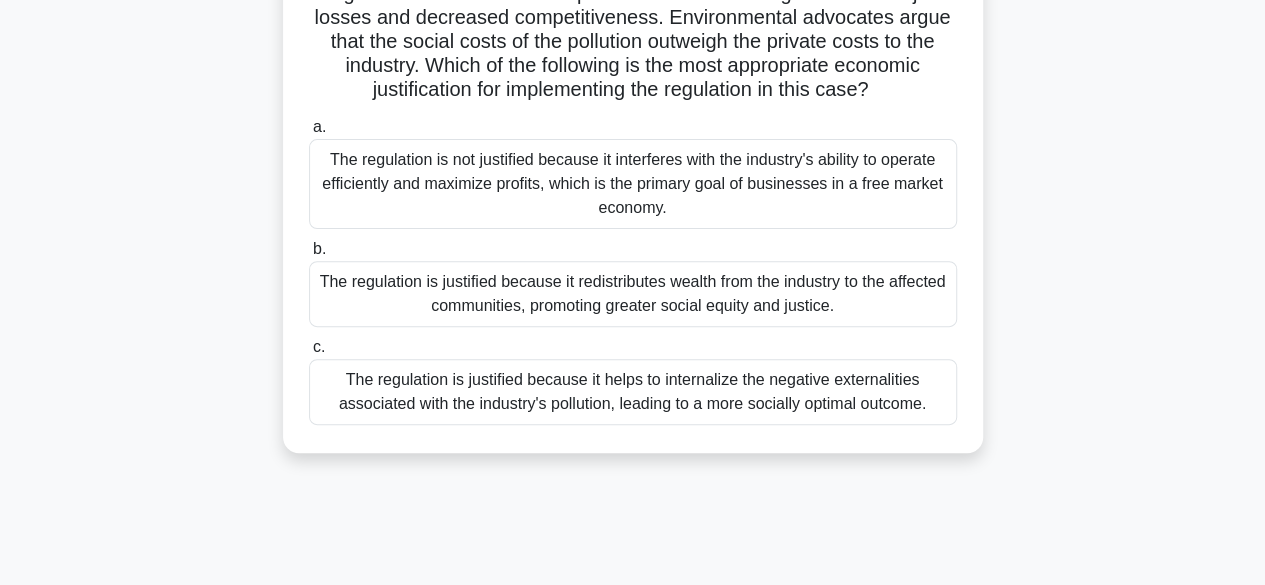 click on "The regulation is justified because it helps to internalize the negative externalities associated with the industry's pollution, leading to a more socially optimal outcome." at bounding box center (633, 392) 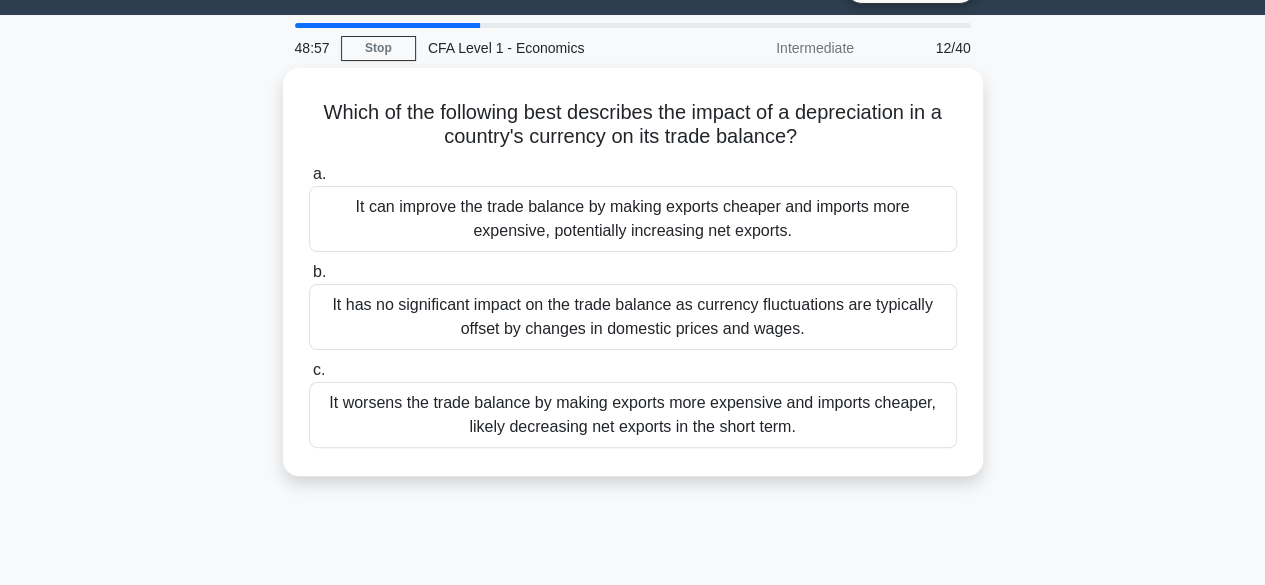 scroll, scrollTop: 0, scrollLeft: 0, axis: both 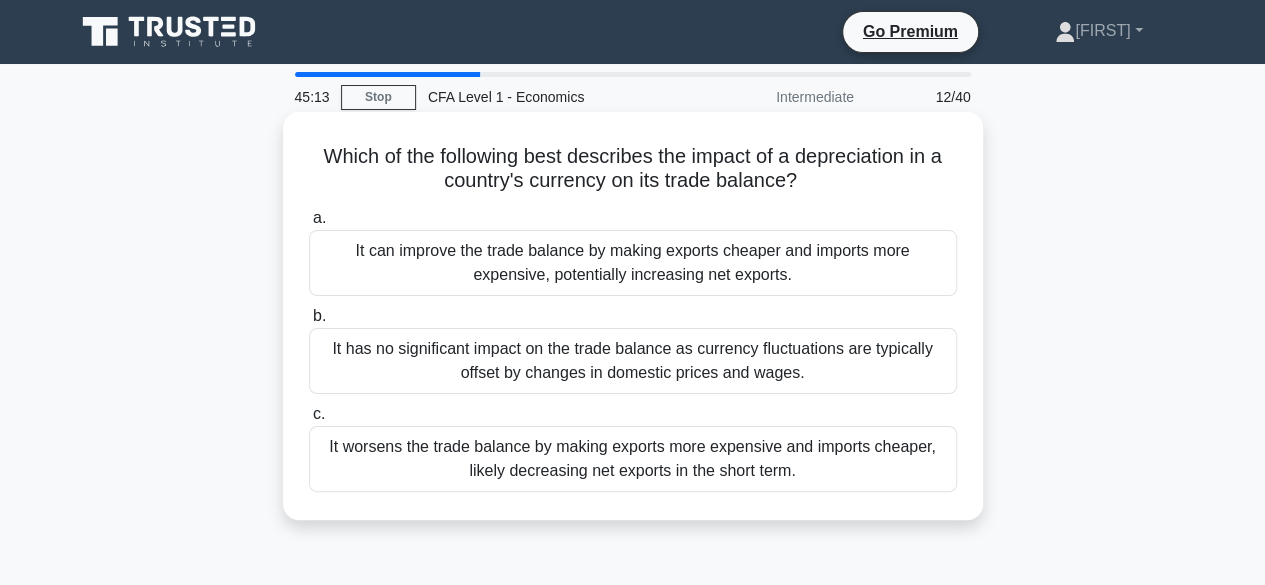 click on "It has no significant impact on the trade balance as currency fluctuations are typically offset by changes in domestic prices and wages." at bounding box center [633, 361] 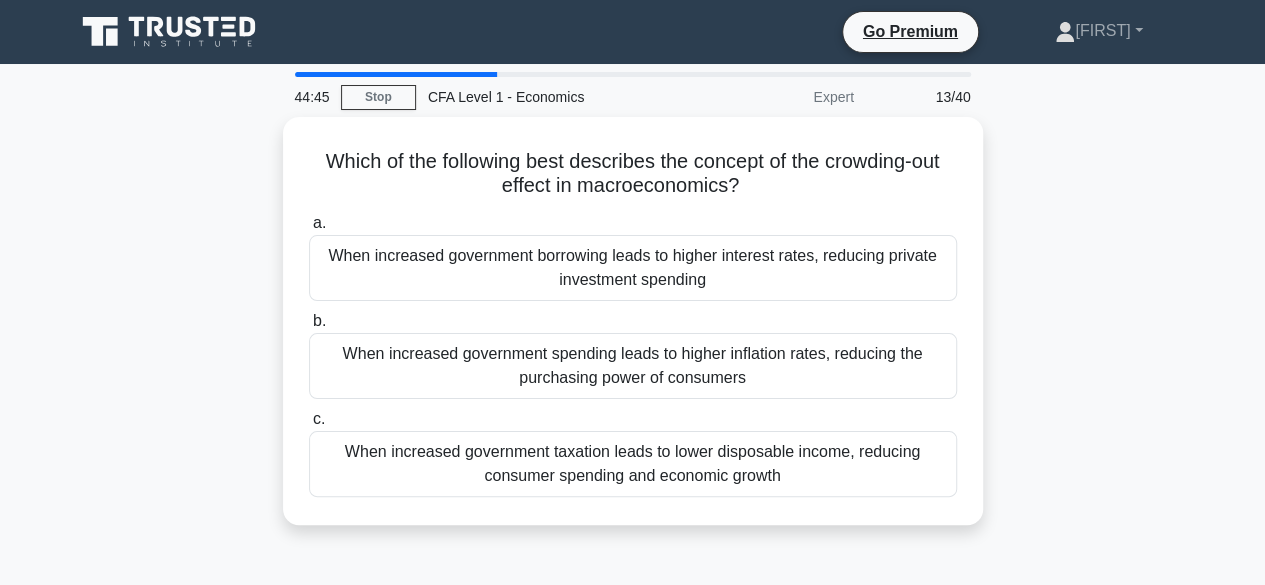 click on "When increased government spending leads to higher inflation rates, reducing the purchasing power of consumers" at bounding box center (633, 366) 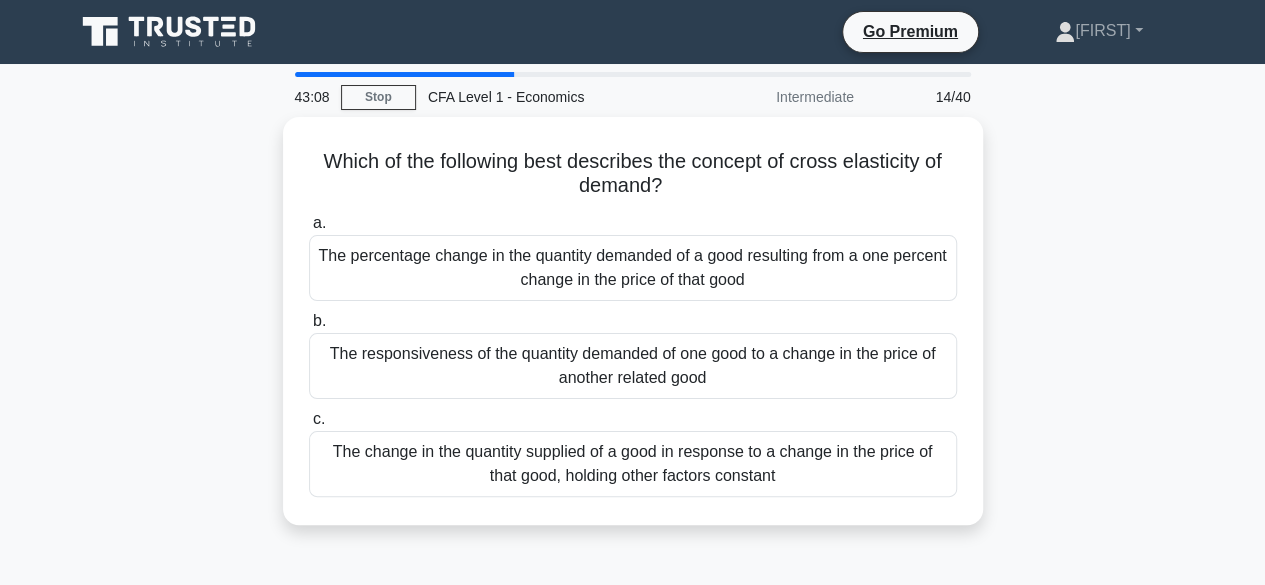 click on "The responsiveness of the quantity demanded of one good to a change in the price of another related good" at bounding box center (633, 366) 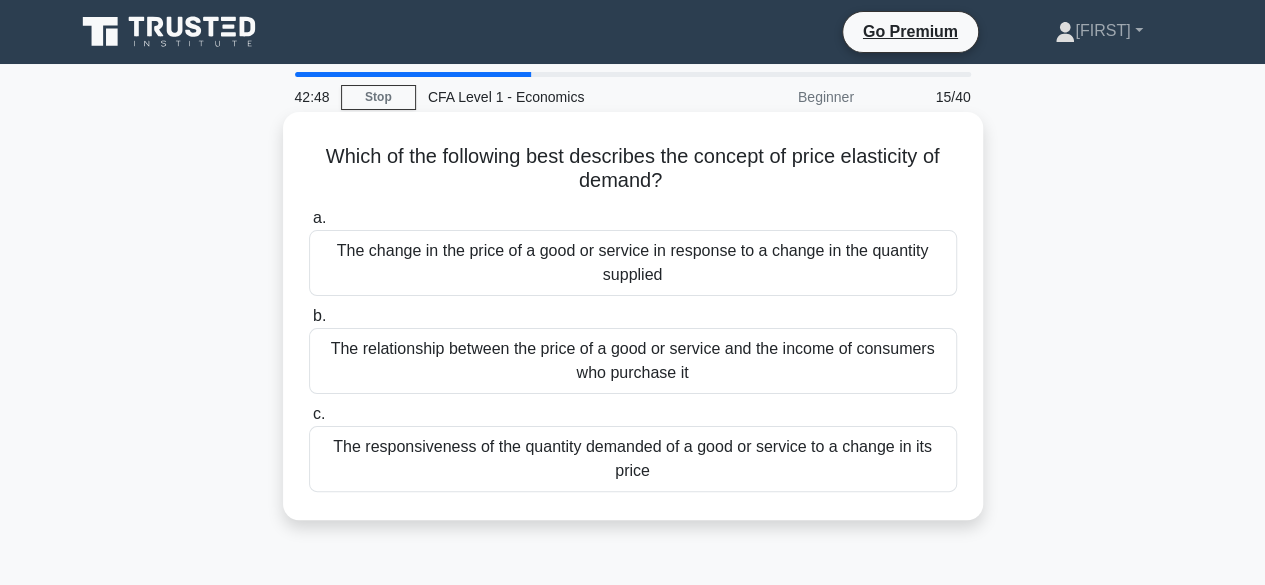 click on "The responsiveness of the quantity demanded of a good or service to a change in its price" at bounding box center (633, 459) 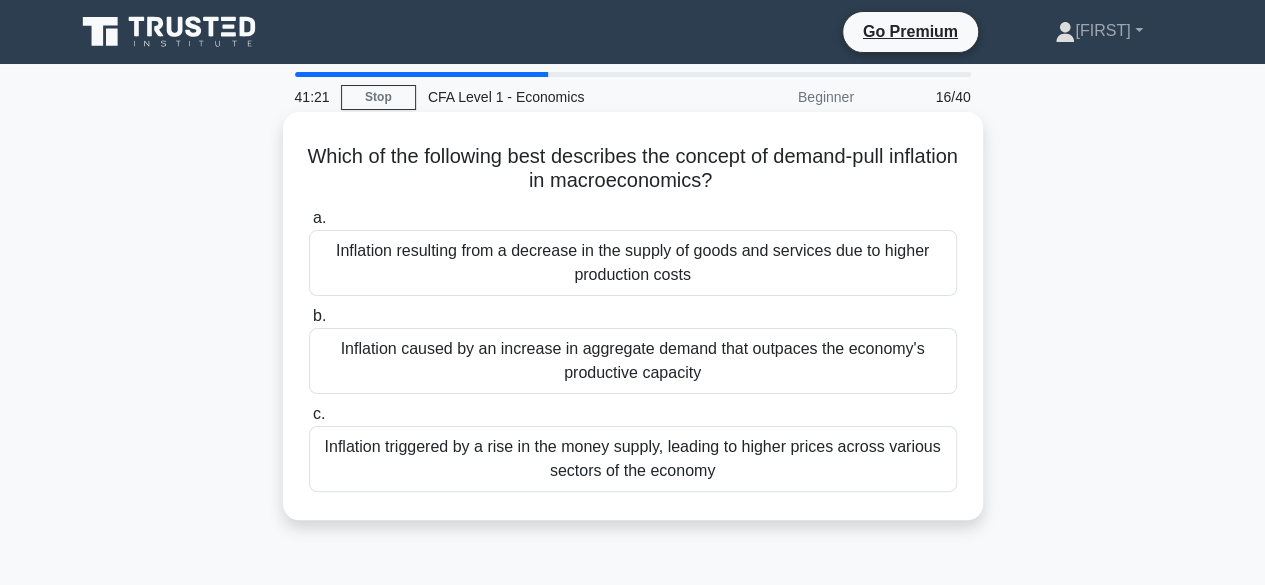click on "Inflation caused by an increase in aggregate demand that outpaces the economy's productive capacity" at bounding box center [633, 361] 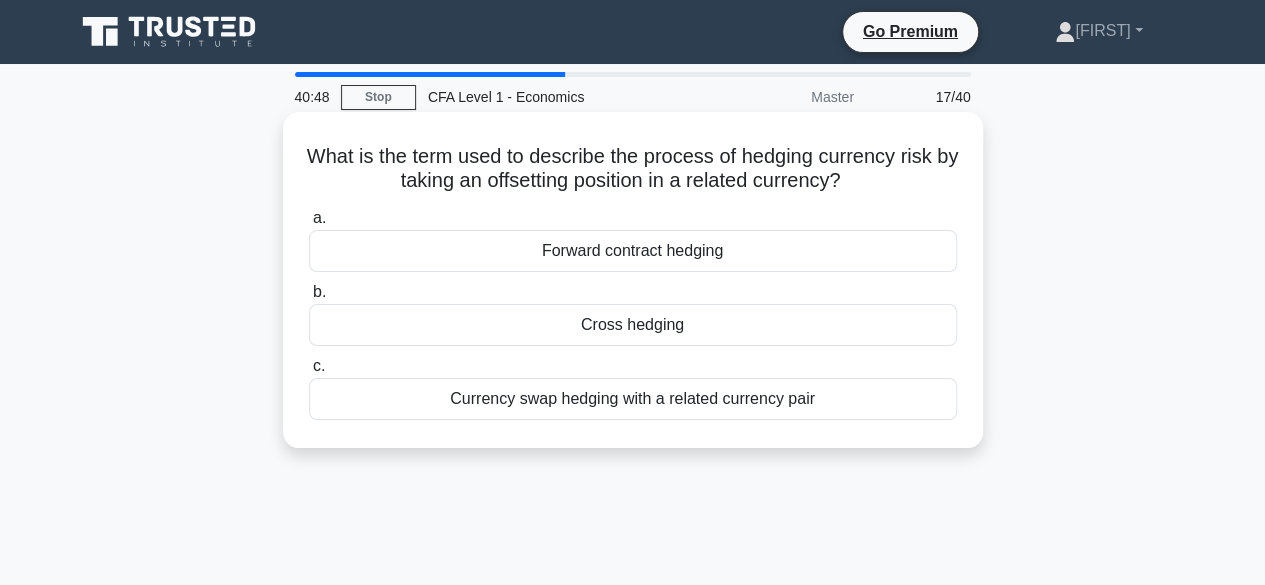 click on "Currency swap hedging with a related currency pair" at bounding box center [633, 399] 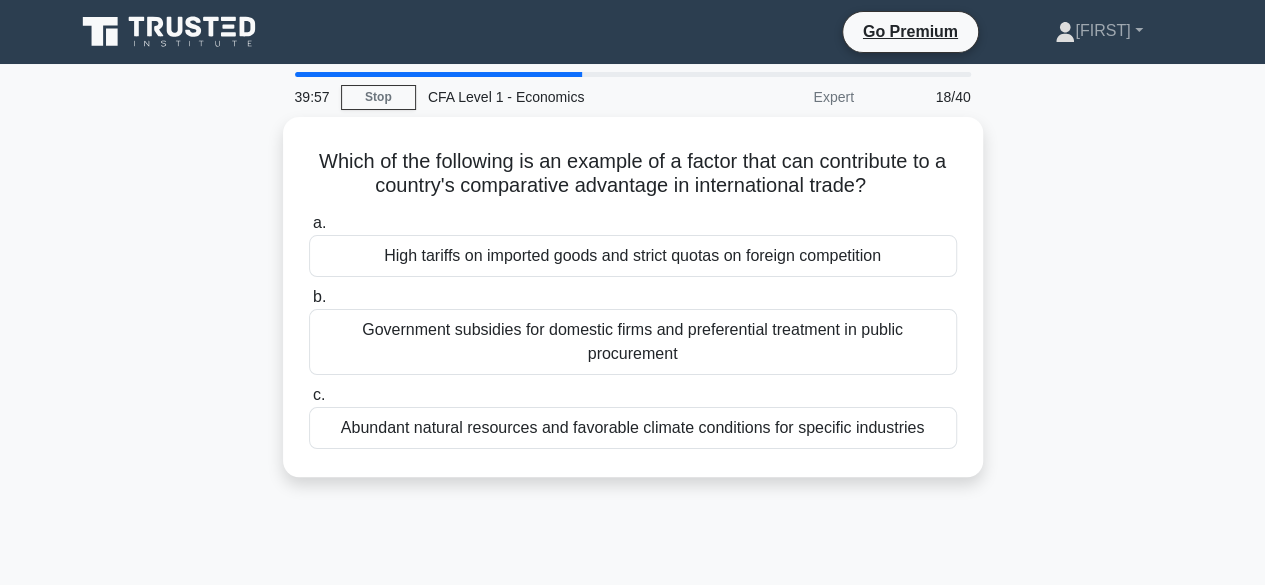 click on "Abundant natural resources and favorable climate conditions for specific industries" at bounding box center [633, 428] 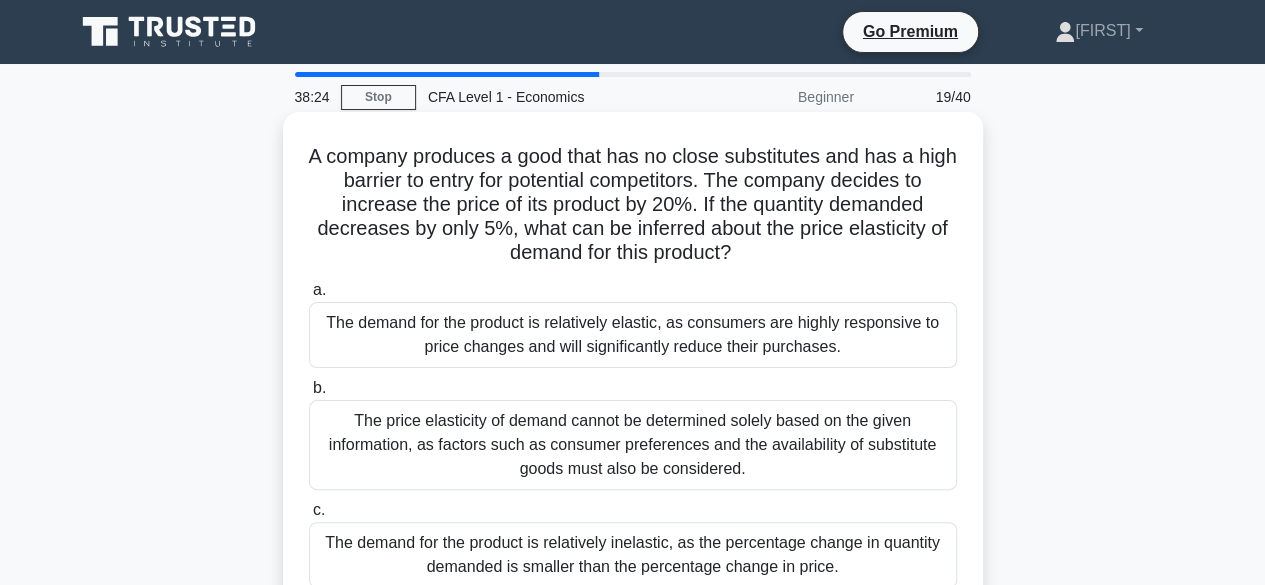 click on "The demand for the product is relatively elastic, as consumers are highly responsive to price changes and will significantly reduce their purchases." at bounding box center [633, 335] 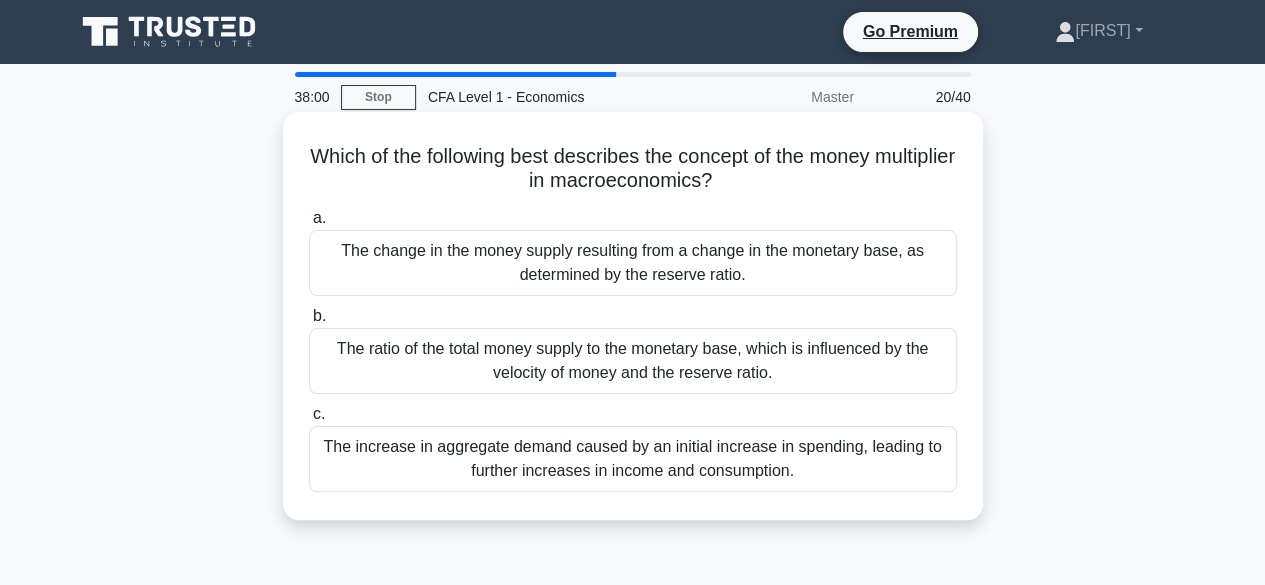 click on "The increase in aggregate demand caused by an initial increase in spending, leading to further increases in income and consumption." at bounding box center [633, 459] 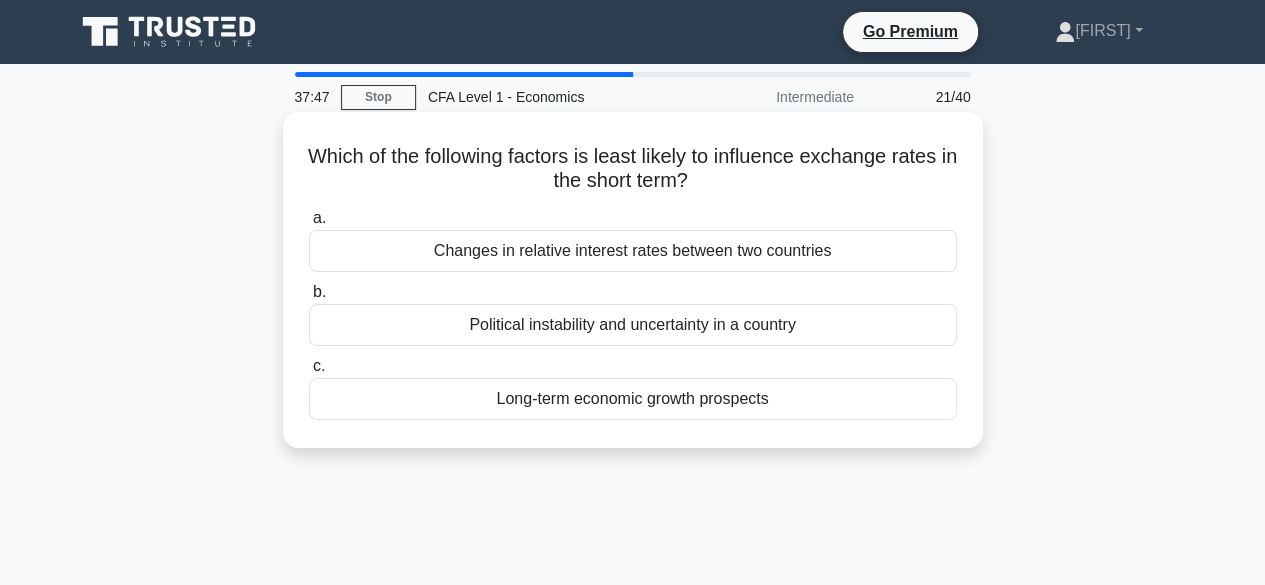 click on "Long-term economic growth prospects" at bounding box center [633, 399] 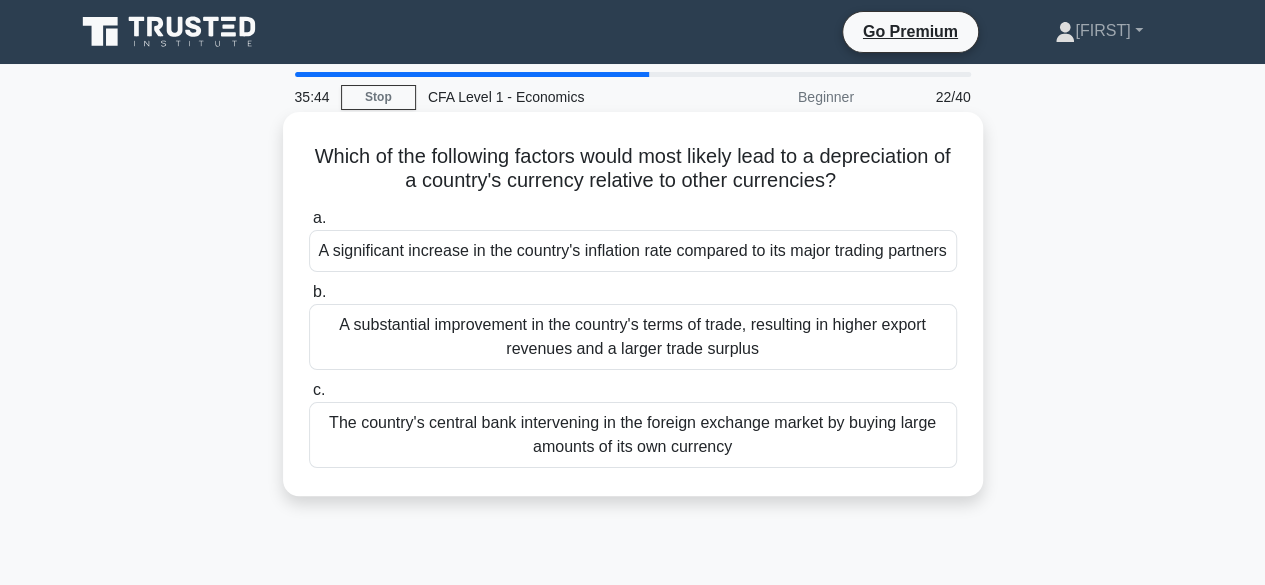 click on "A significant increase in the country's inflation rate compared to its major trading partners" at bounding box center (633, 251) 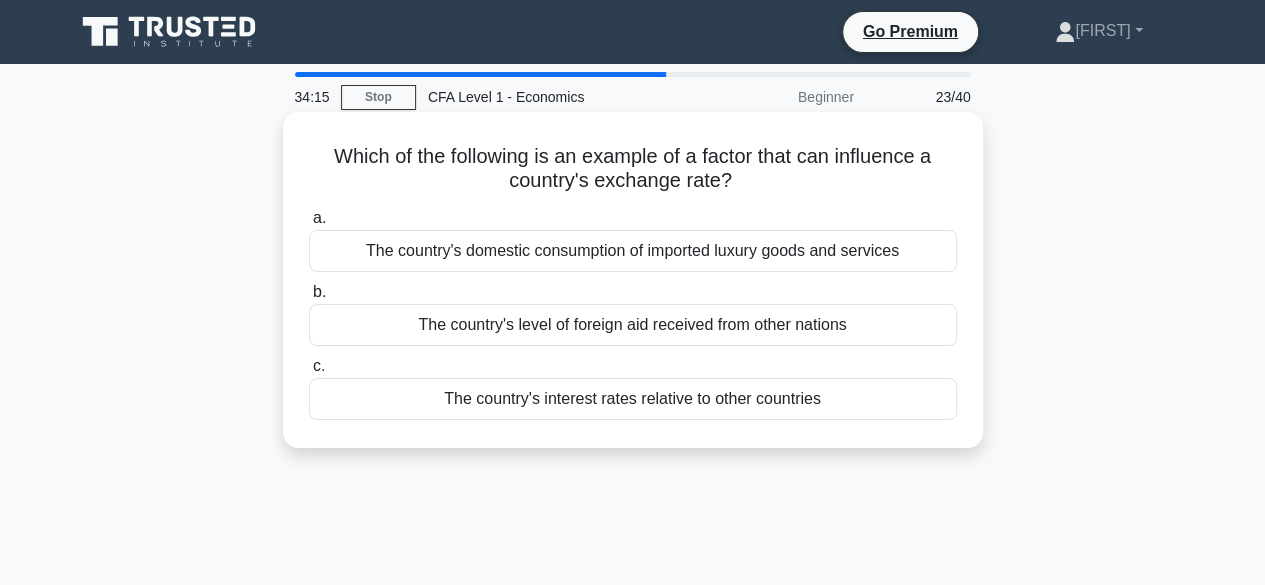 click on "The country's domestic consumption of imported luxury goods and services" at bounding box center (633, 251) 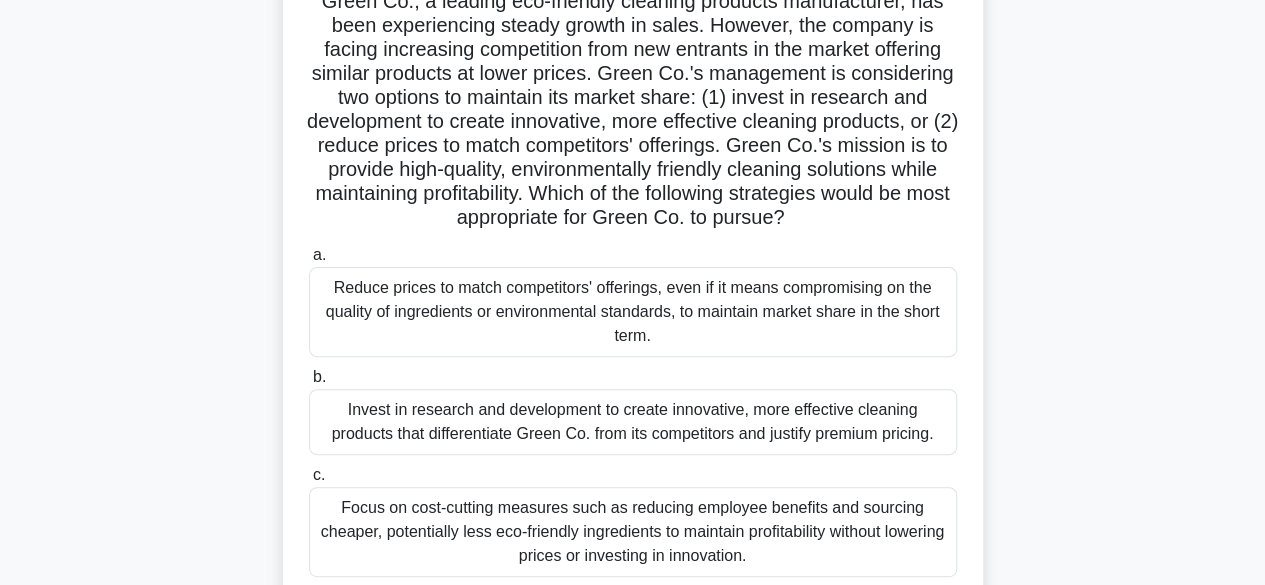 scroll, scrollTop: 200, scrollLeft: 0, axis: vertical 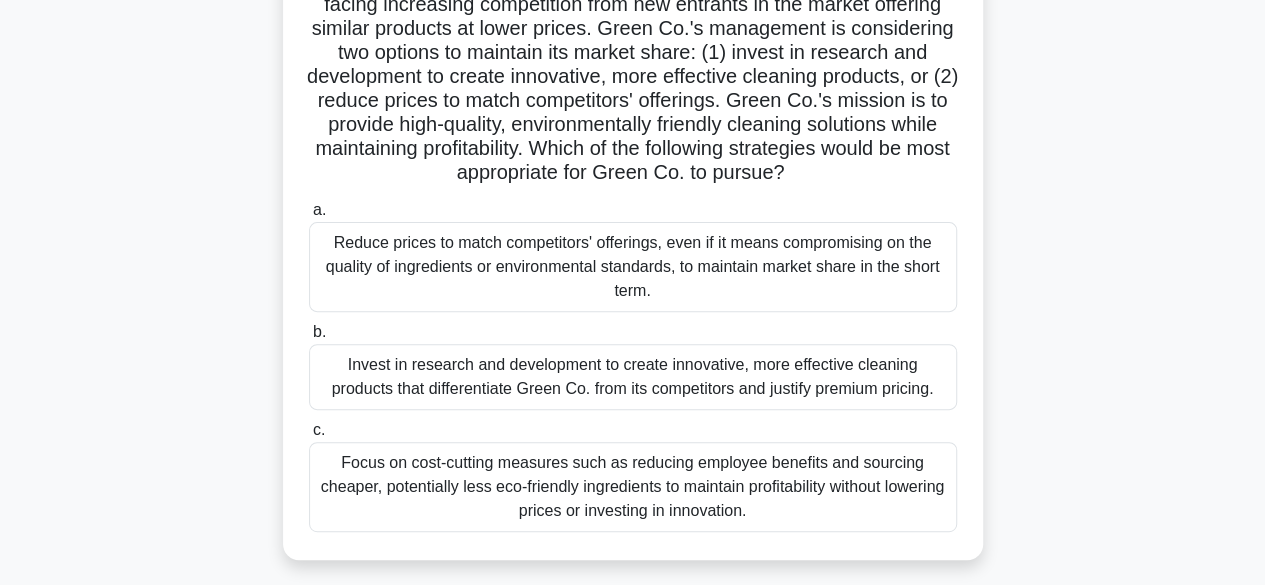 click on "Invest in research and development to create innovative, more effective cleaning products that differentiate Green Co. from its competitors and justify premium pricing." at bounding box center [633, 377] 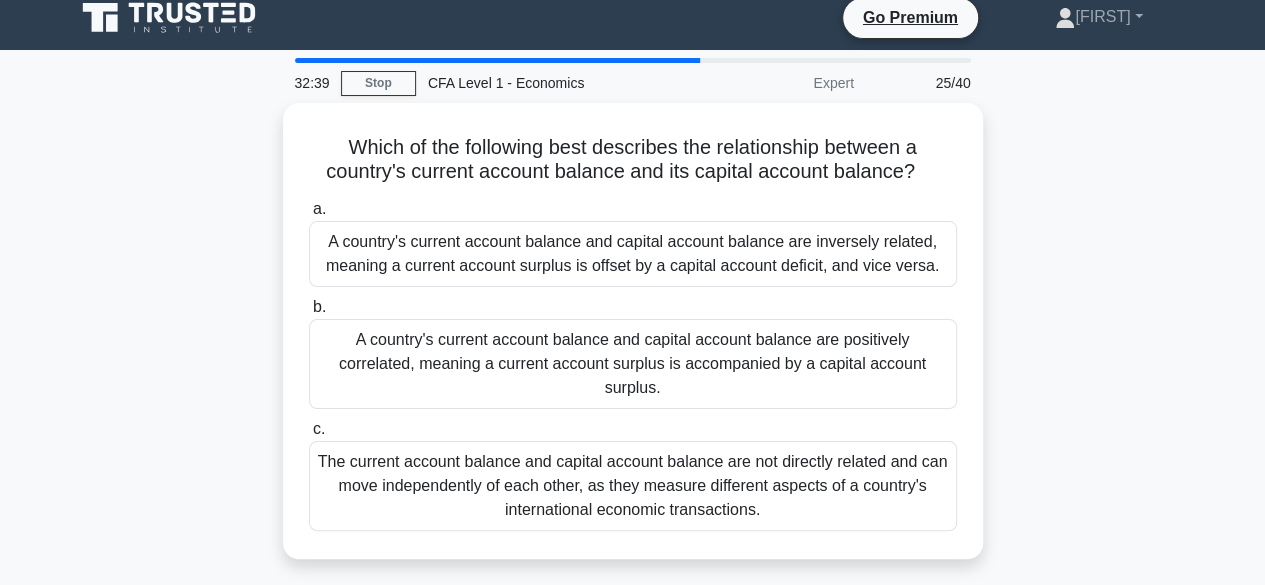 scroll, scrollTop: 0, scrollLeft: 0, axis: both 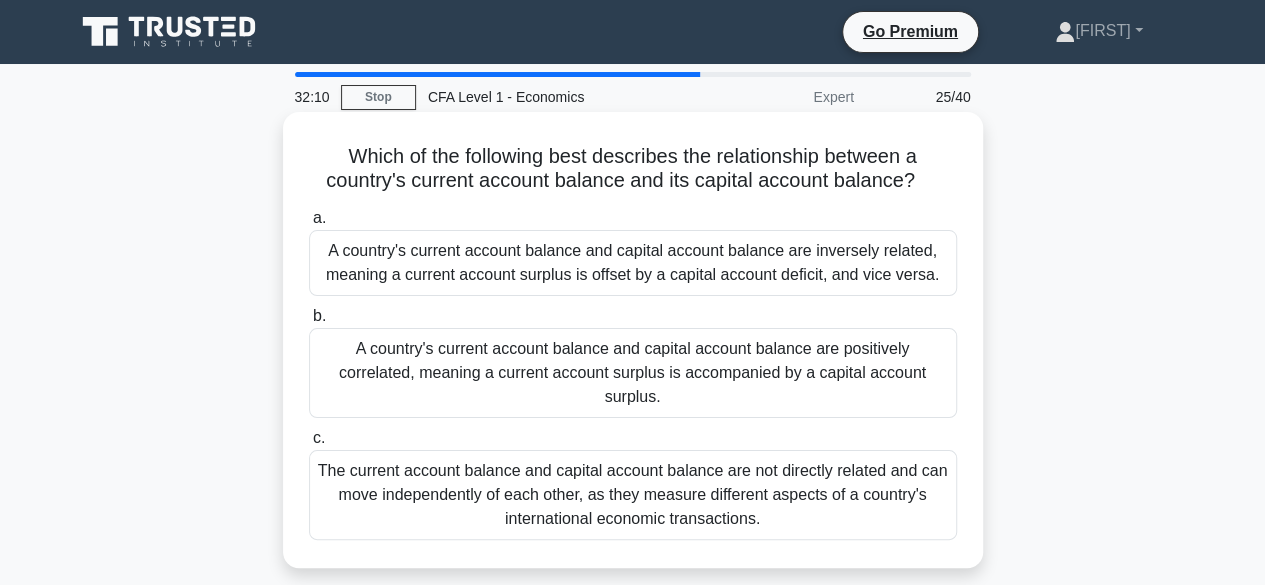 click on "A country's current account balance and capital account balance are inversely related, meaning a current account surplus is offset by a capital account deficit, and vice versa." at bounding box center (633, 263) 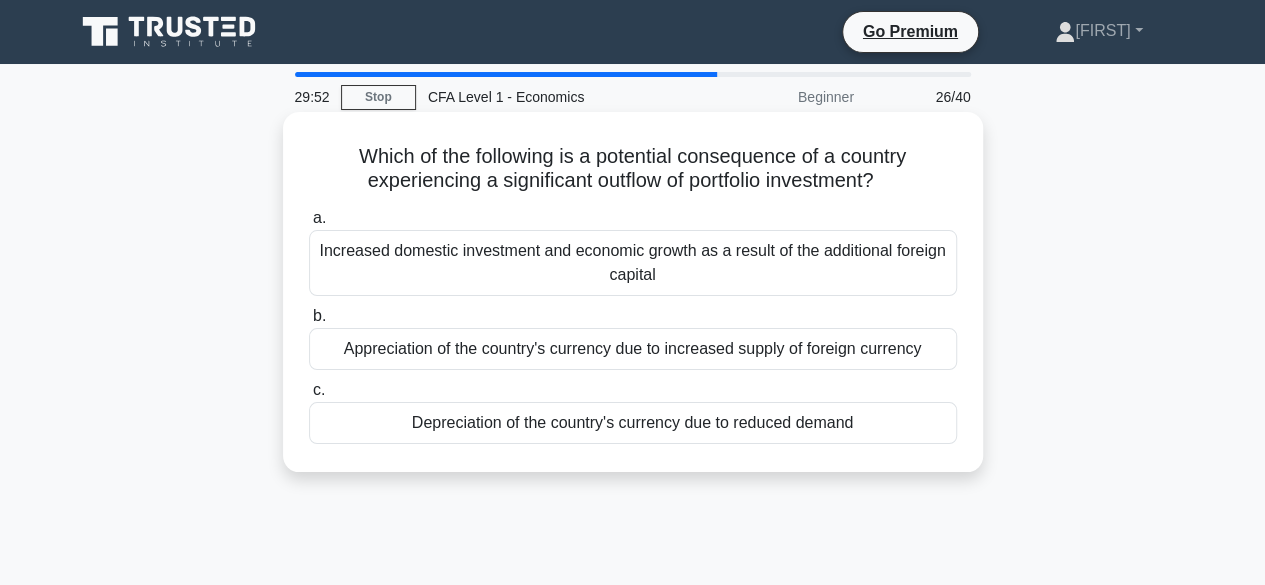 click on "Depreciation of the country's currency due to reduced demand" at bounding box center (633, 423) 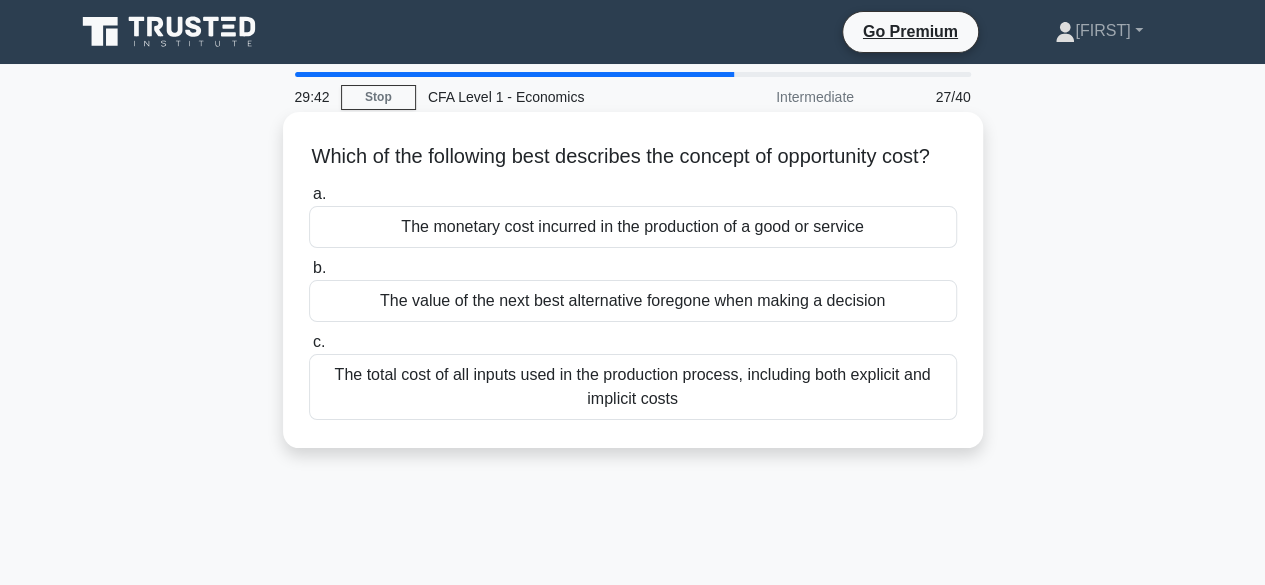 click on "The value of the next best alternative foregone when making a decision" at bounding box center (633, 301) 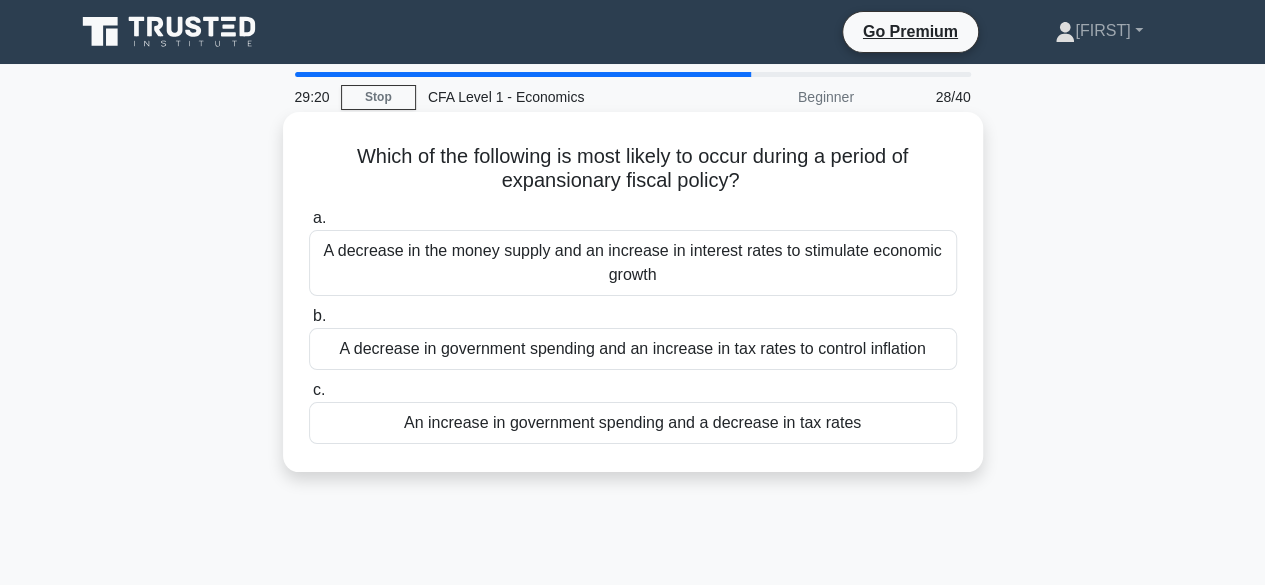 click on "An increase in government spending and a decrease in tax rates" at bounding box center (633, 423) 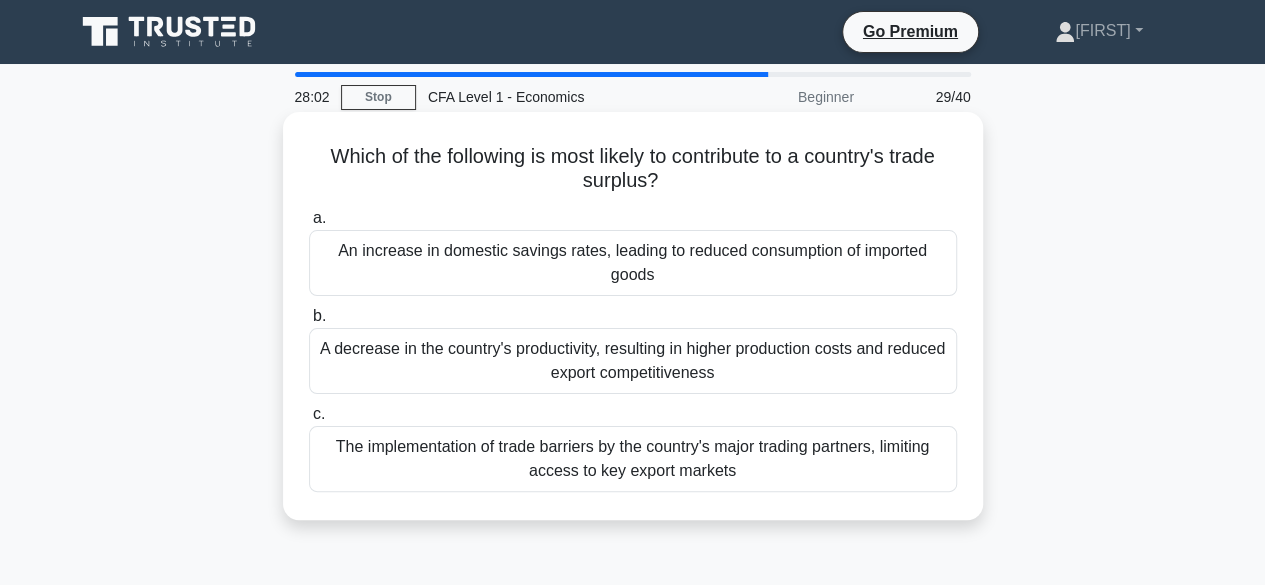 click on "The implementation of trade barriers by the country's major trading partners, limiting access to key export markets" at bounding box center [633, 459] 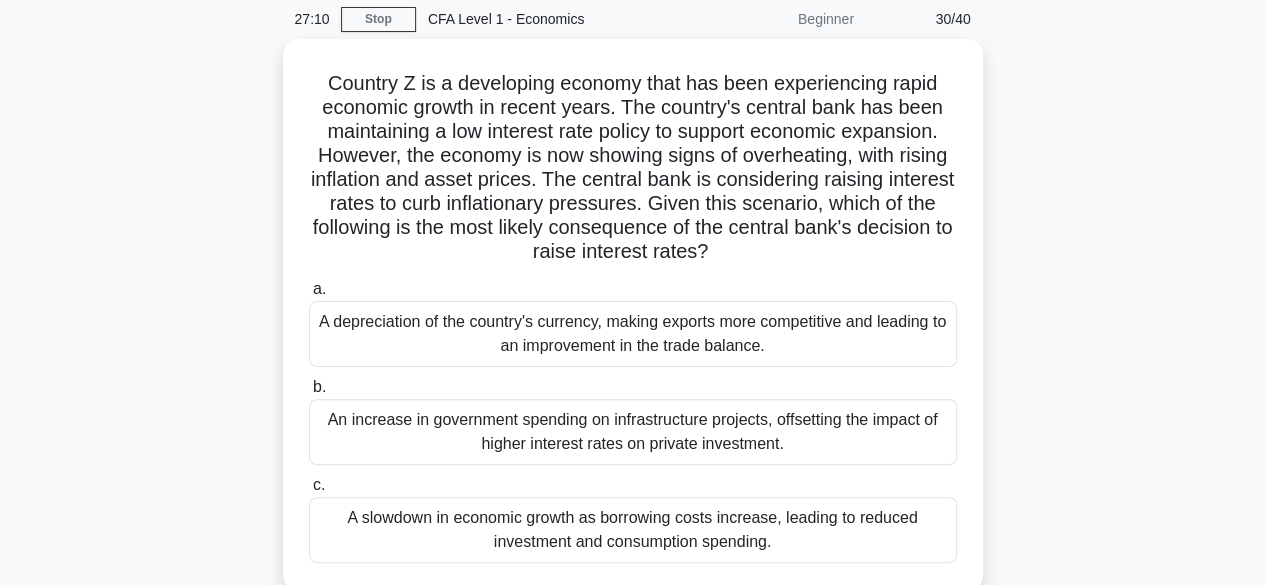 scroll, scrollTop: 80, scrollLeft: 0, axis: vertical 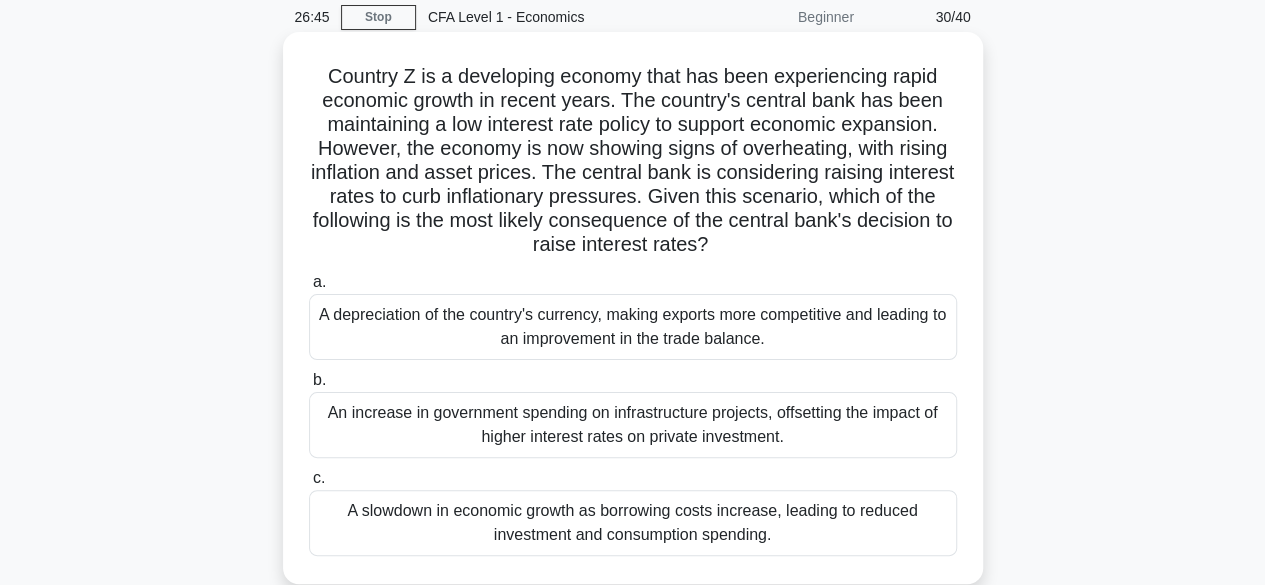 click on "A slowdown in economic growth as borrowing costs increase, leading to reduced investment and consumption spending." at bounding box center (633, 523) 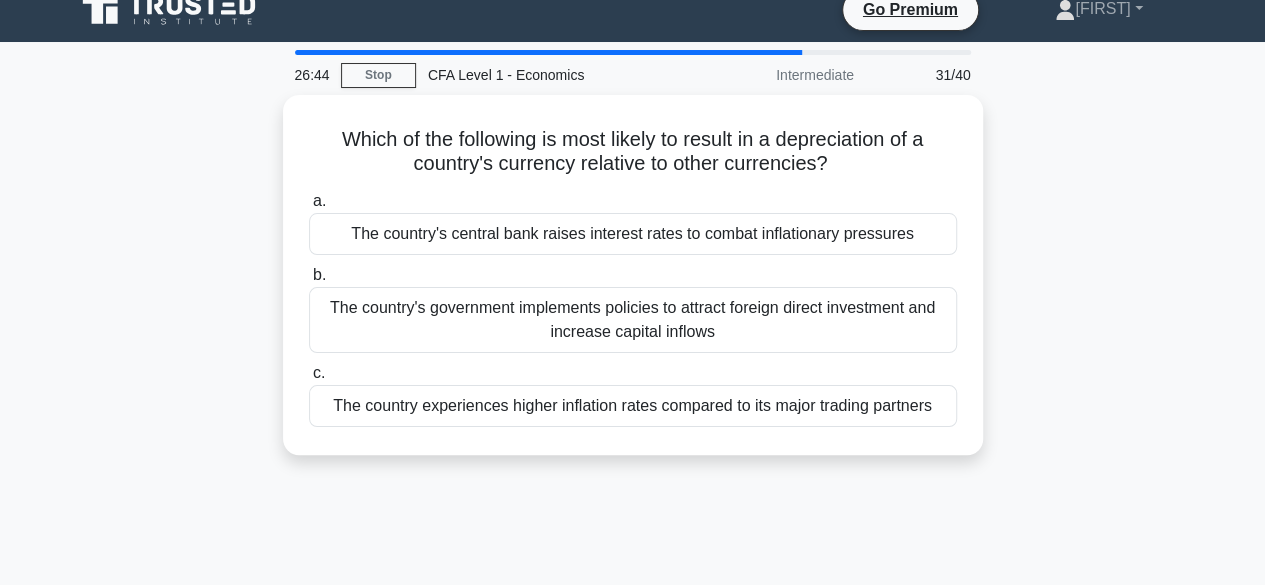 scroll, scrollTop: 0, scrollLeft: 0, axis: both 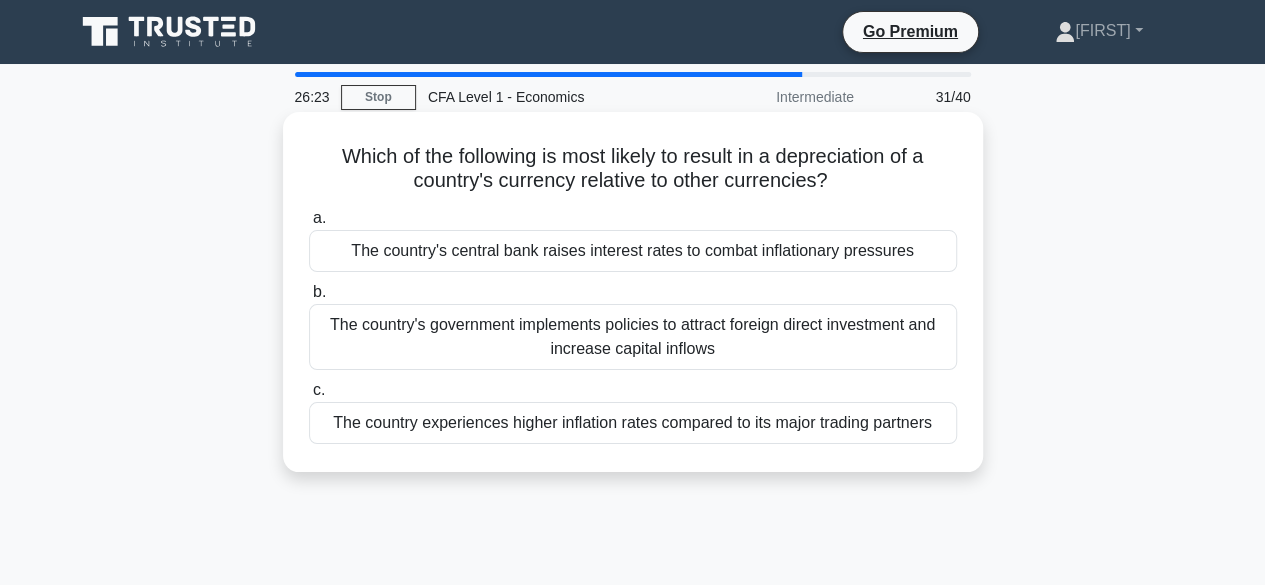 click on "The country experiences higher inflation rates compared to its major trading partners" at bounding box center (633, 423) 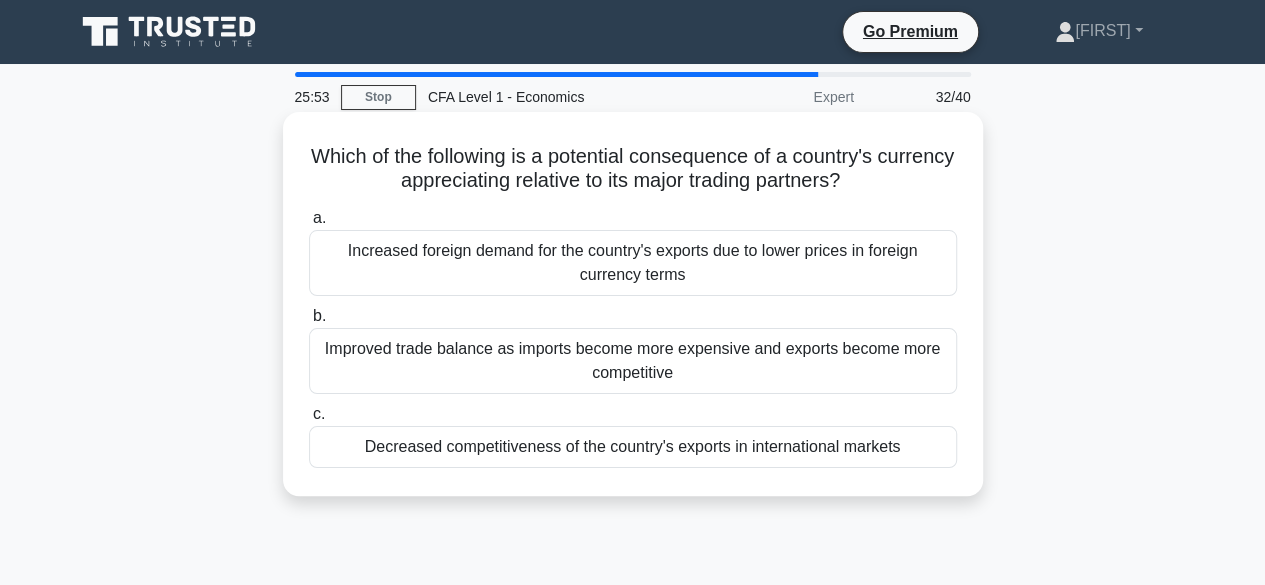 click on "Increased foreign demand for the country's exports due to lower prices in foreign currency terms" at bounding box center (633, 263) 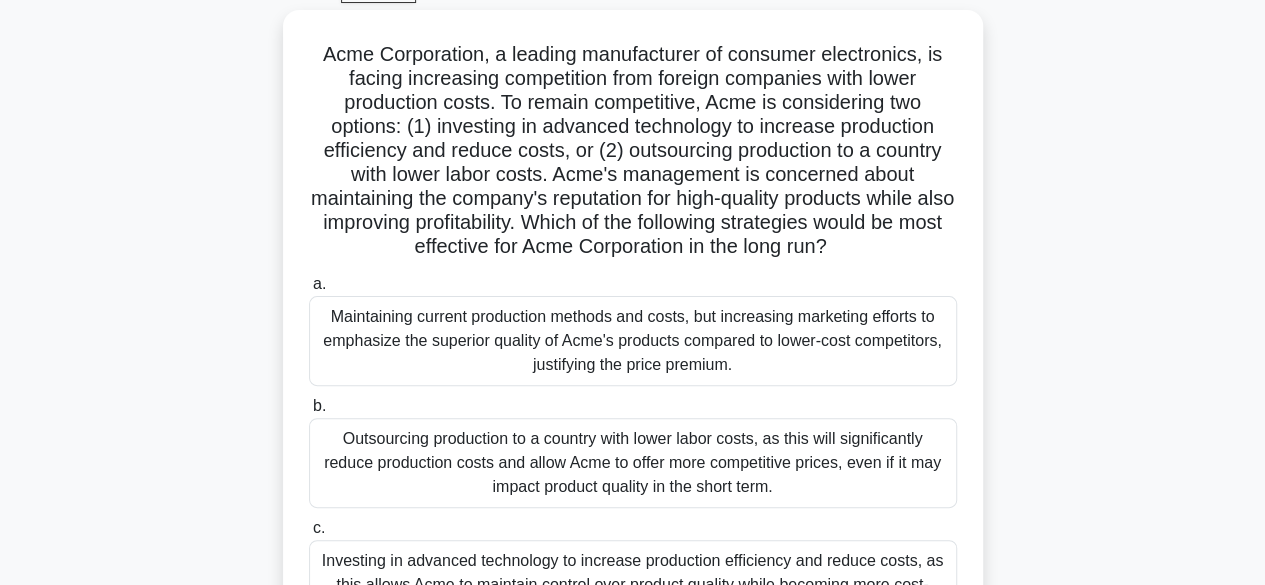 scroll, scrollTop: 160, scrollLeft: 0, axis: vertical 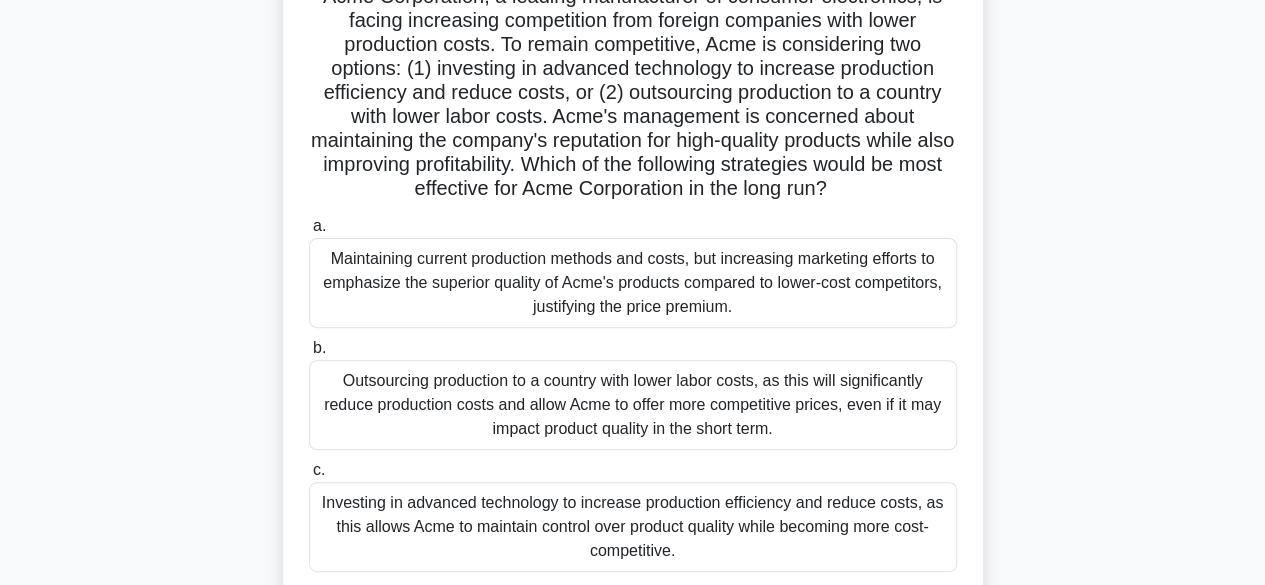 click on "Investing in advanced technology to increase production efficiency and reduce costs, as this allows Acme to maintain control over product quality while becoming more cost-competitive." at bounding box center [633, 527] 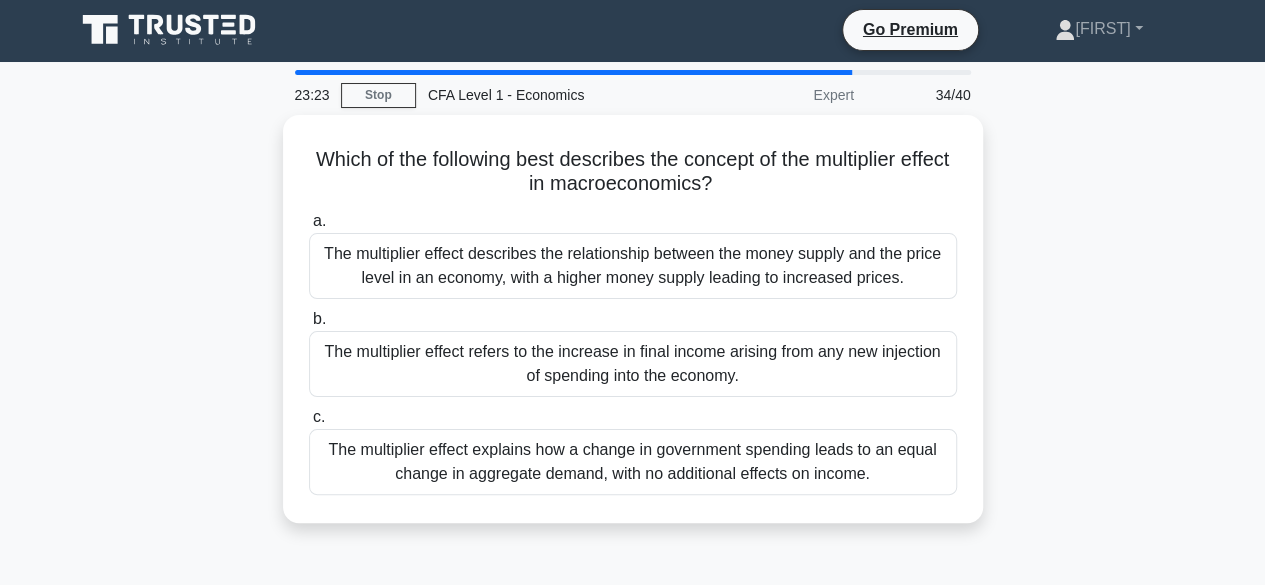 scroll, scrollTop: 0, scrollLeft: 0, axis: both 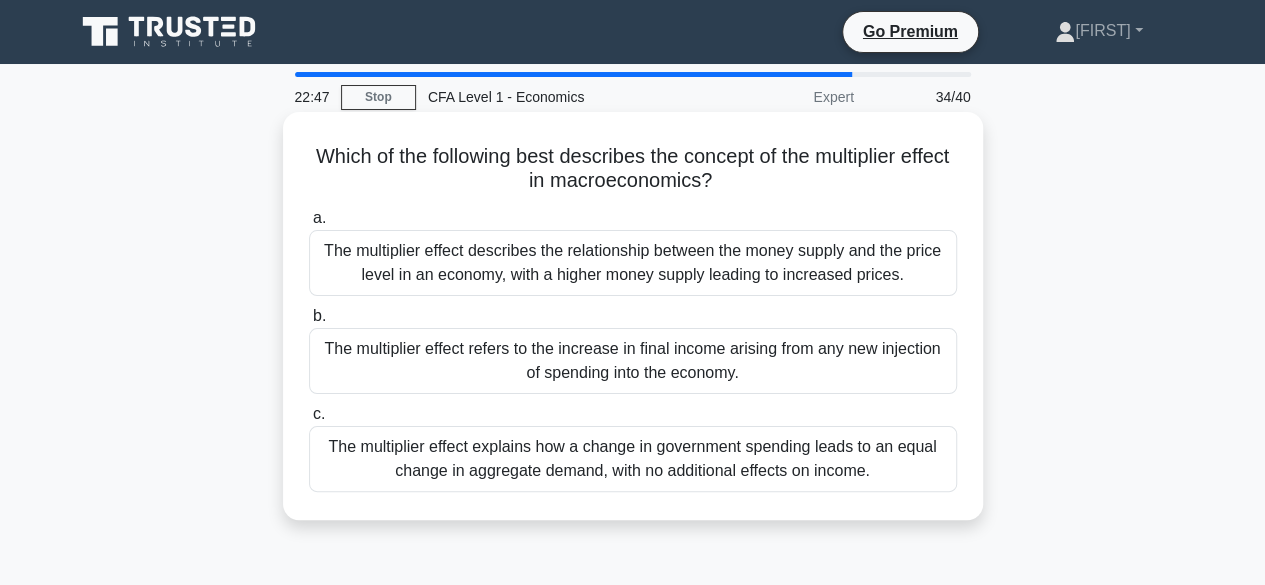 click on "The multiplier effect explains how a change in government spending leads to an equal change in aggregate demand, with no additional effects on income." at bounding box center [633, 459] 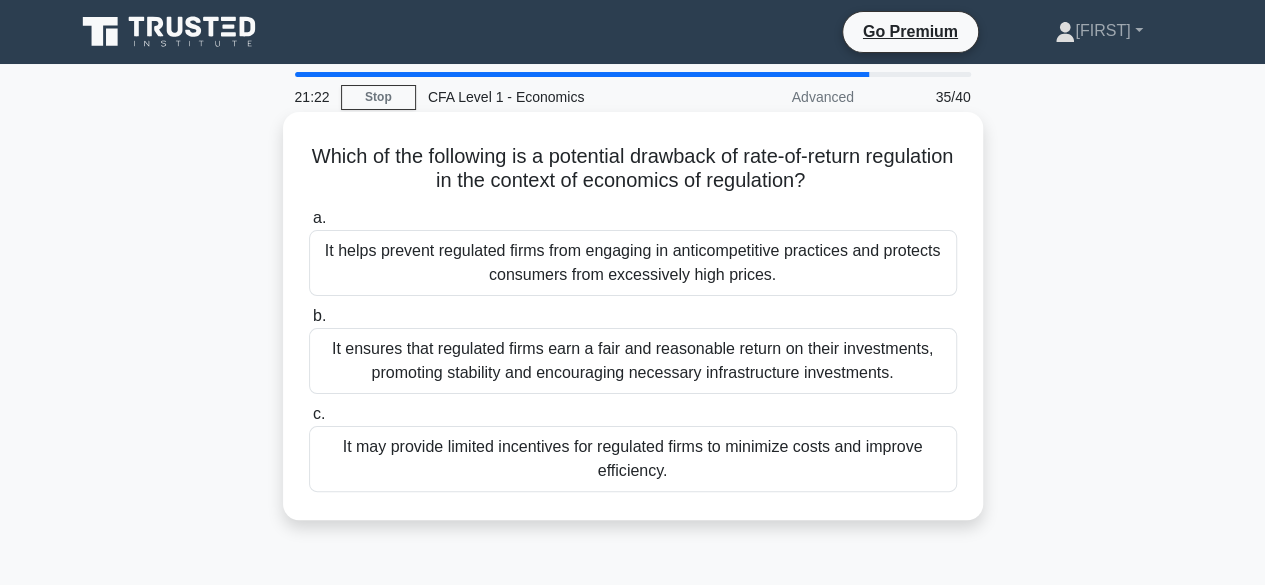 click on "It ensures that regulated firms earn a fair and reasonable return on their investments, promoting stability and encouraging necessary infrastructure investments." at bounding box center (633, 361) 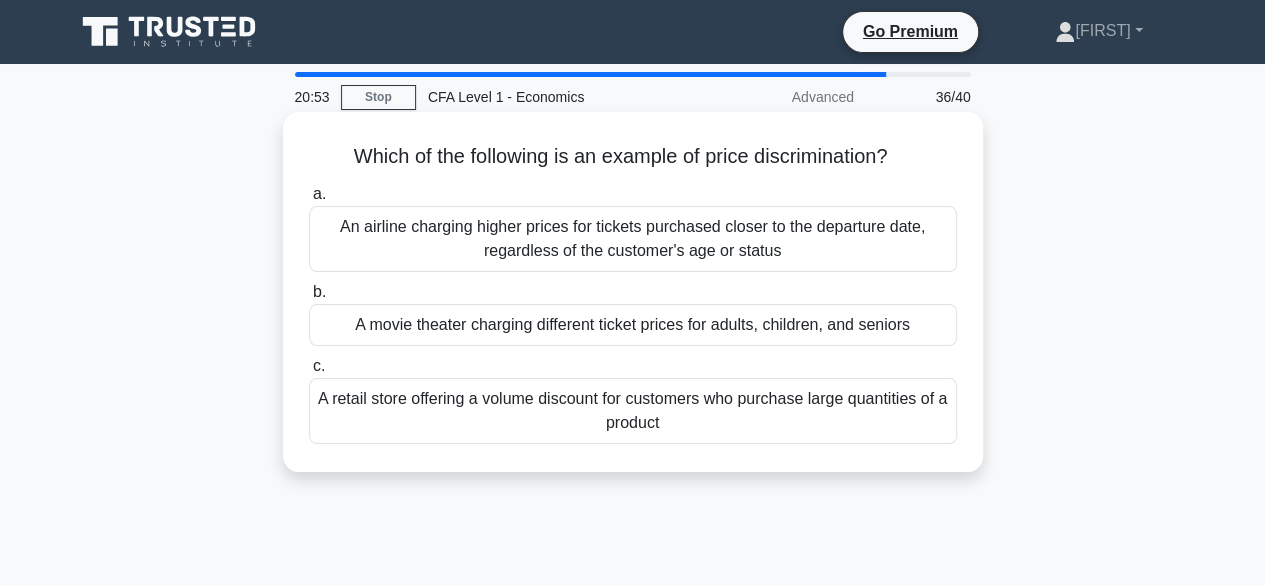 click on "An airline charging higher prices for tickets purchased closer to the departure date, regardless of the customer's age or status" at bounding box center (633, 239) 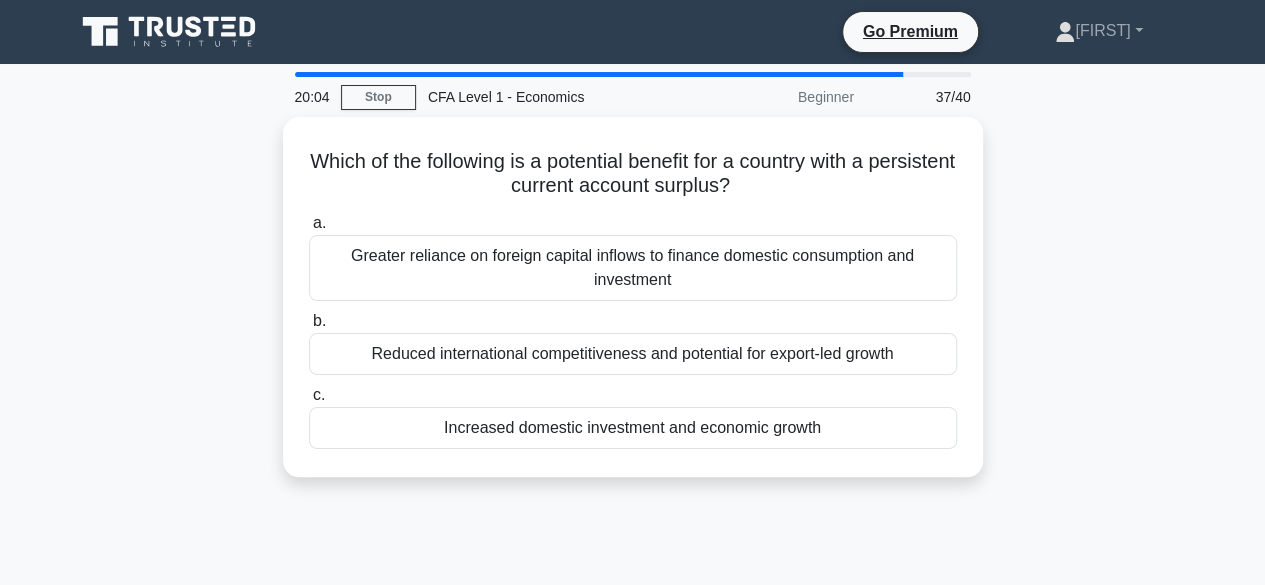 click on "Greater reliance on foreign capital inflows to finance domestic consumption and investment" at bounding box center [633, 268] 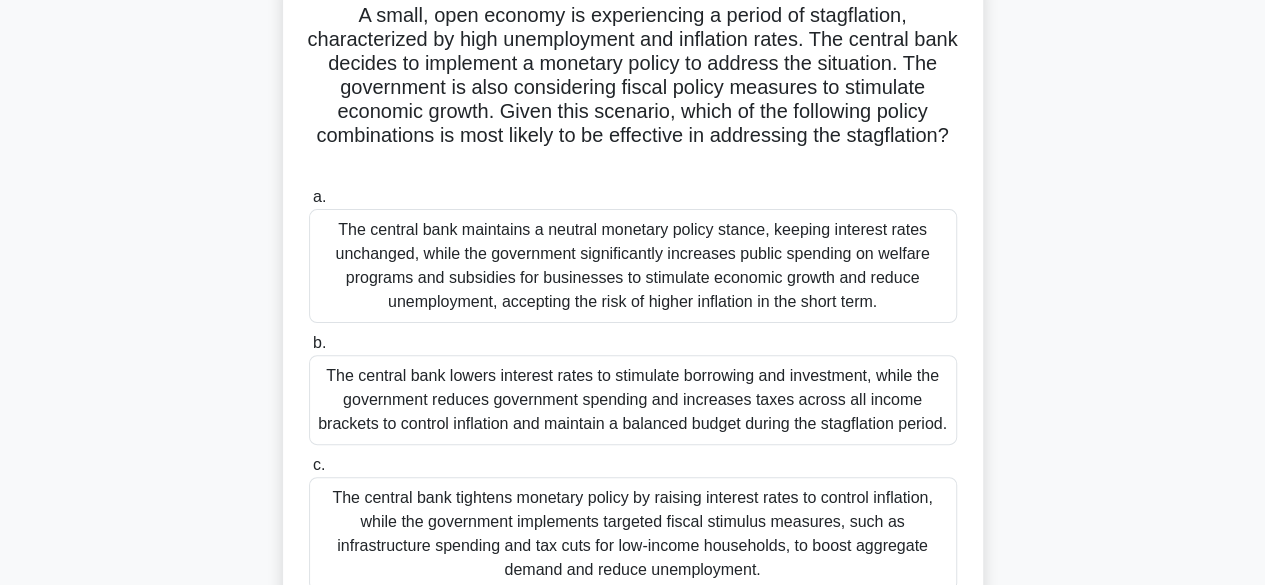 scroll, scrollTop: 240, scrollLeft: 0, axis: vertical 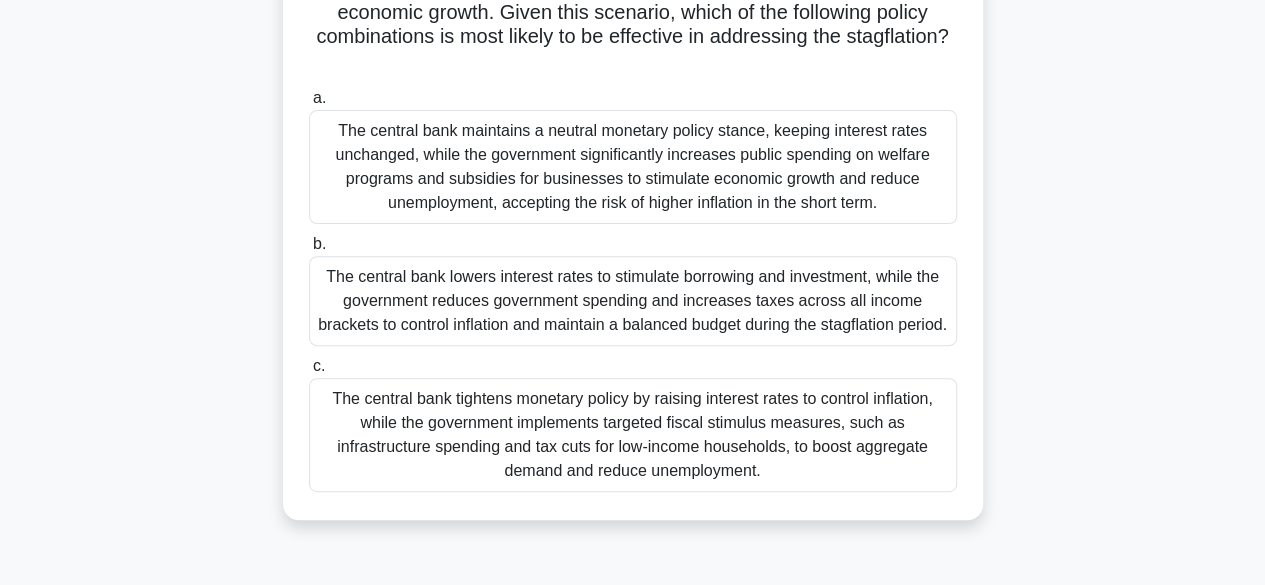 click on "The central bank tightens monetary policy by raising interest rates to control inflation, while the government implements targeted fiscal stimulus measures, such as infrastructure spending and tax cuts for low-income households, to boost aggregate demand and reduce unemployment." at bounding box center (633, 435) 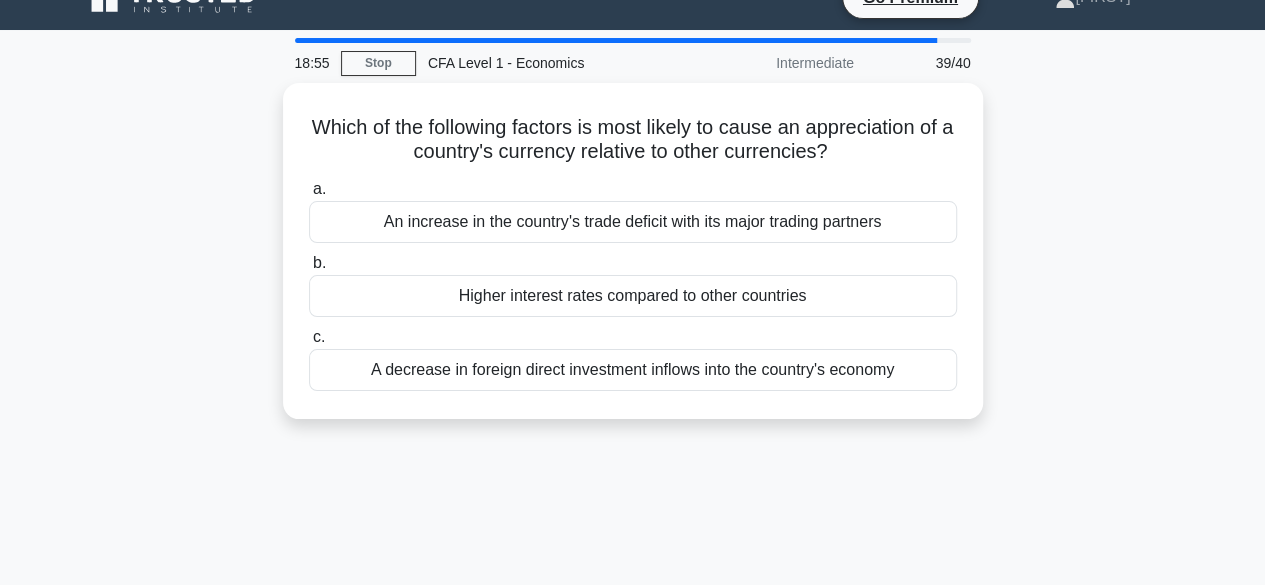 scroll, scrollTop: 0, scrollLeft: 0, axis: both 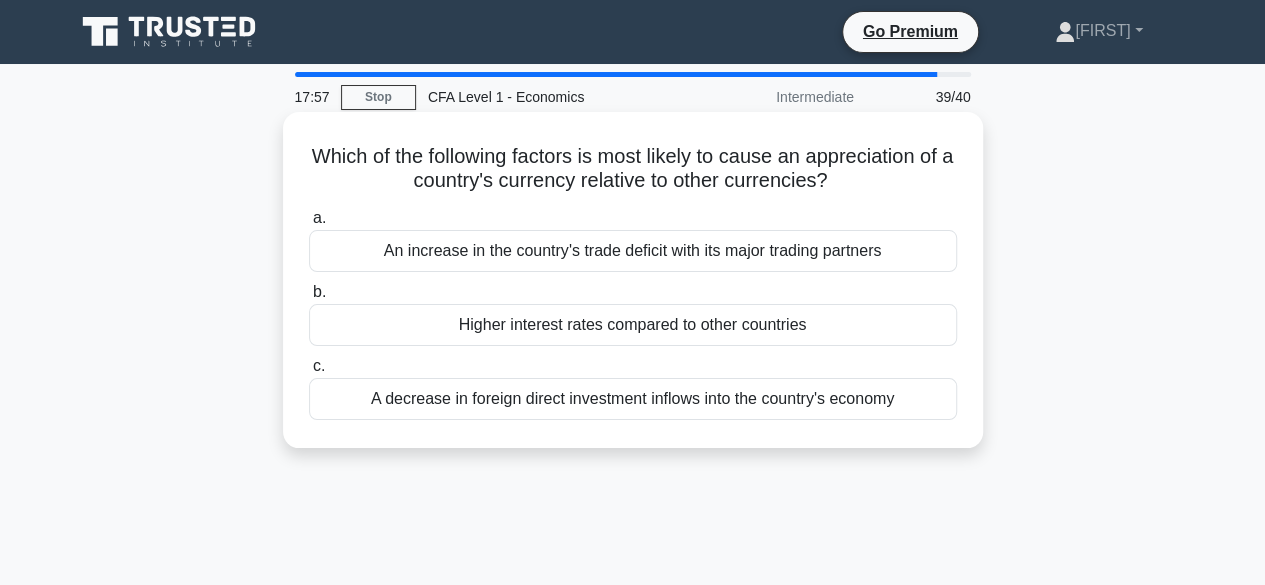 click on "An increase in the country's trade deficit with its major trading partners" at bounding box center (633, 251) 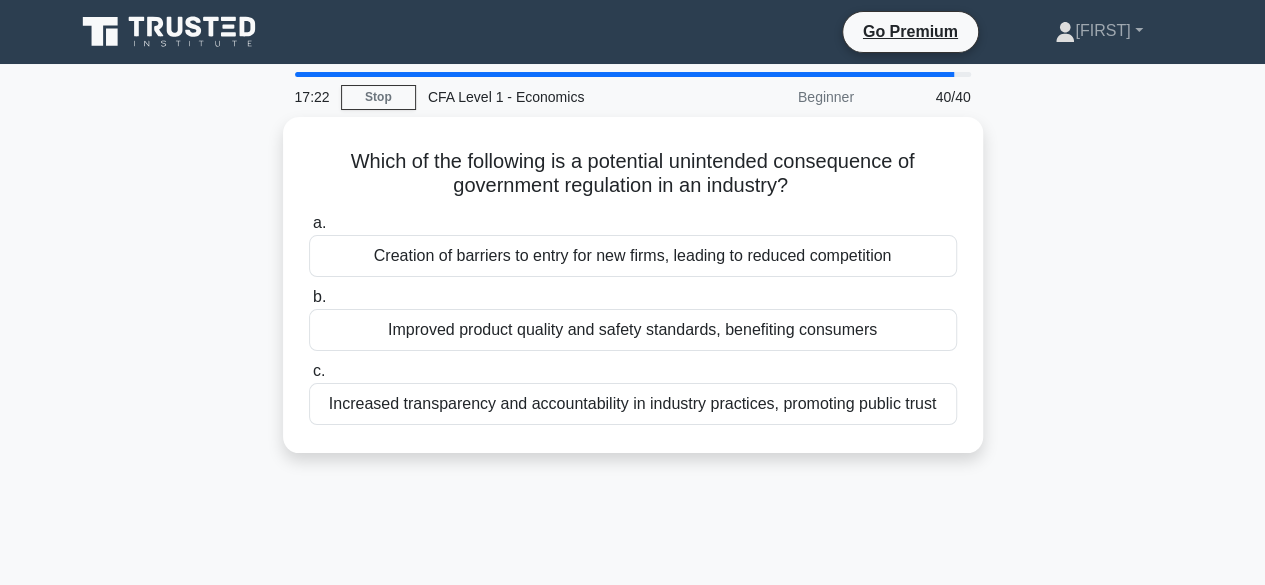 click on "Creation of barriers to entry for new firms, leading to reduced competition" at bounding box center (633, 256) 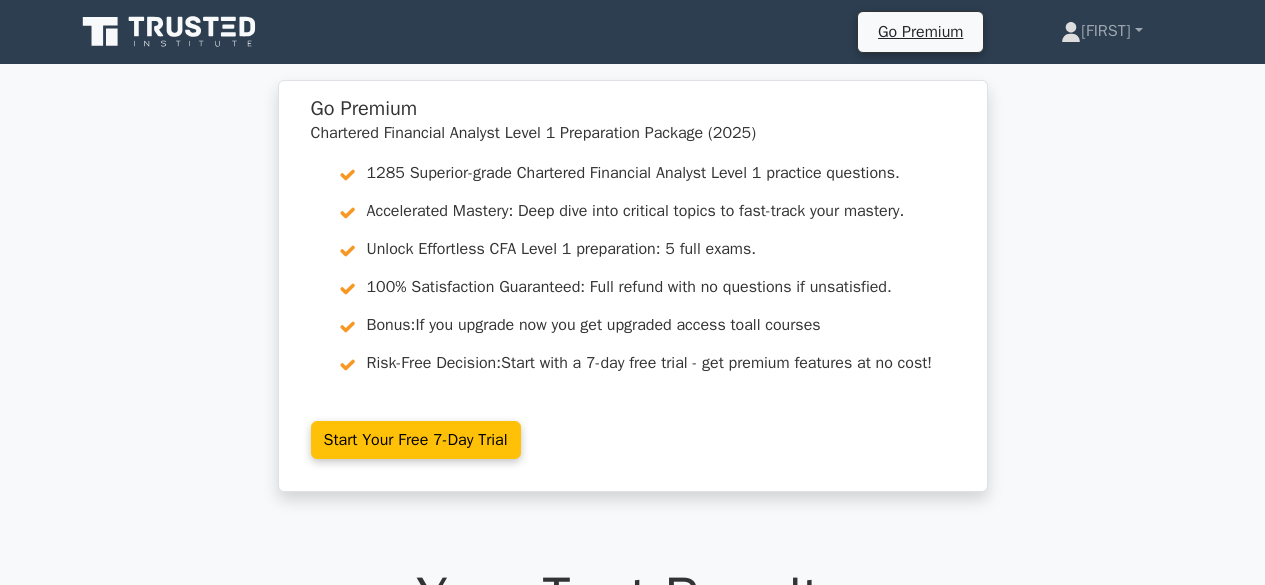 scroll, scrollTop: 0, scrollLeft: 0, axis: both 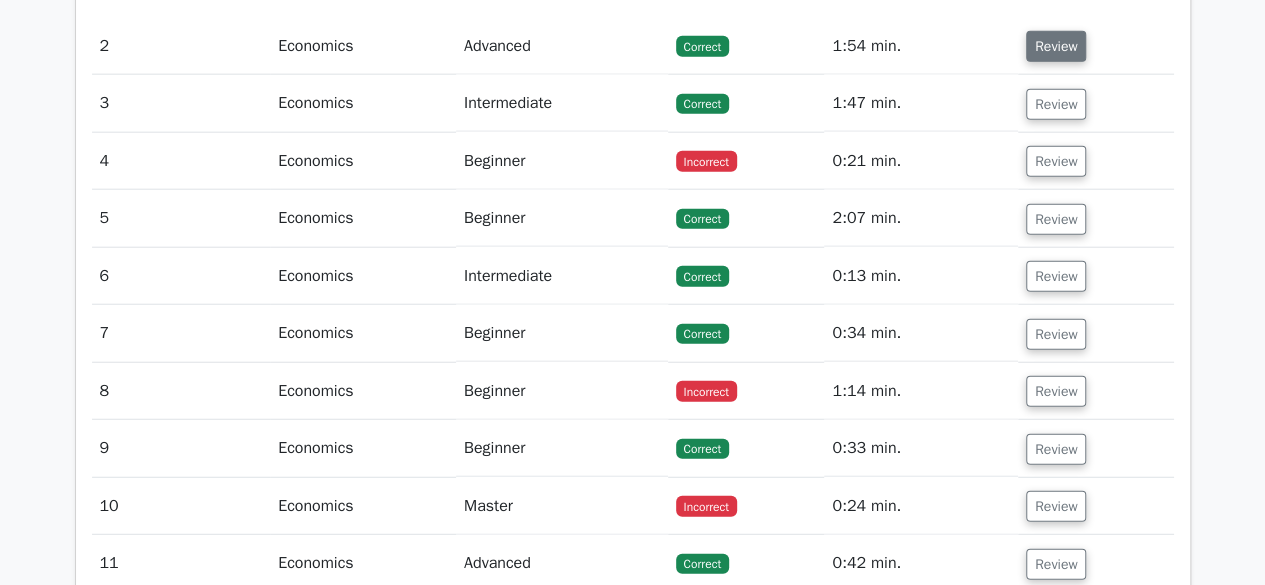 click on "Review" at bounding box center (1056, 46) 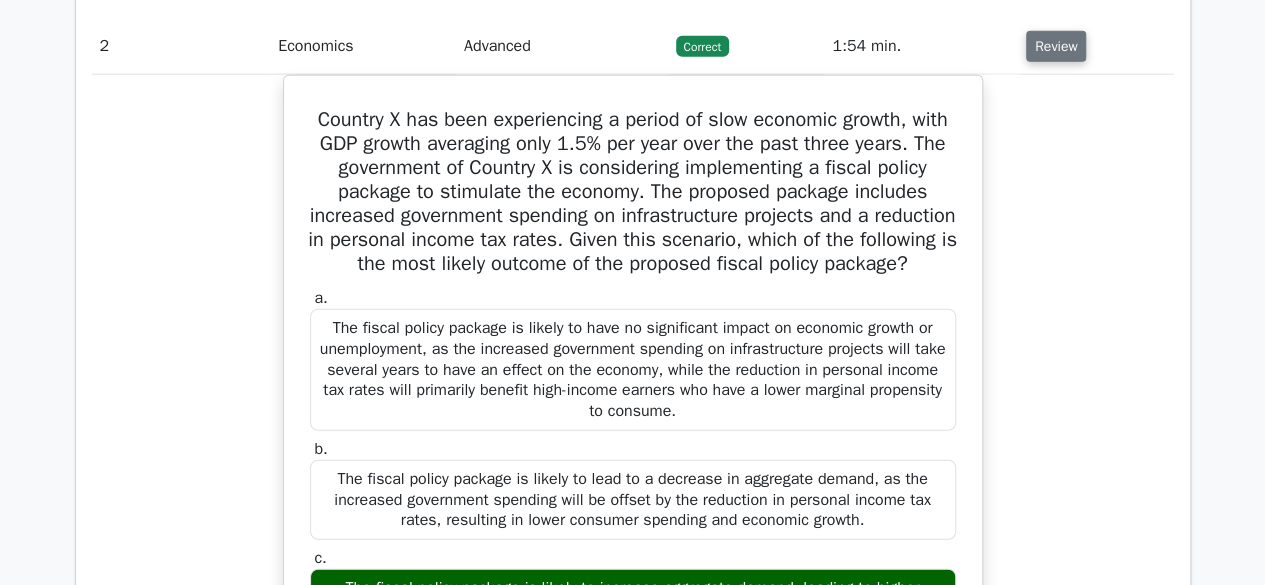 type 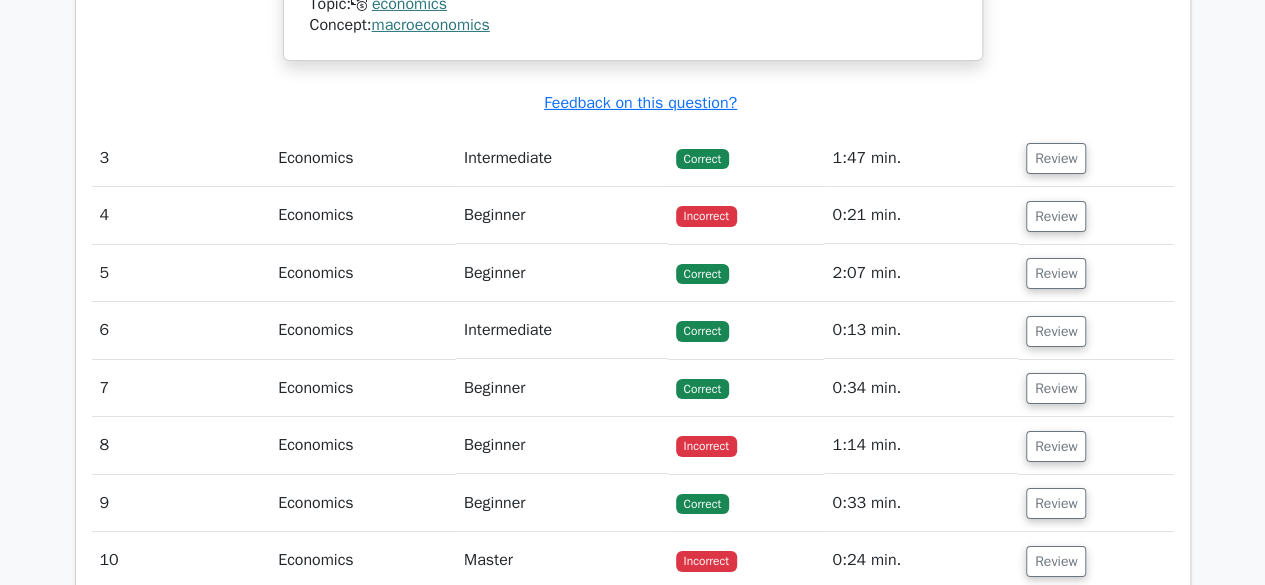 scroll, scrollTop: 3610, scrollLeft: 0, axis: vertical 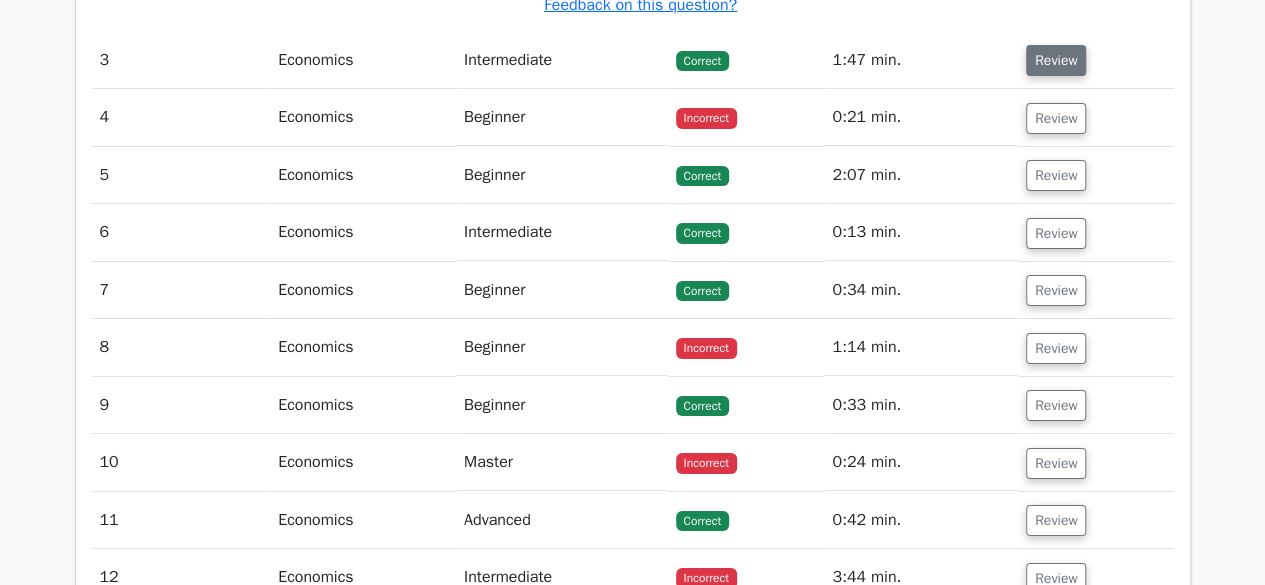 click on "Review" at bounding box center (1056, 60) 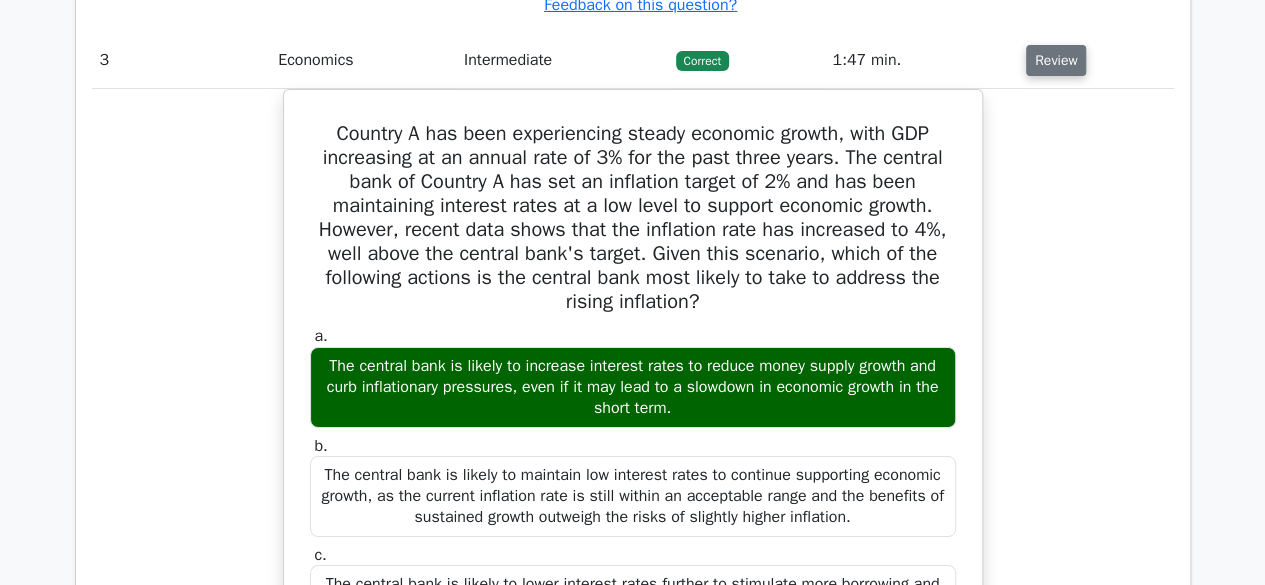 type 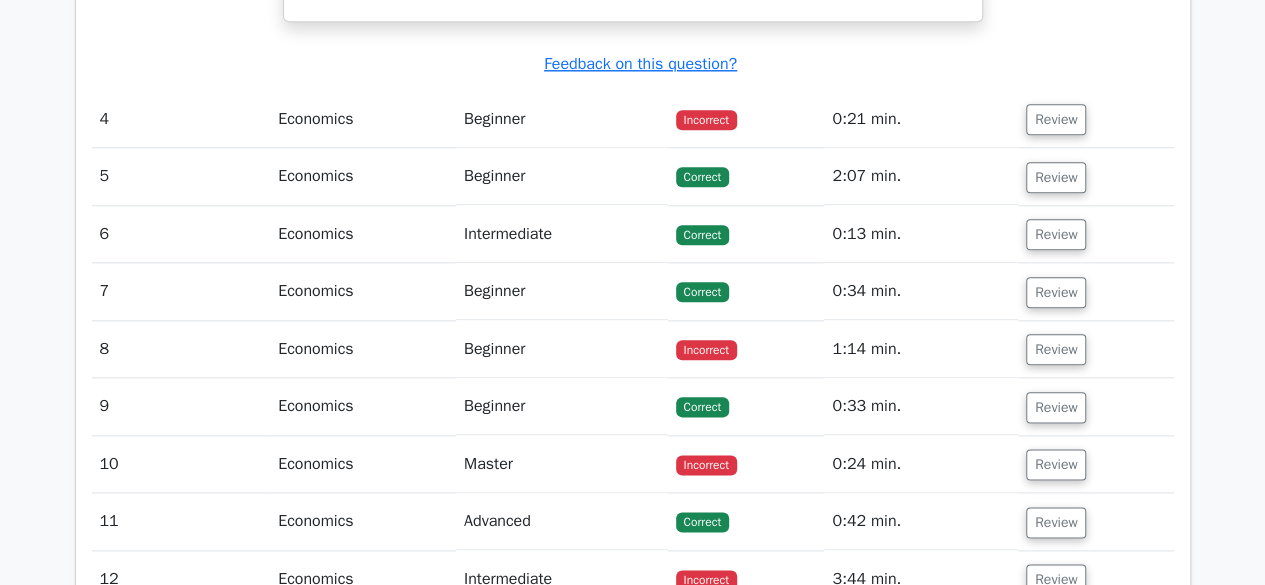 scroll, scrollTop: 4850, scrollLeft: 0, axis: vertical 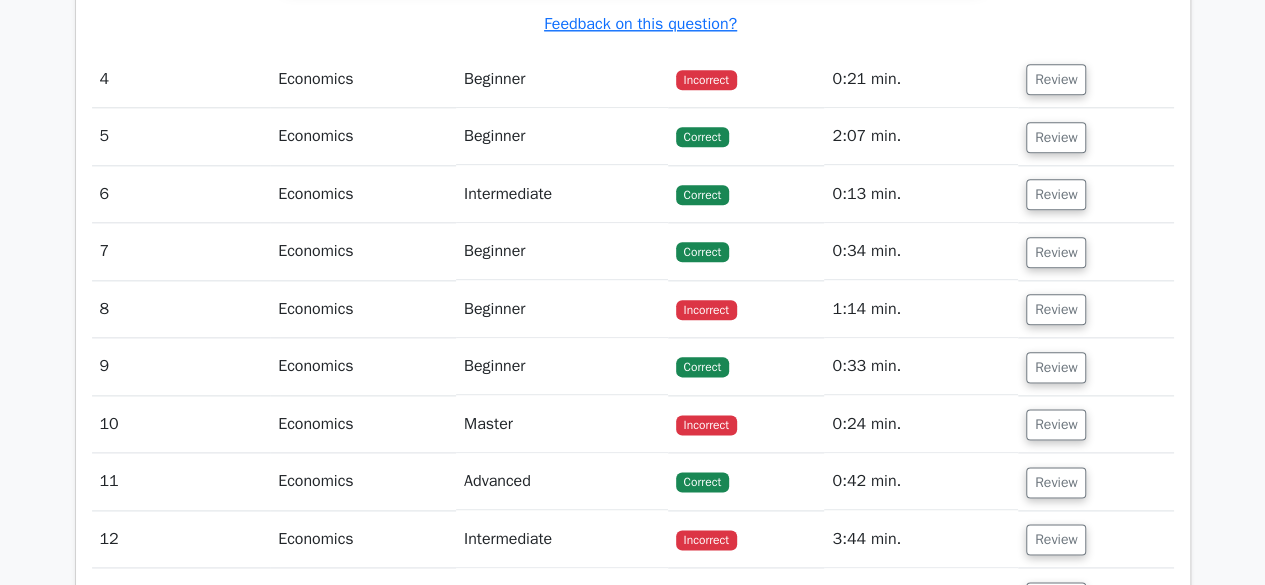 click on "Review" at bounding box center [1056, 79] 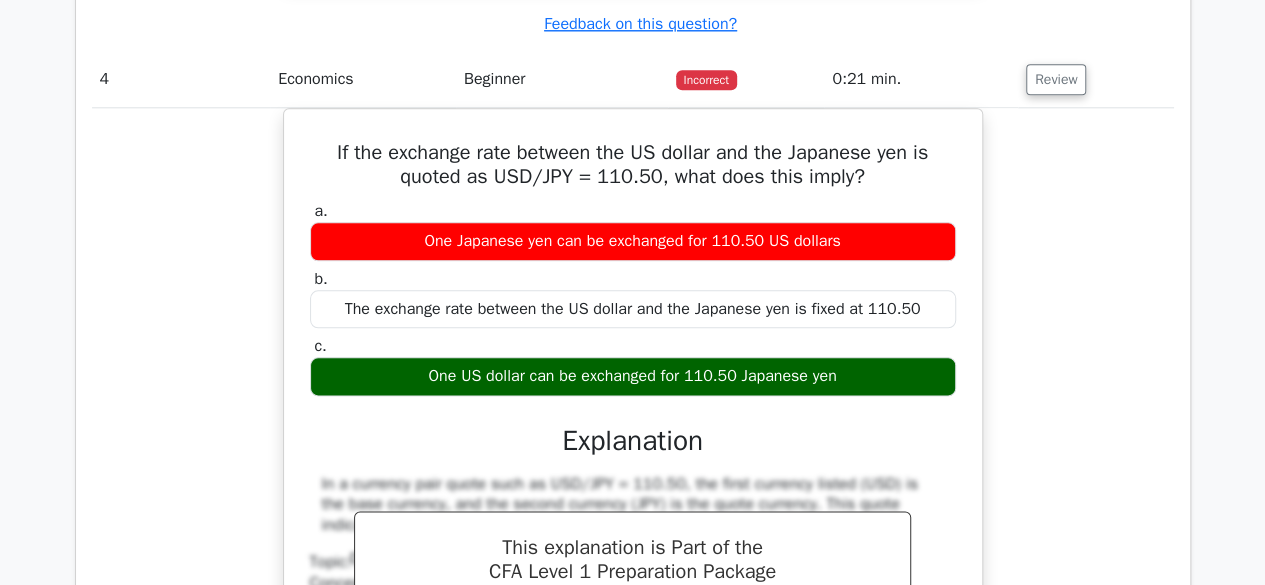 type 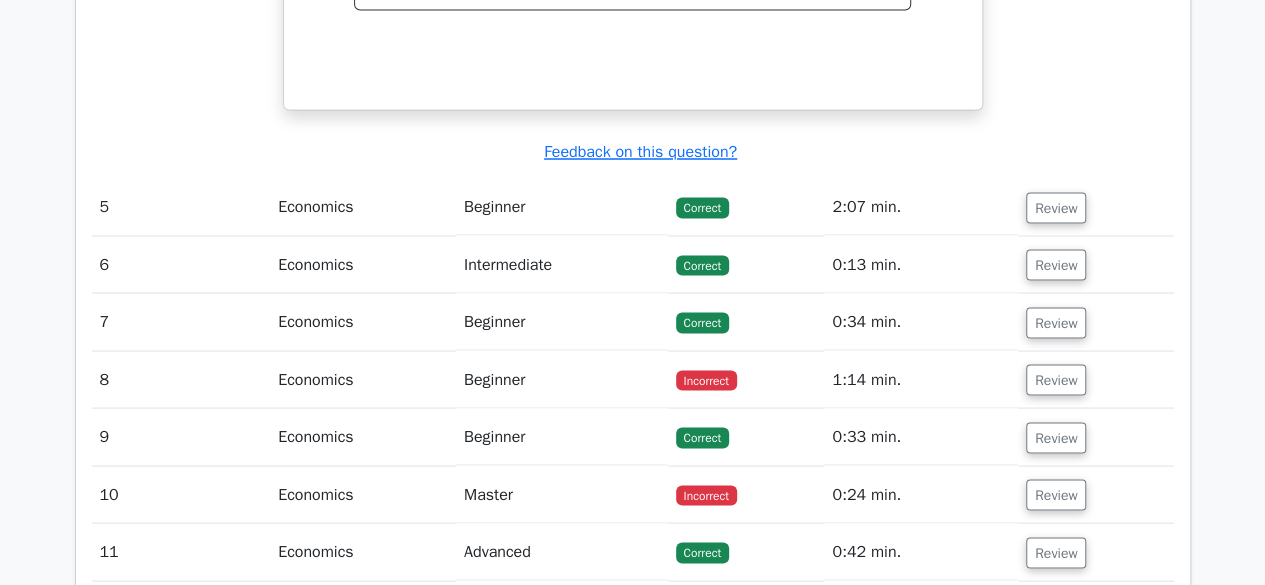 scroll, scrollTop: 5490, scrollLeft: 0, axis: vertical 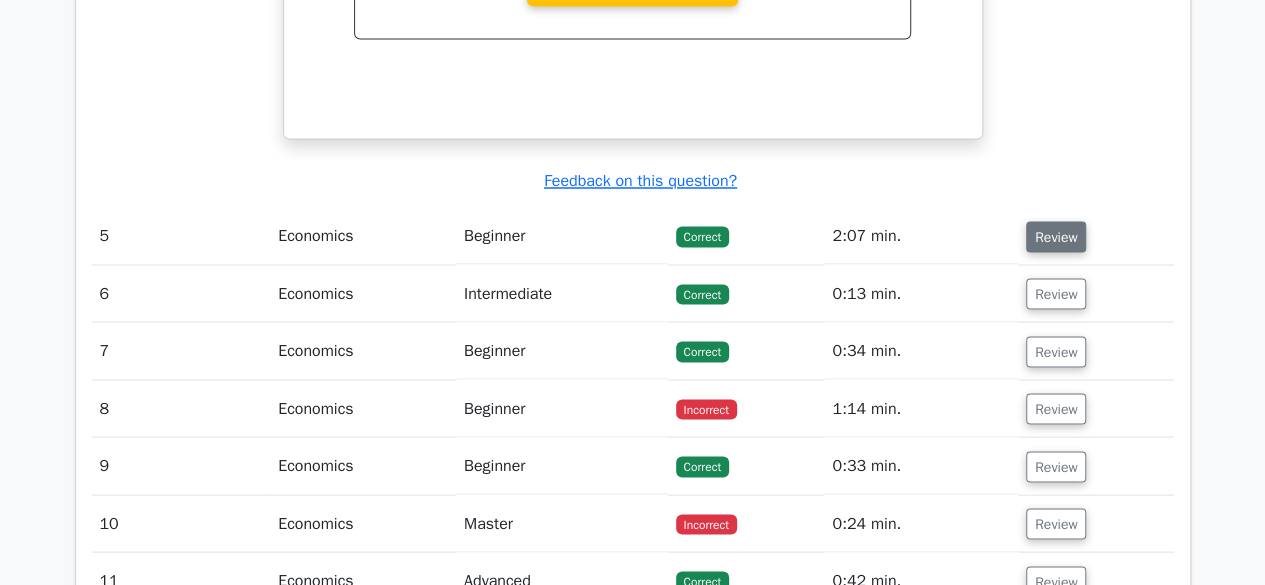 click on "Review" at bounding box center [1056, 236] 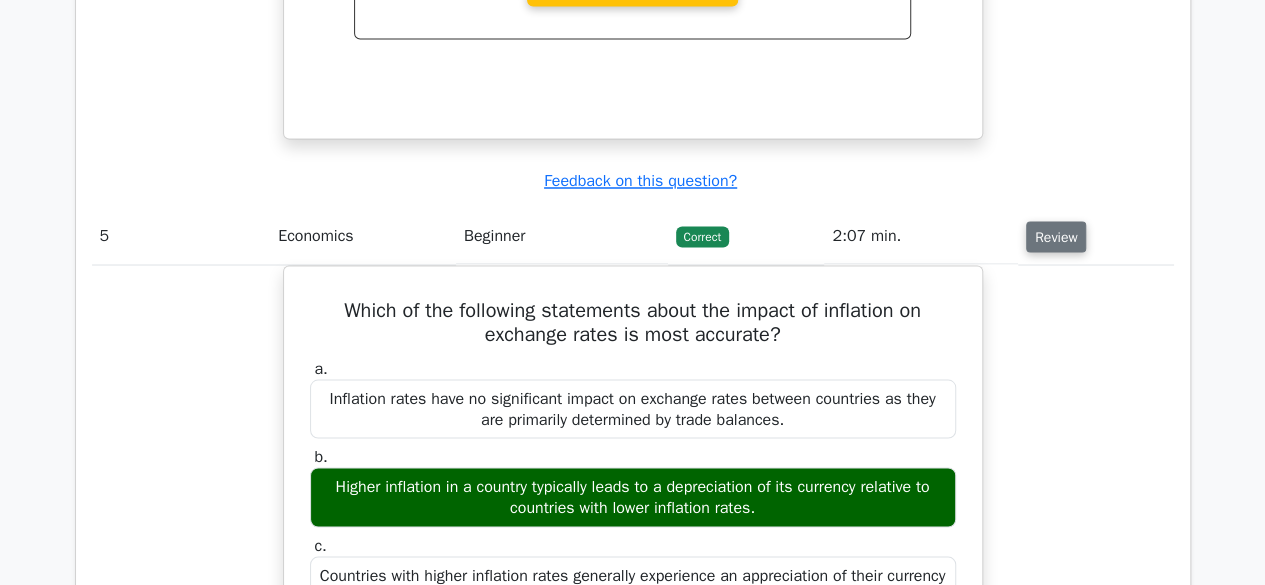 type 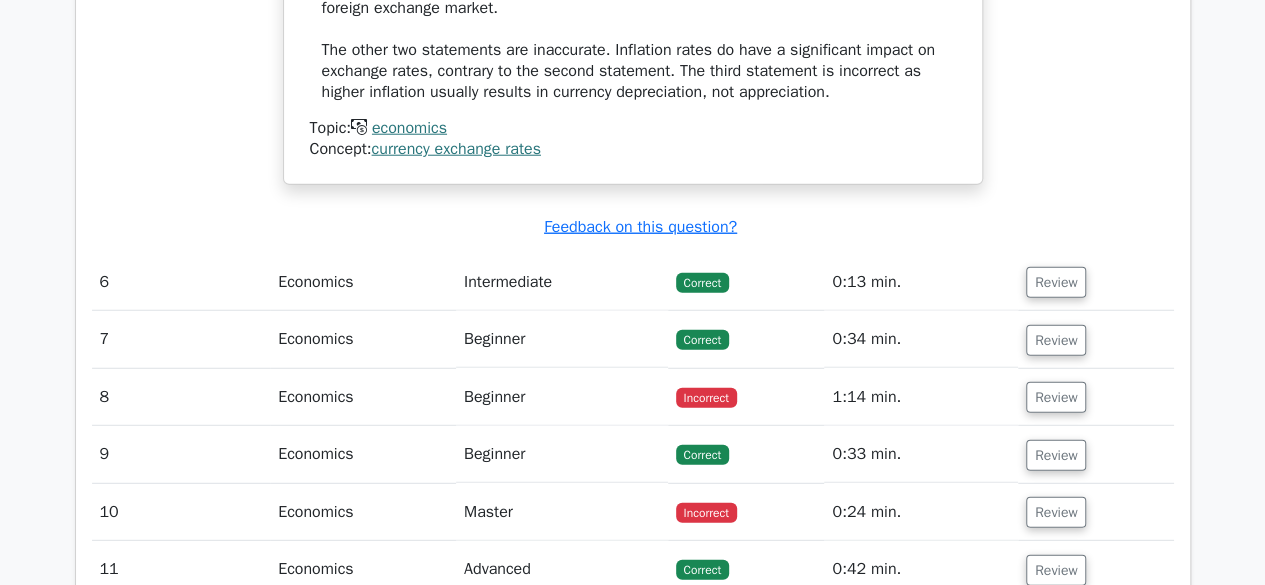 scroll, scrollTop: 6370, scrollLeft: 0, axis: vertical 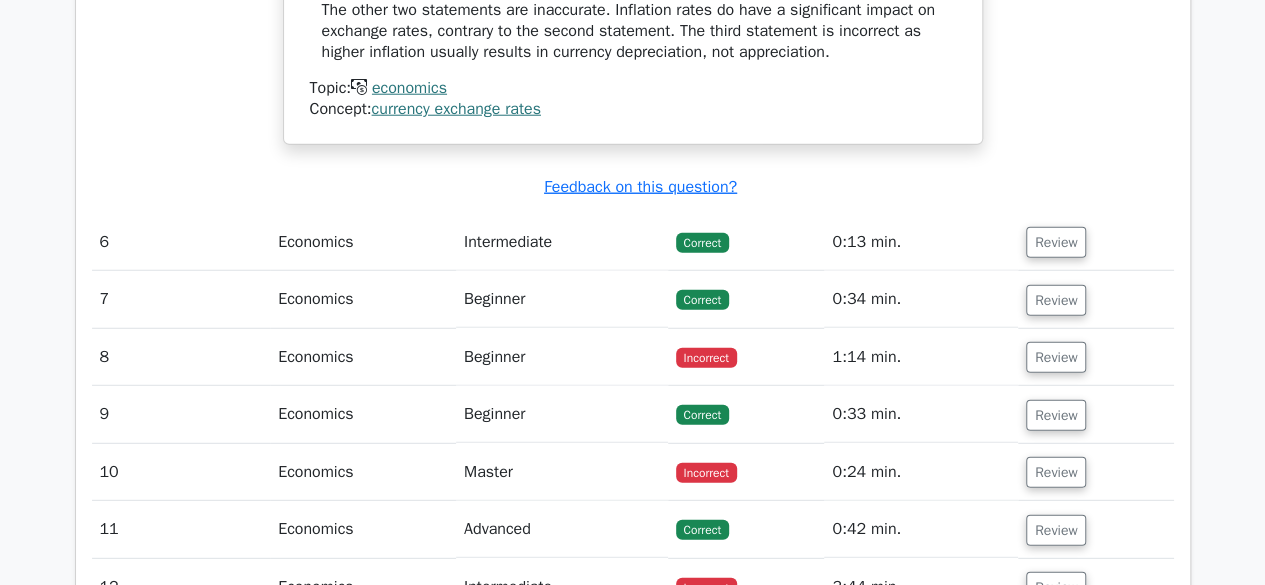 click on "Review" at bounding box center [1056, 242] 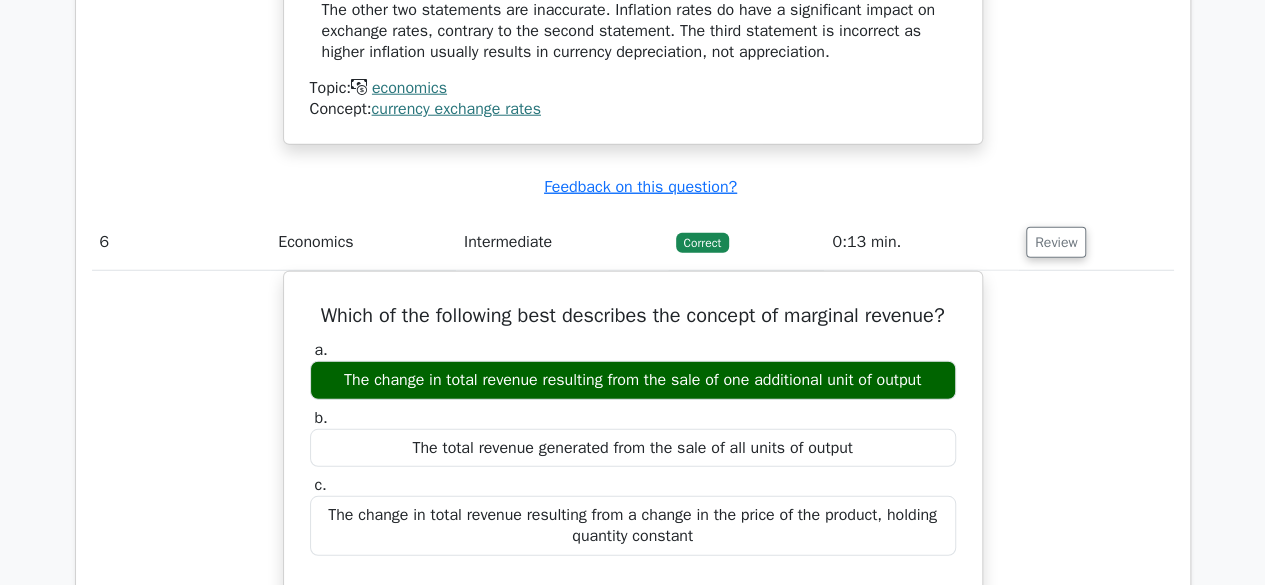 type 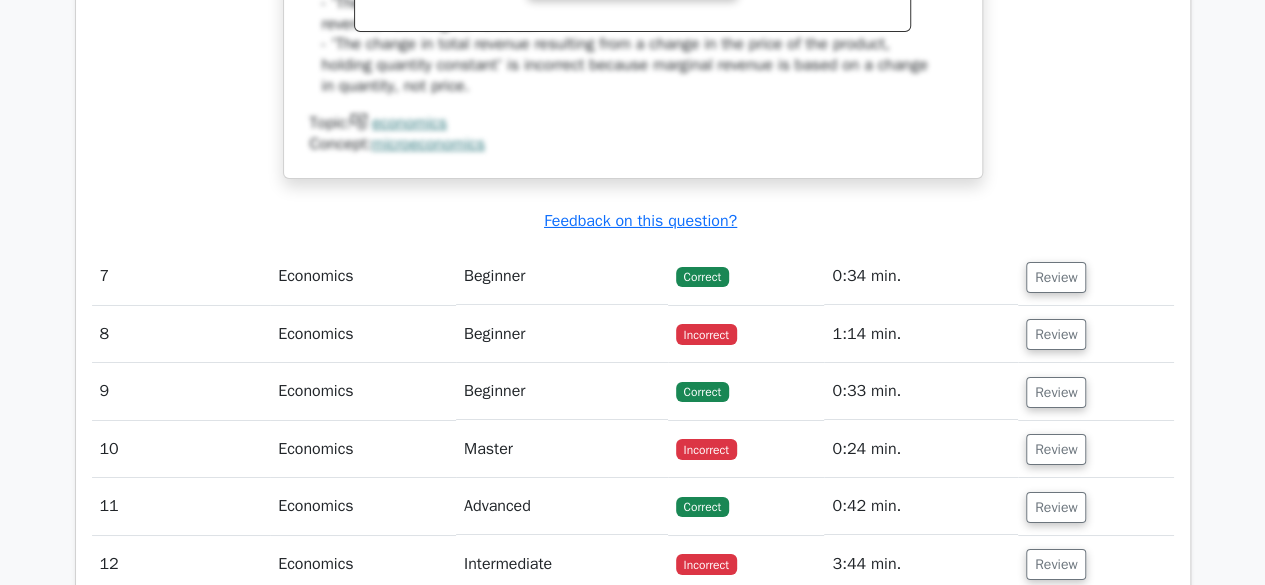 scroll, scrollTop: 7210, scrollLeft: 0, axis: vertical 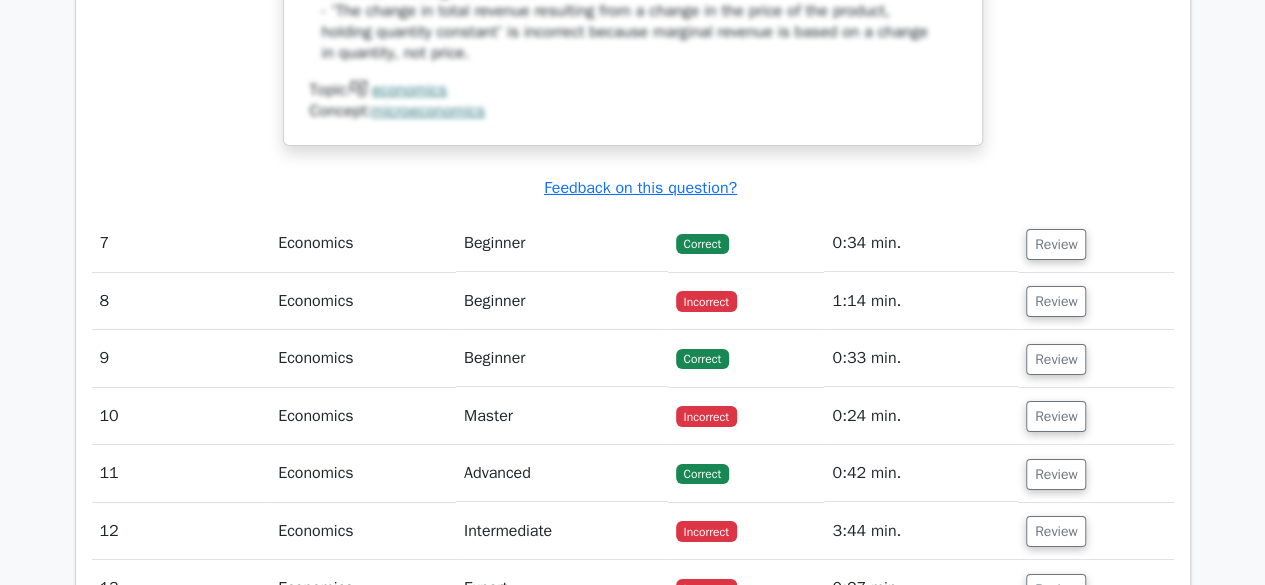 click on "Review" at bounding box center (1056, 244) 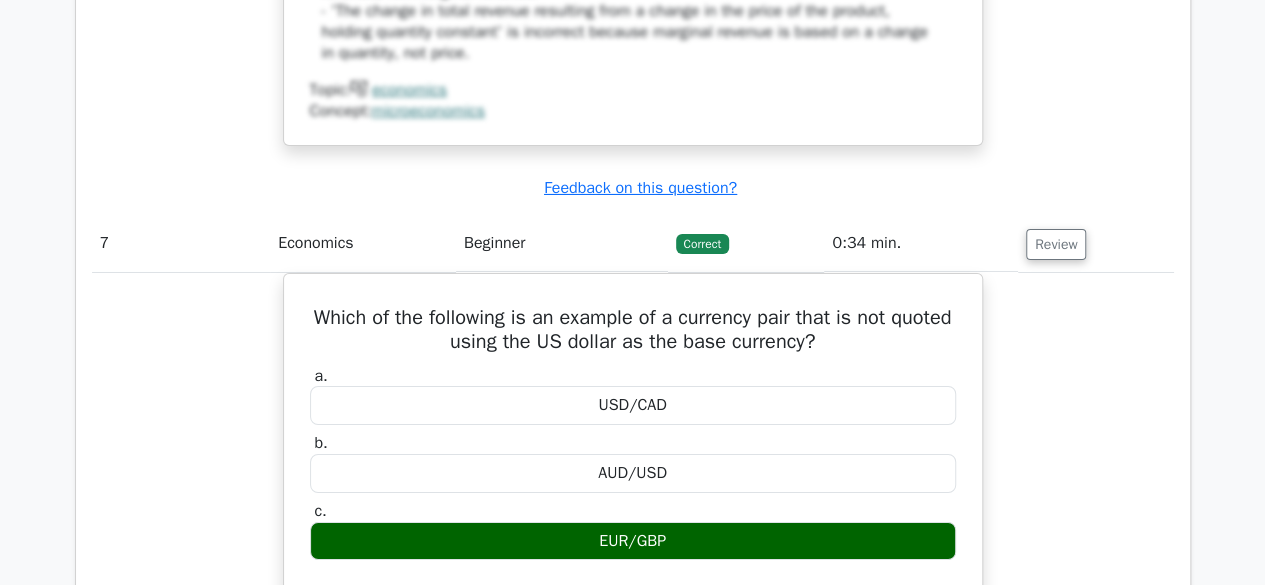 type 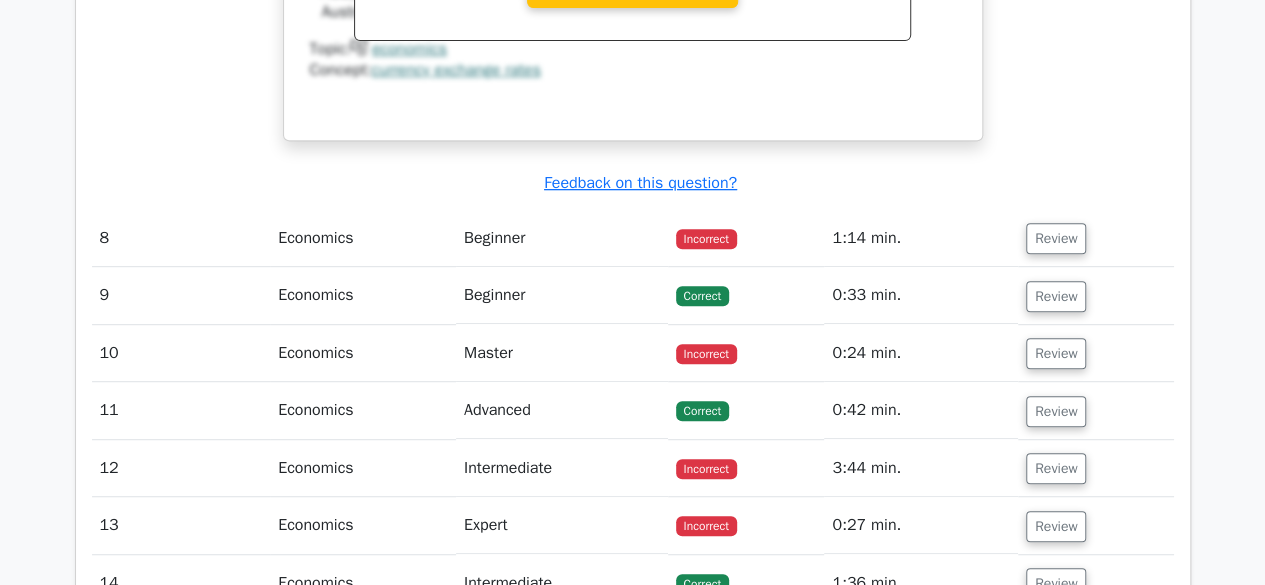 scroll, scrollTop: 8010, scrollLeft: 0, axis: vertical 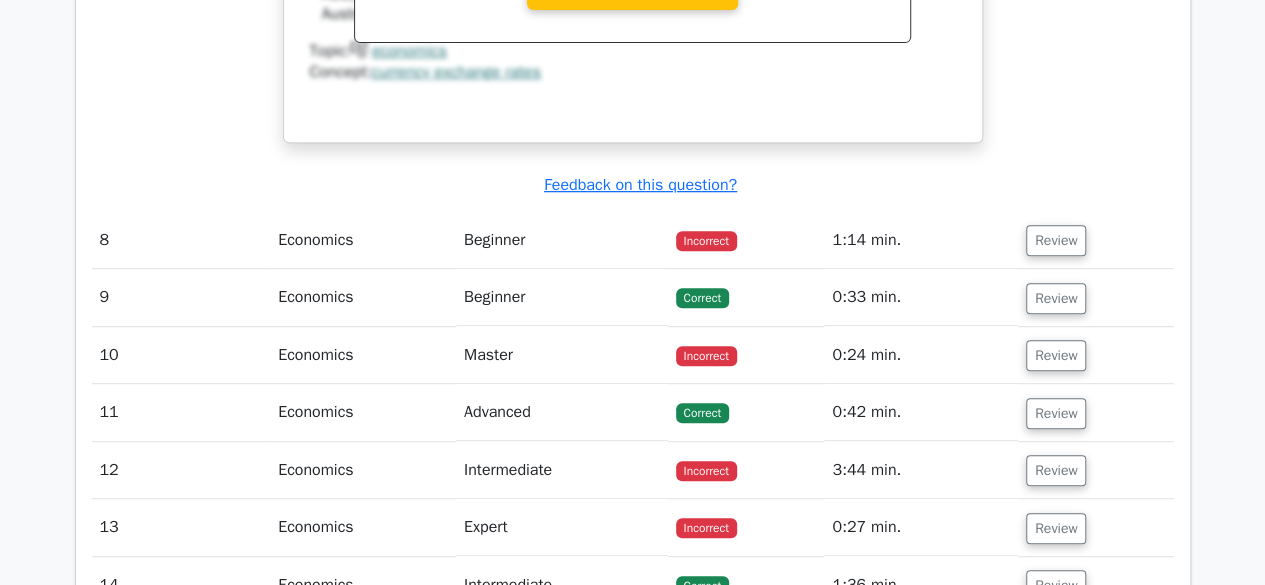 click on "Review" at bounding box center (1056, 240) 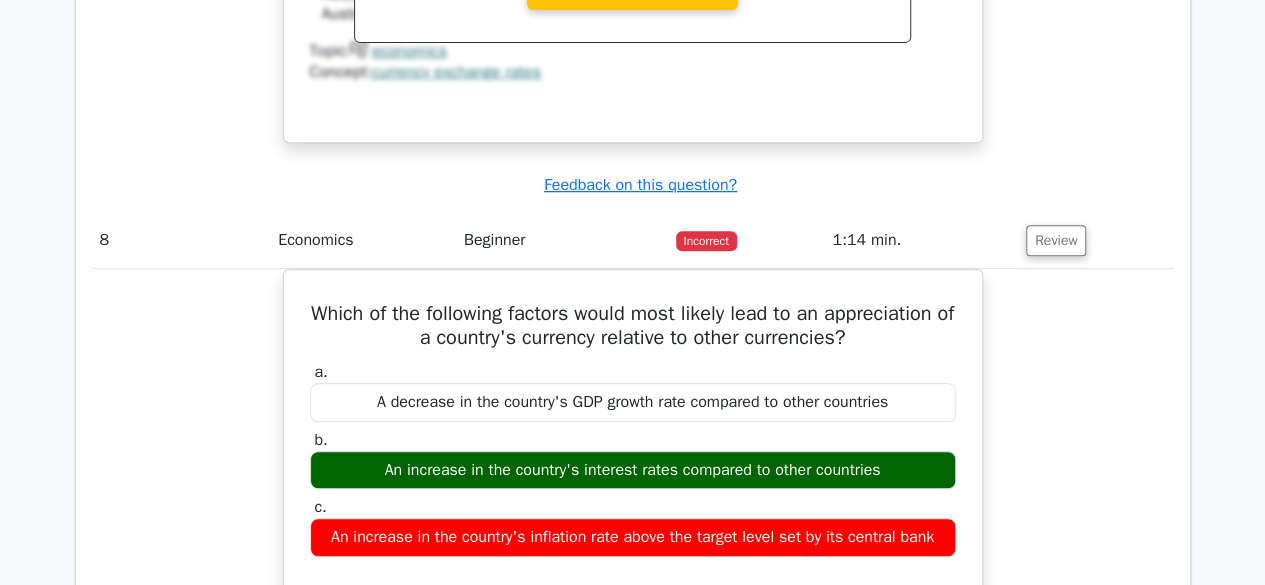 type 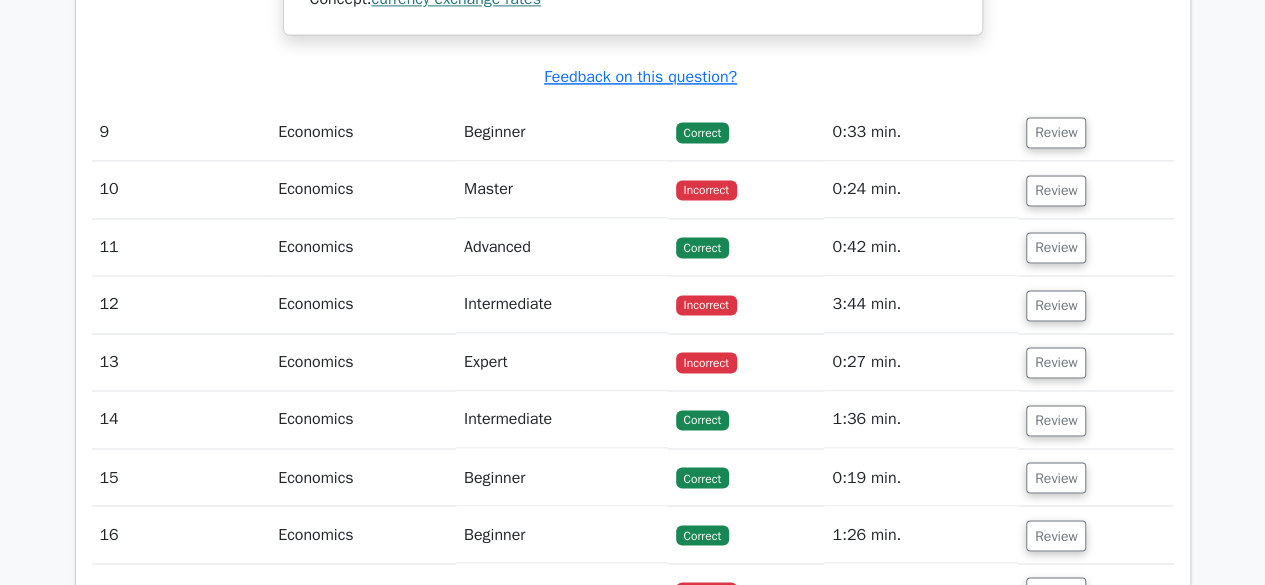 scroll, scrollTop: 9050, scrollLeft: 0, axis: vertical 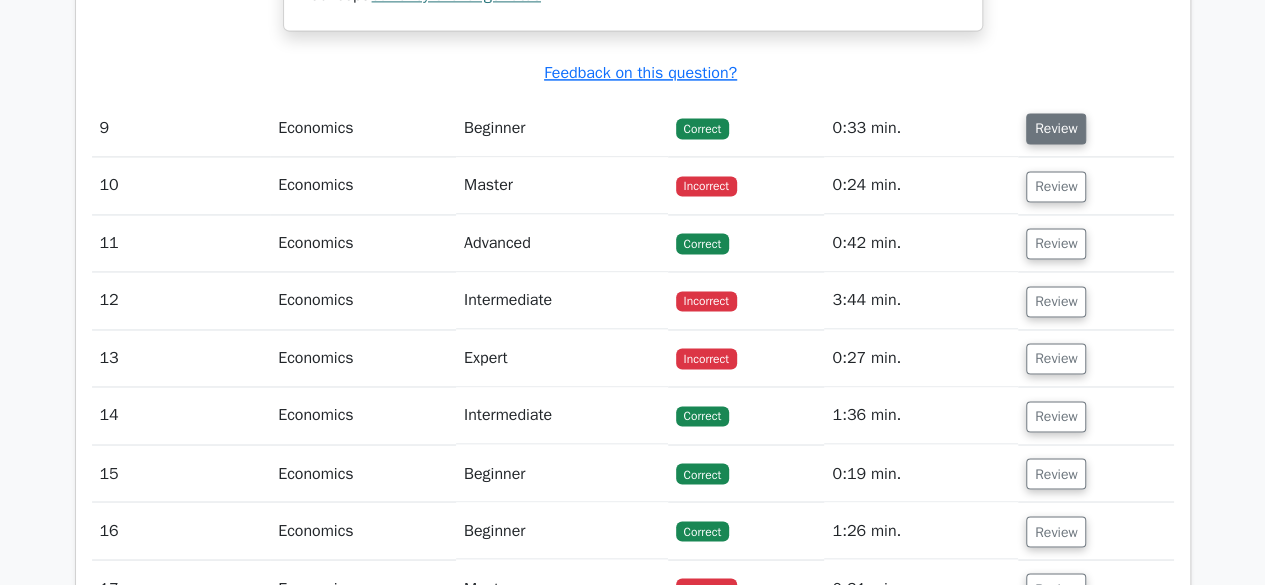 click on "Review" at bounding box center (1056, 128) 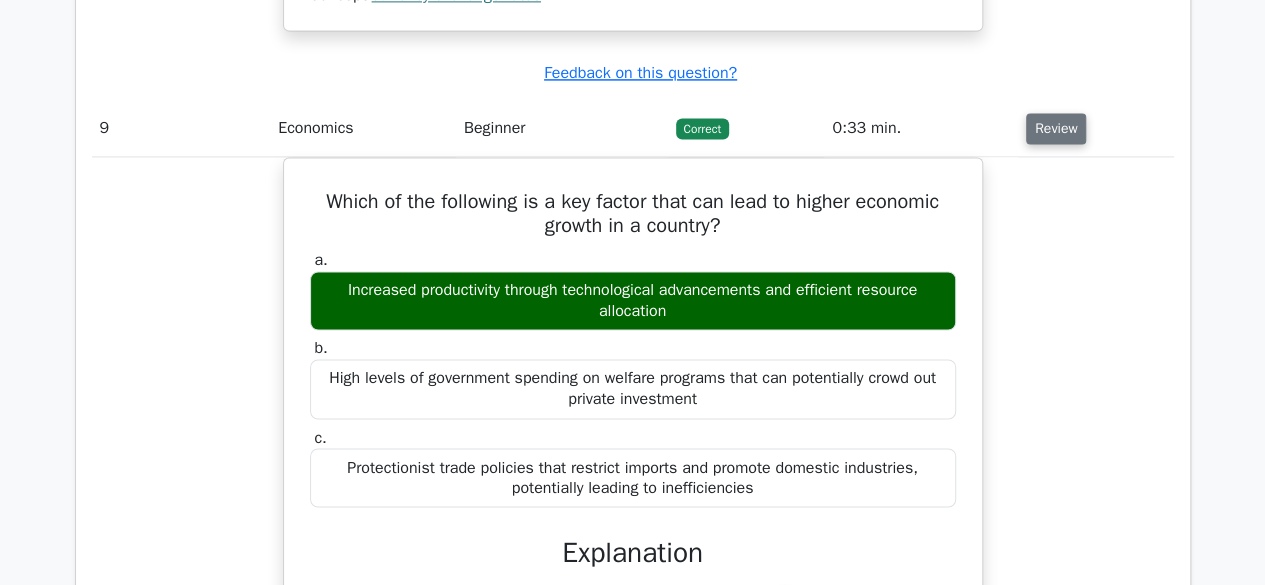 type 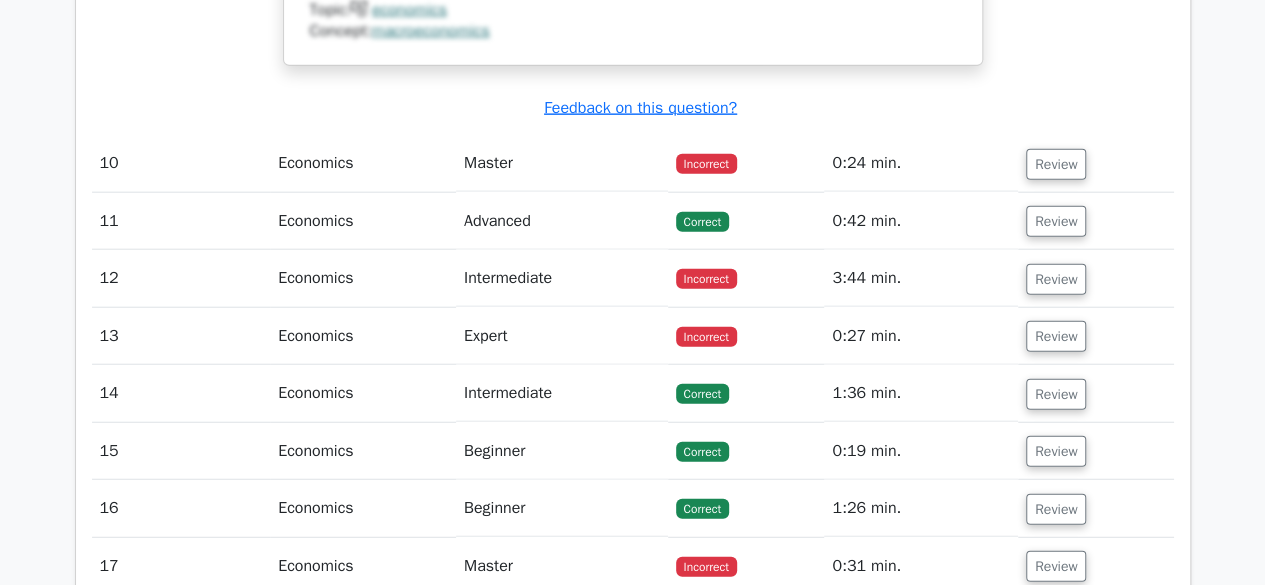 scroll, scrollTop: 10010, scrollLeft: 0, axis: vertical 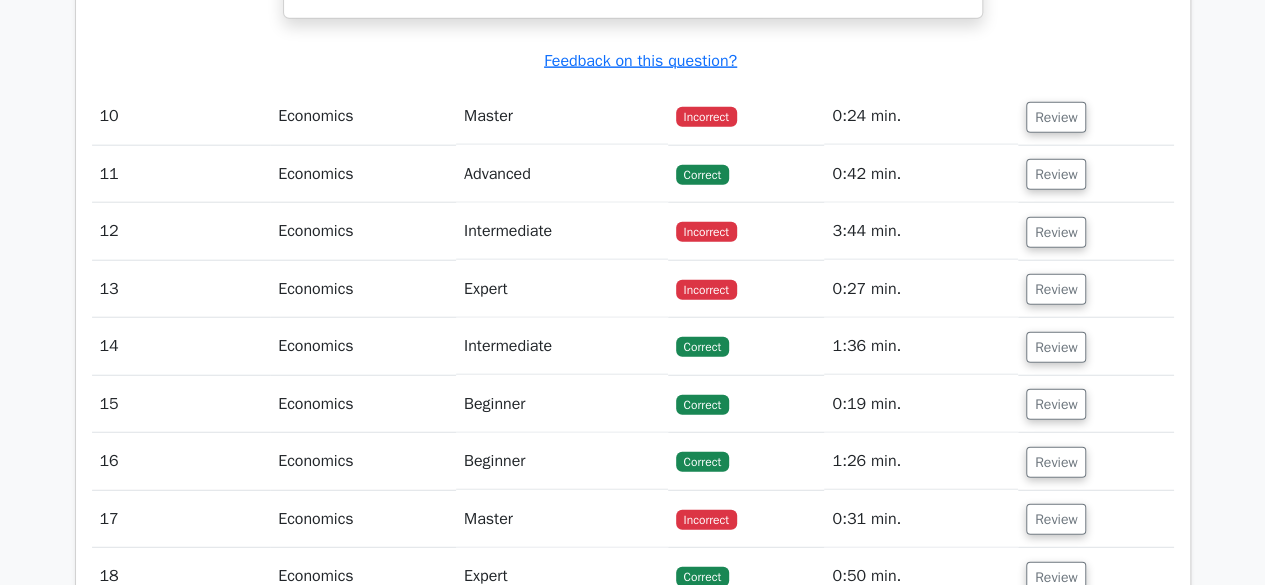 click on "Review" at bounding box center [1056, 117] 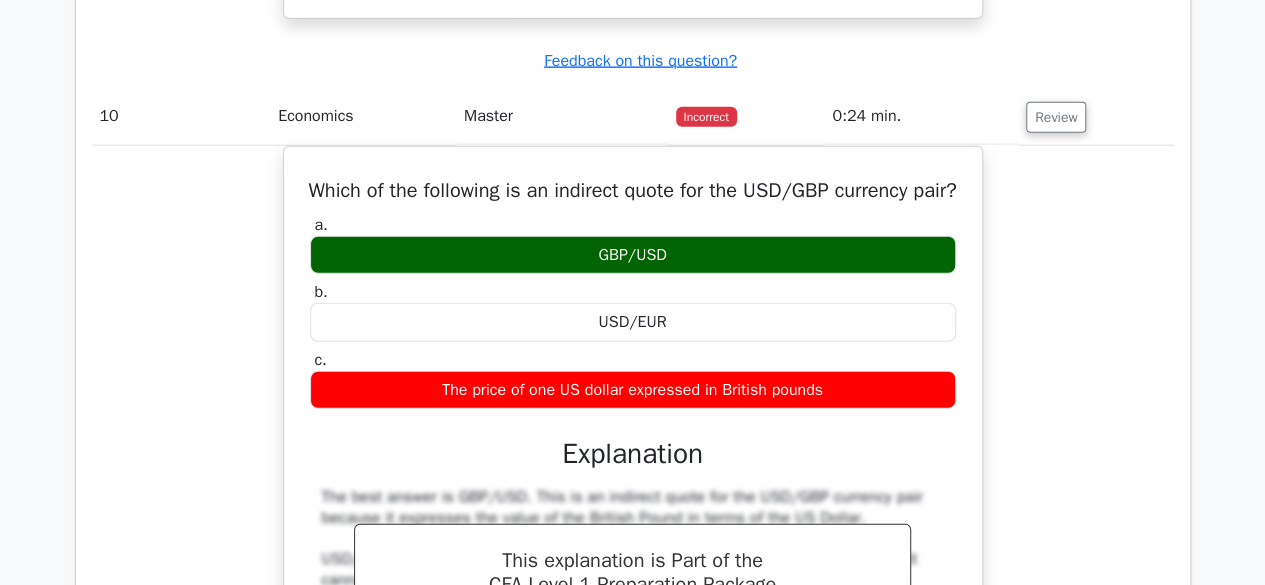 type 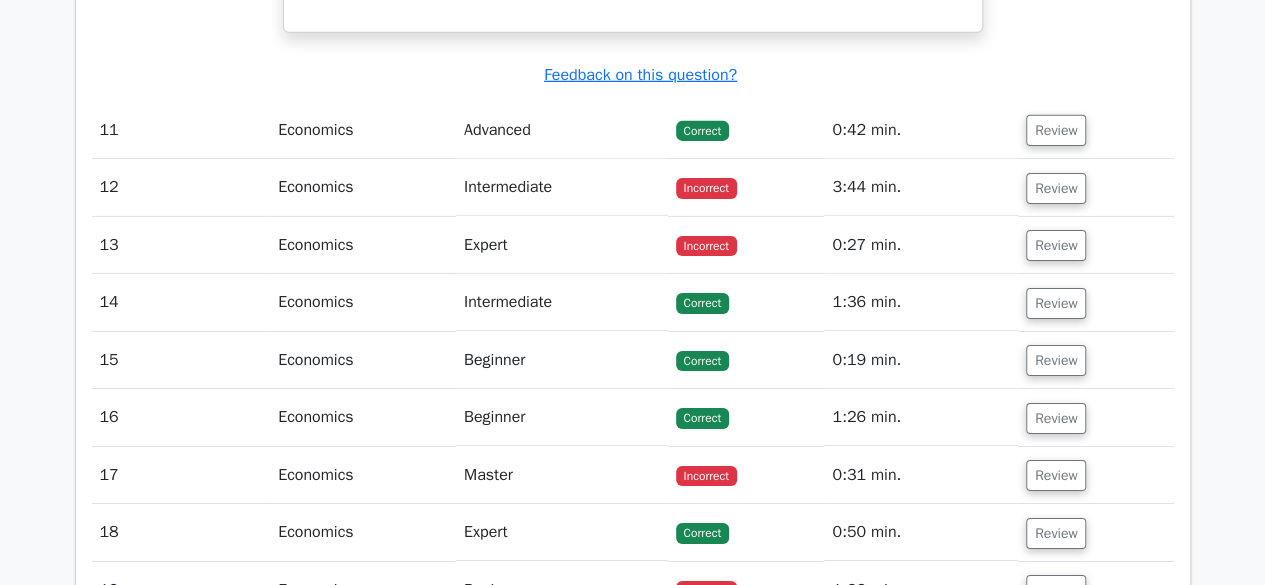 scroll, scrollTop: 10770, scrollLeft: 0, axis: vertical 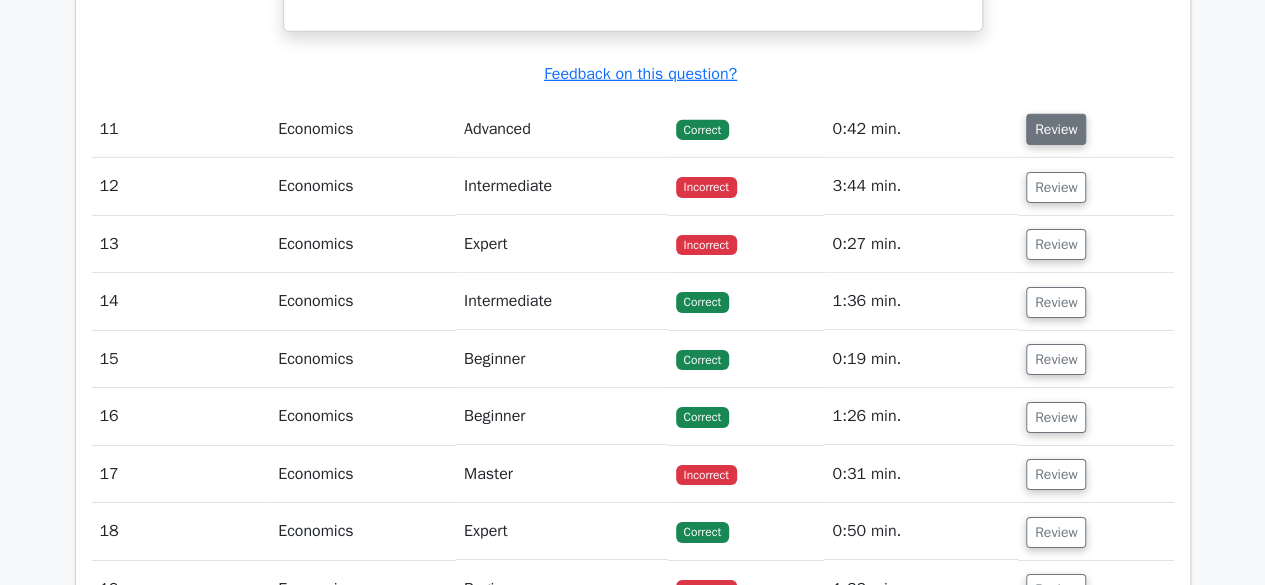 click on "Review" at bounding box center (1056, 129) 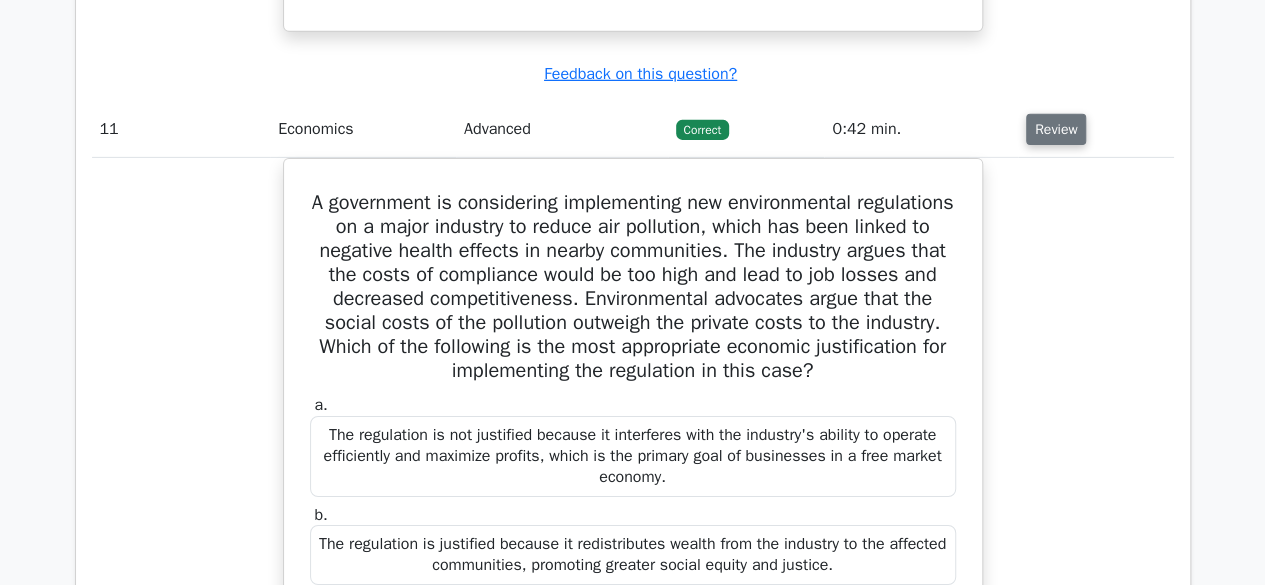 type 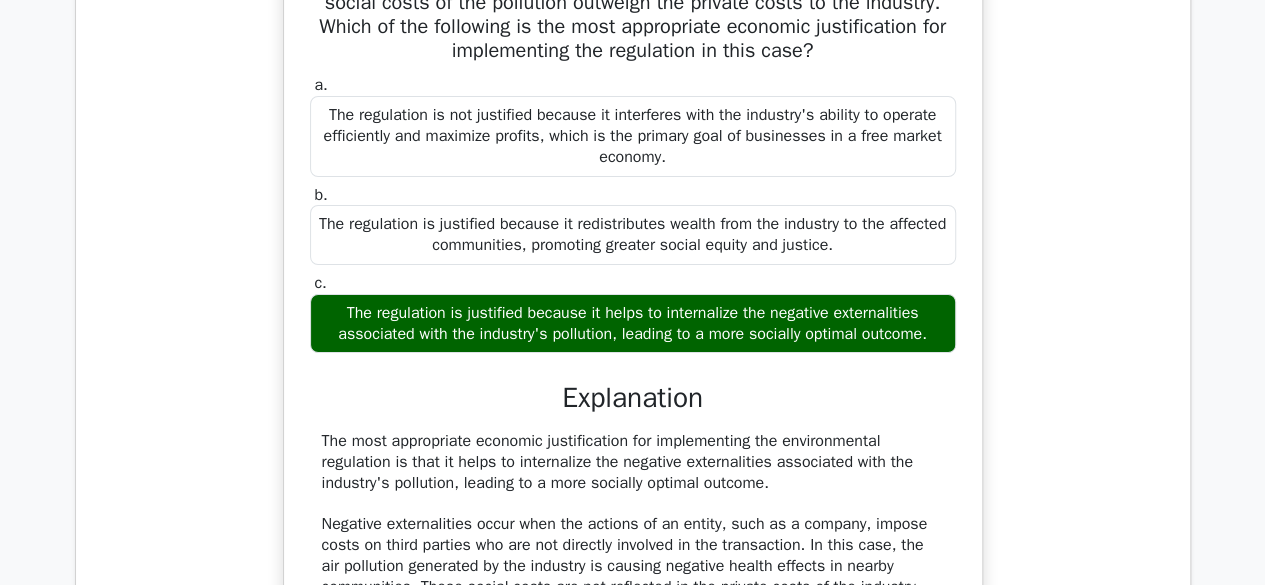 scroll, scrollTop: 11050, scrollLeft: 0, axis: vertical 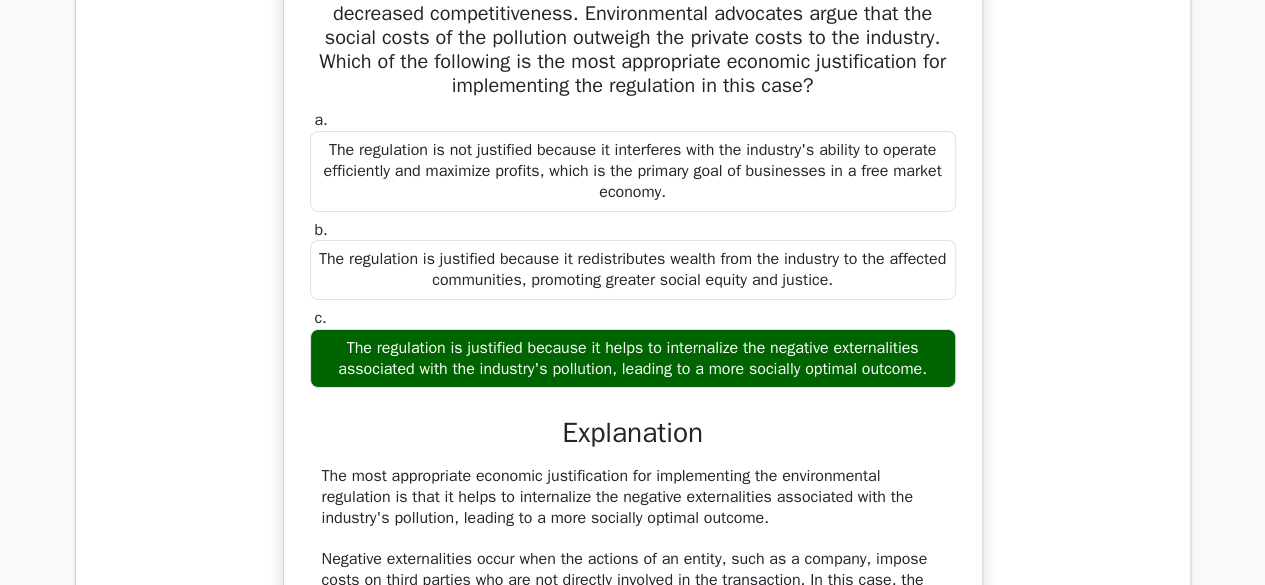 click on "A government is considering implementing new environmental regulations on a major industry to reduce air pollution, which has been linked to negative health effects in nearby communities. The industry argues that the costs of compliance would be too high and lead to job losses and decreased competitiveness. Environmental advocates argue that the social costs of the pollution outweigh the private costs to the industry. Which of the following is the most appropriate economic justification for implementing the regulation in this case?
a.
b." at bounding box center (633, 449) 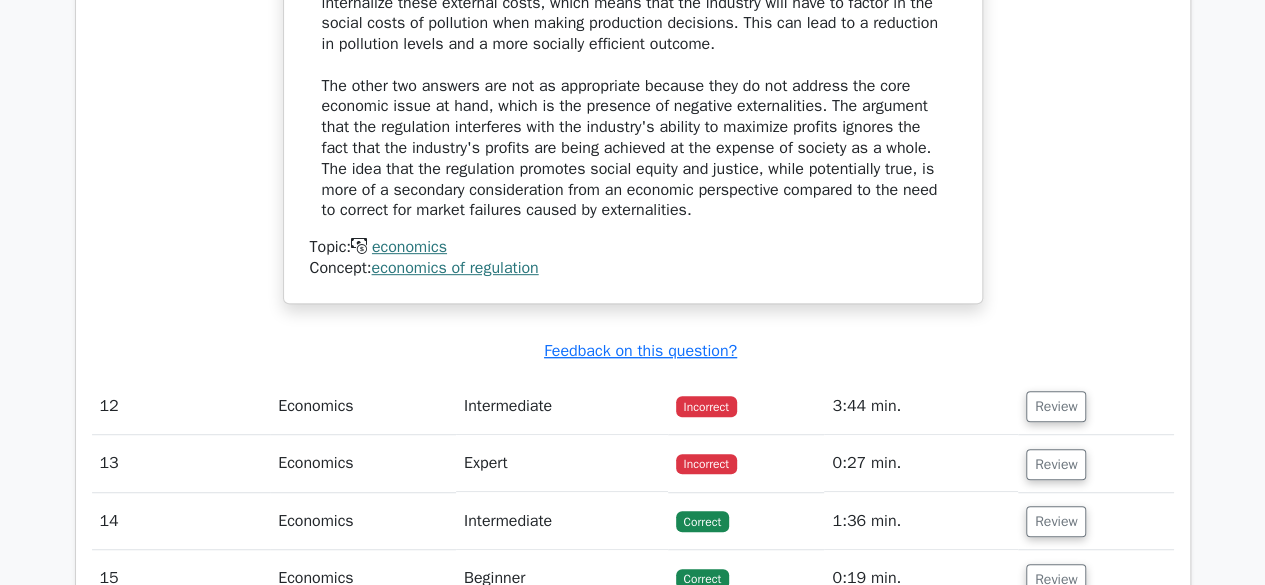 scroll, scrollTop: 12010, scrollLeft: 0, axis: vertical 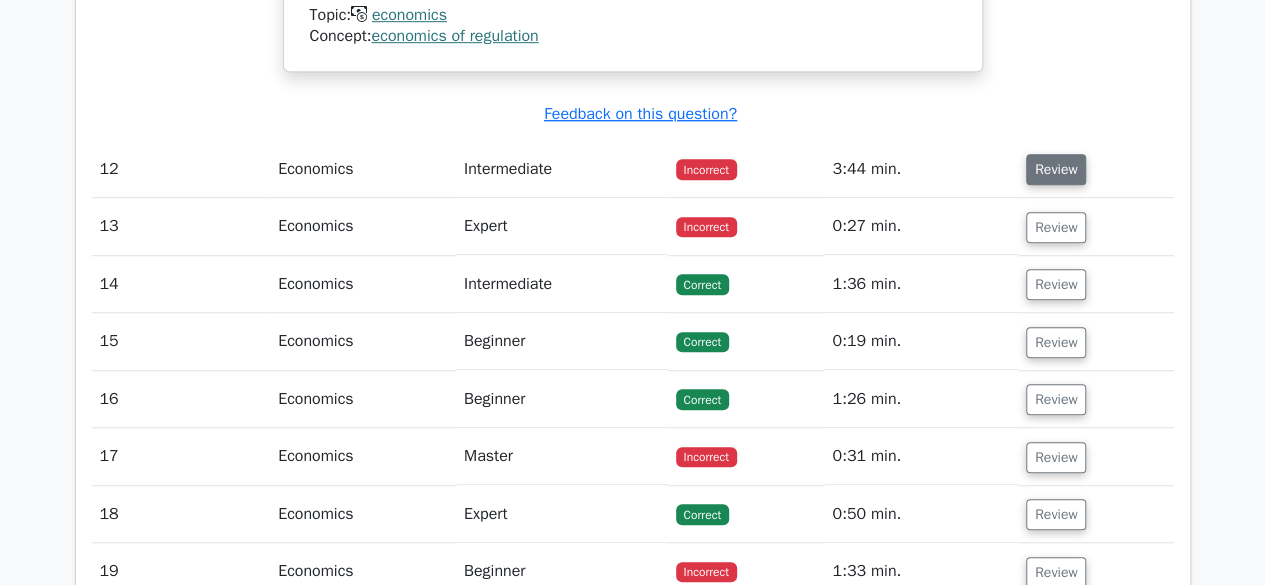 click on "Review" at bounding box center (1056, 169) 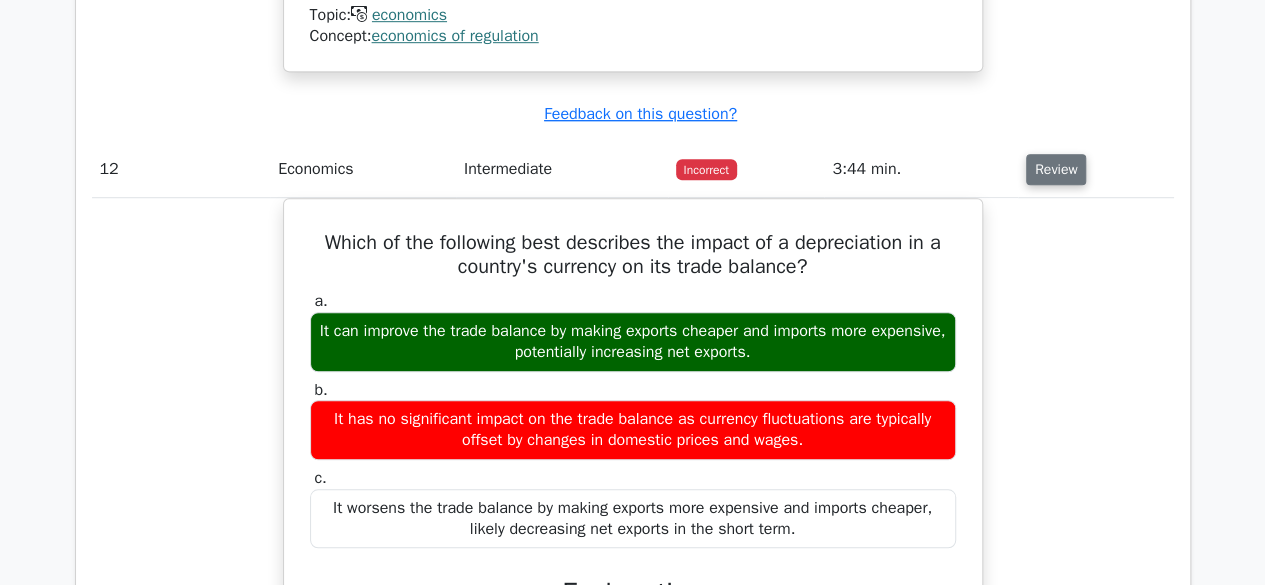type 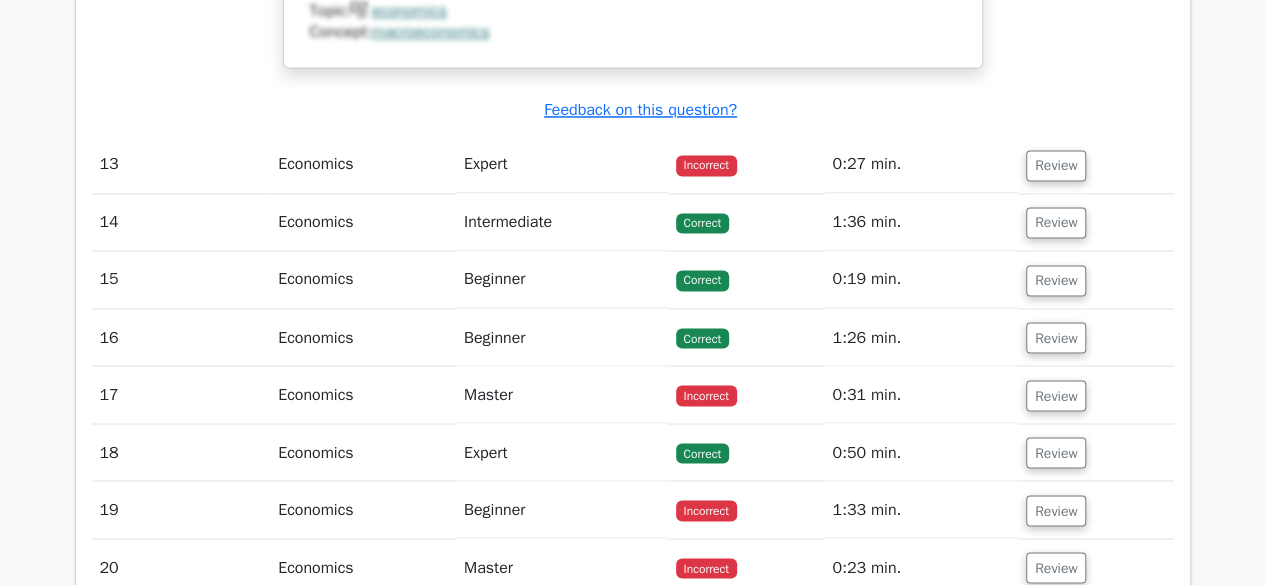 scroll, scrollTop: 12970, scrollLeft: 0, axis: vertical 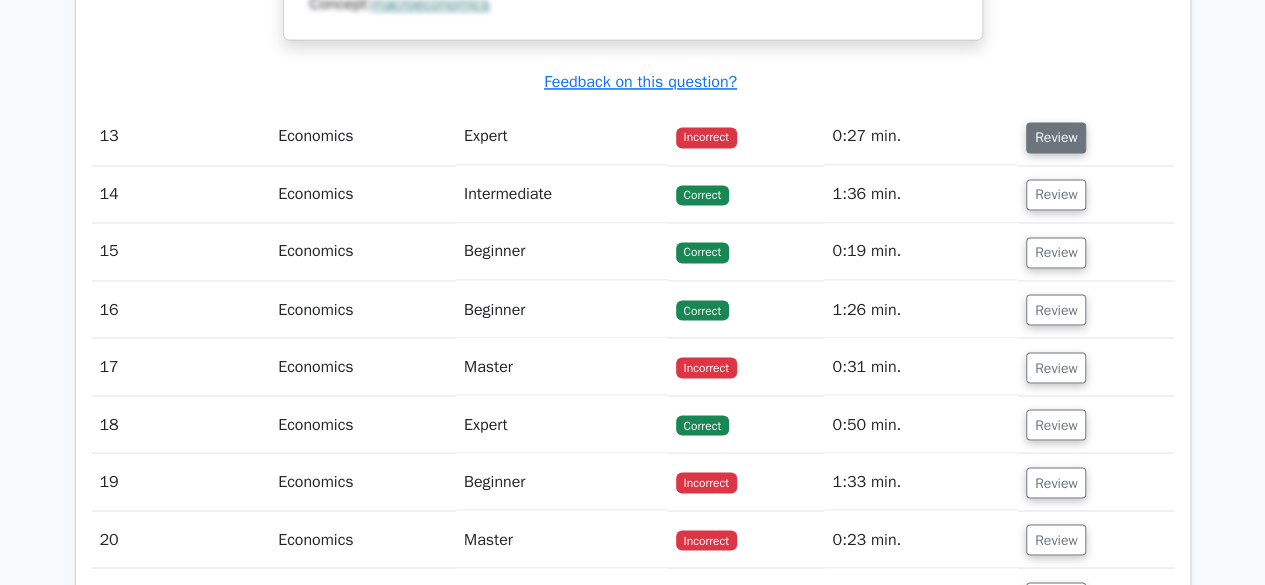click on "Review" at bounding box center [1056, 137] 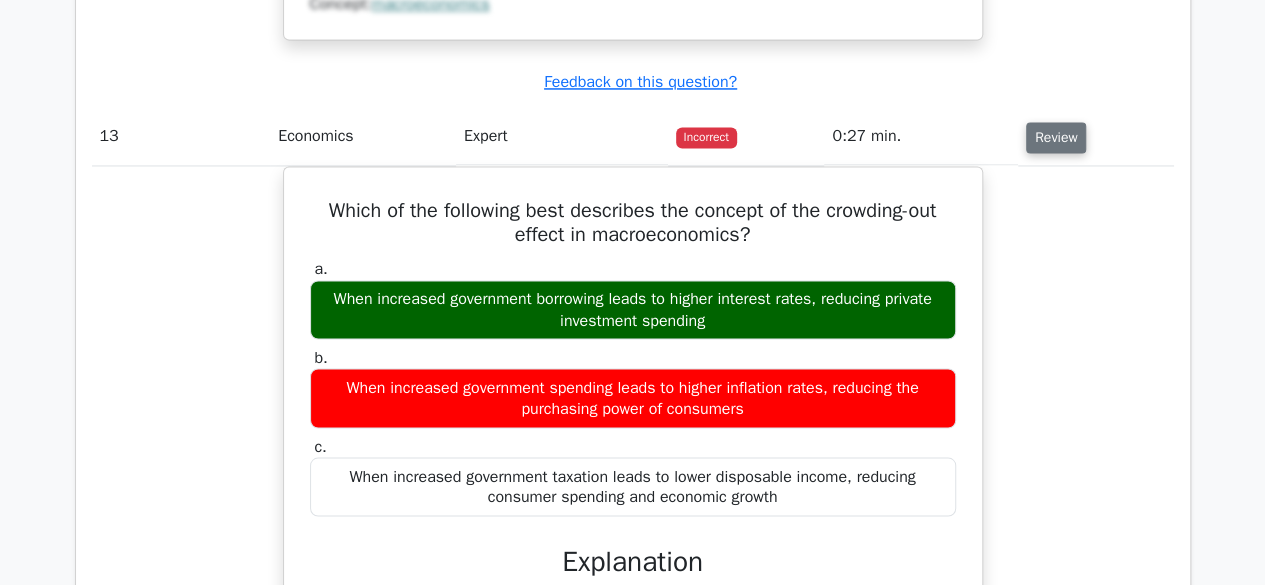 type 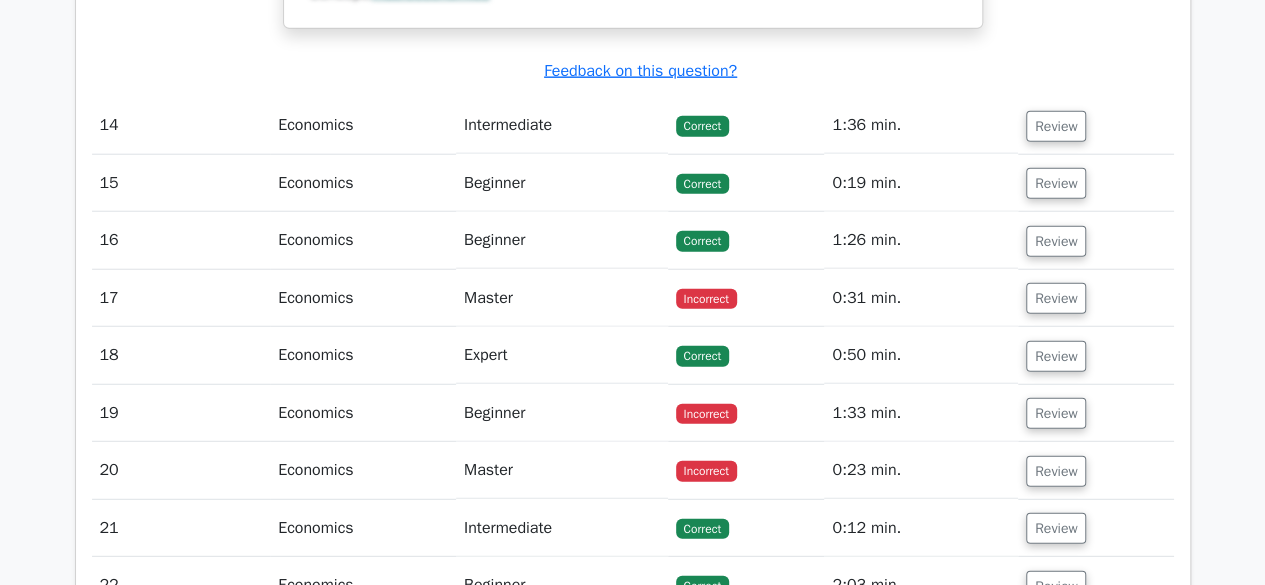 scroll, scrollTop: 13890, scrollLeft: 0, axis: vertical 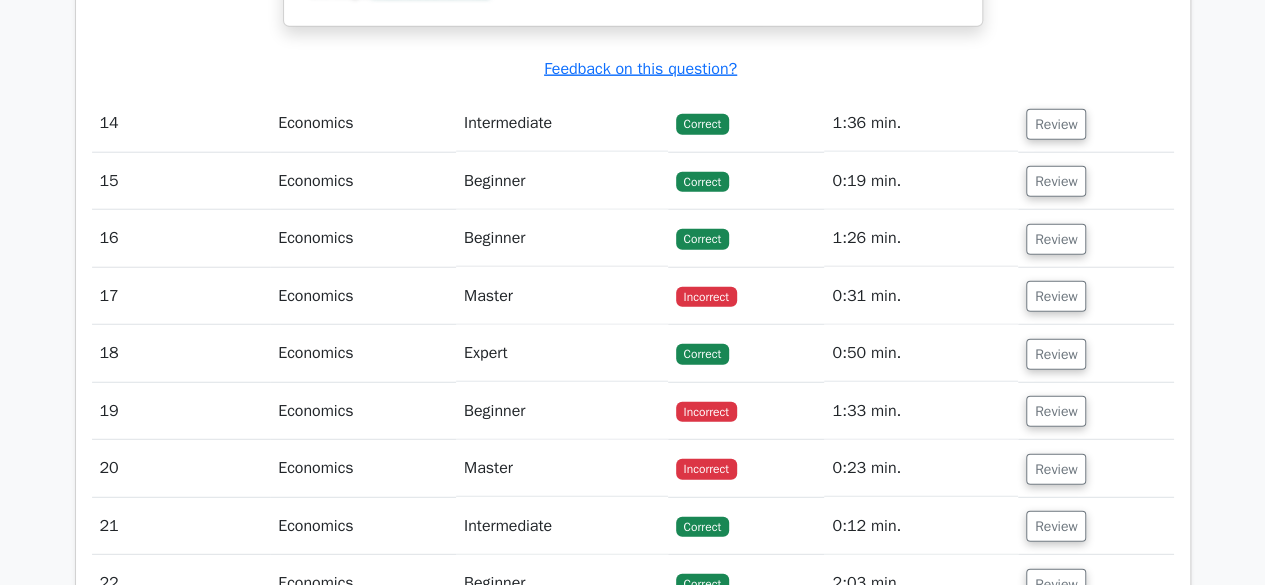 click on "Review" at bounding box center [1056, 124] 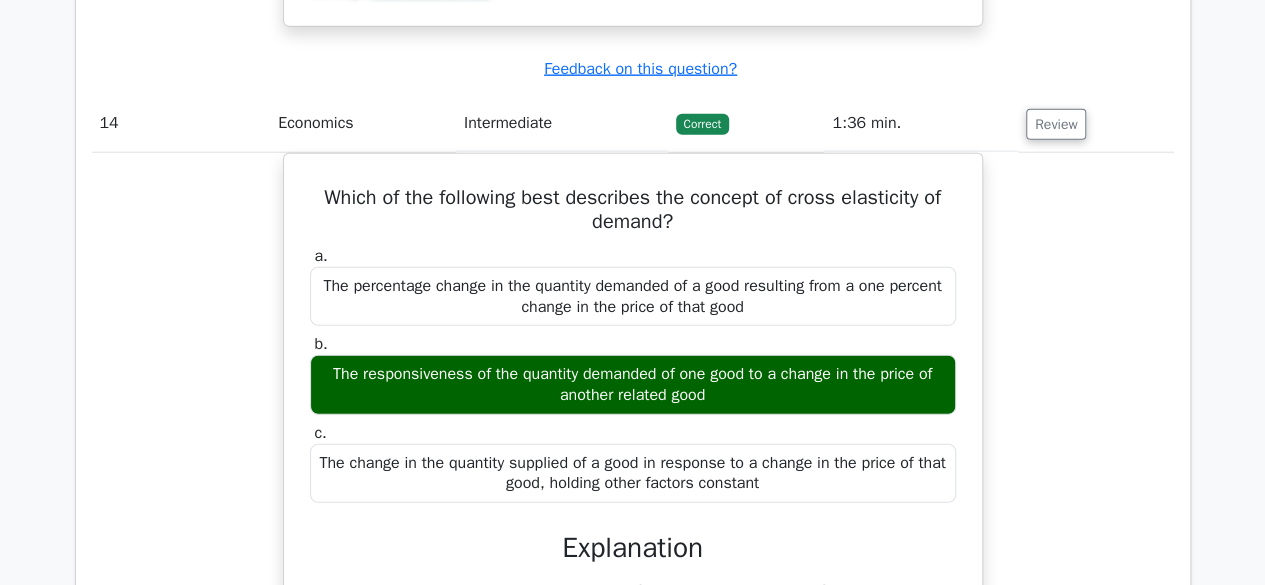 type 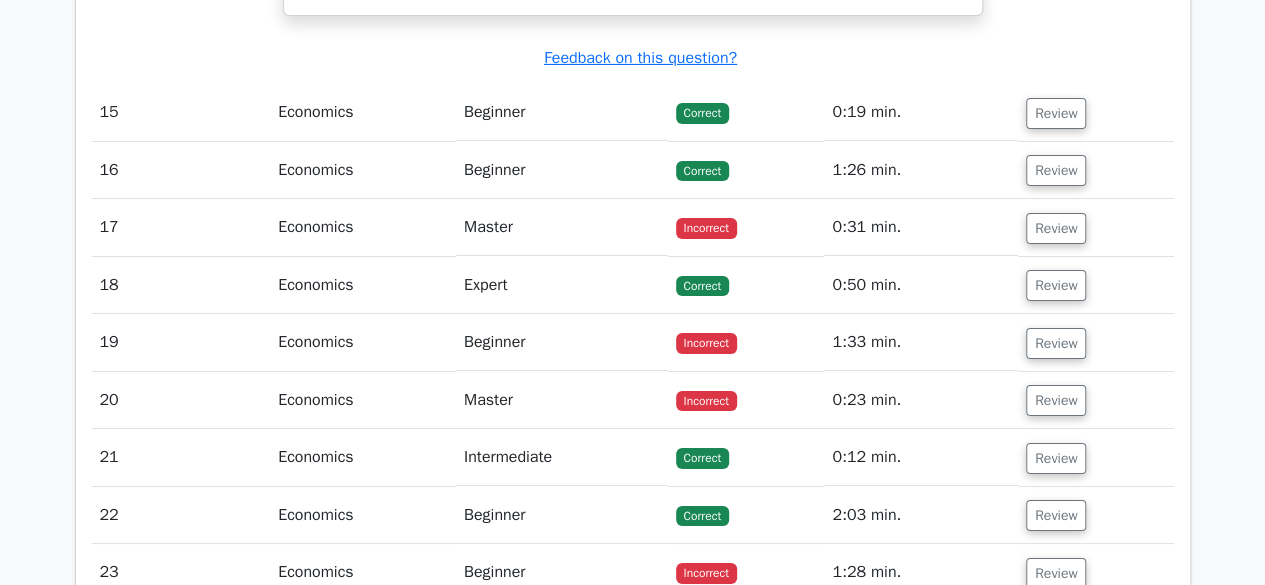 scroll, scrollTop: 14890, scrollLeft: 0, axis: vertical 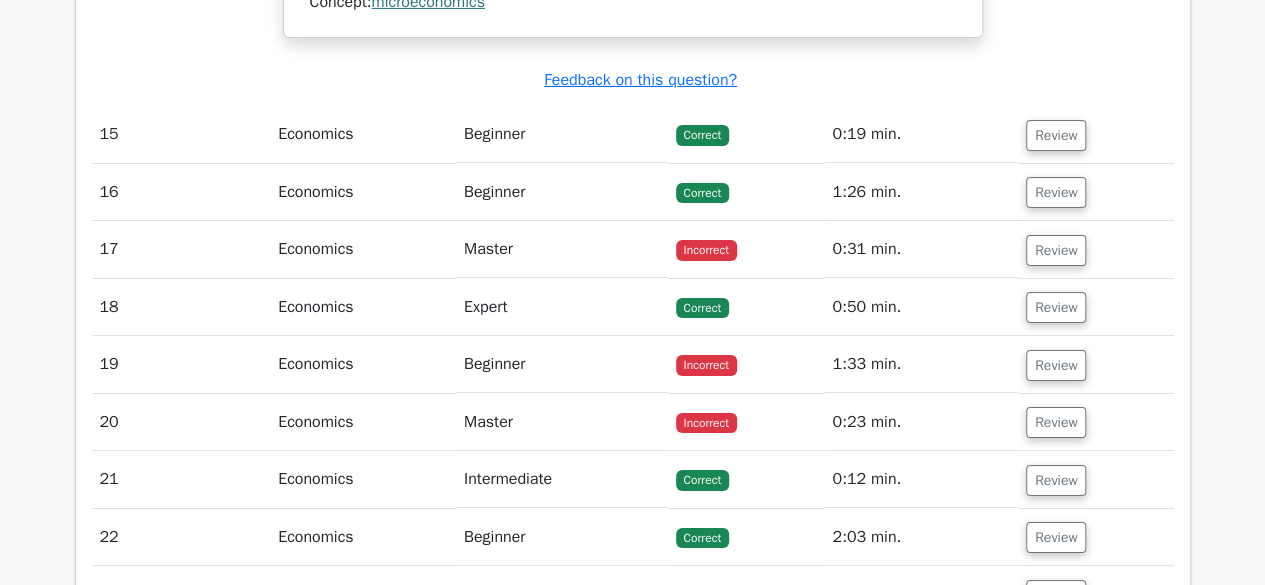 click on "Review" at bounding box center (1056, 135) 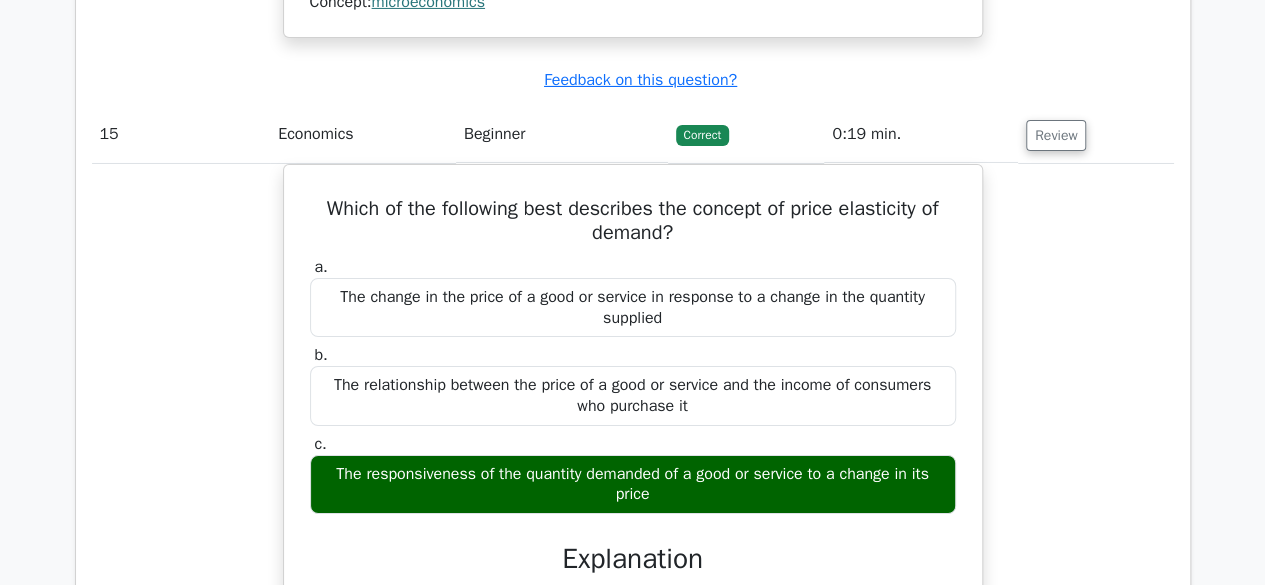 type 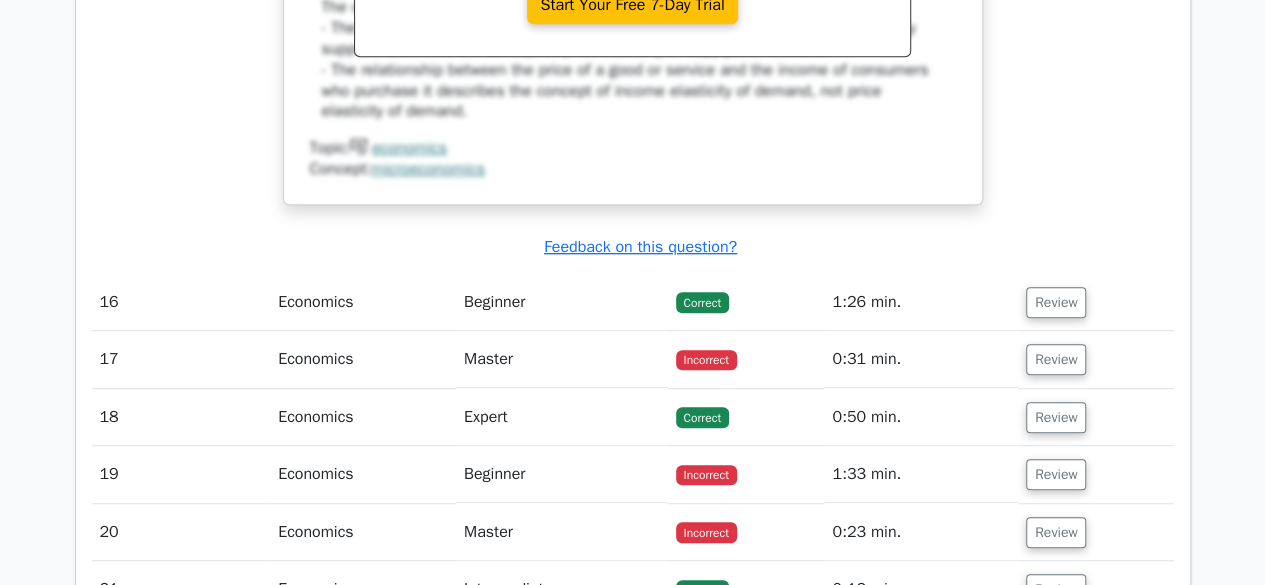scroll, scrollTop: 15690, scrollLeft: 0, axis: vertical 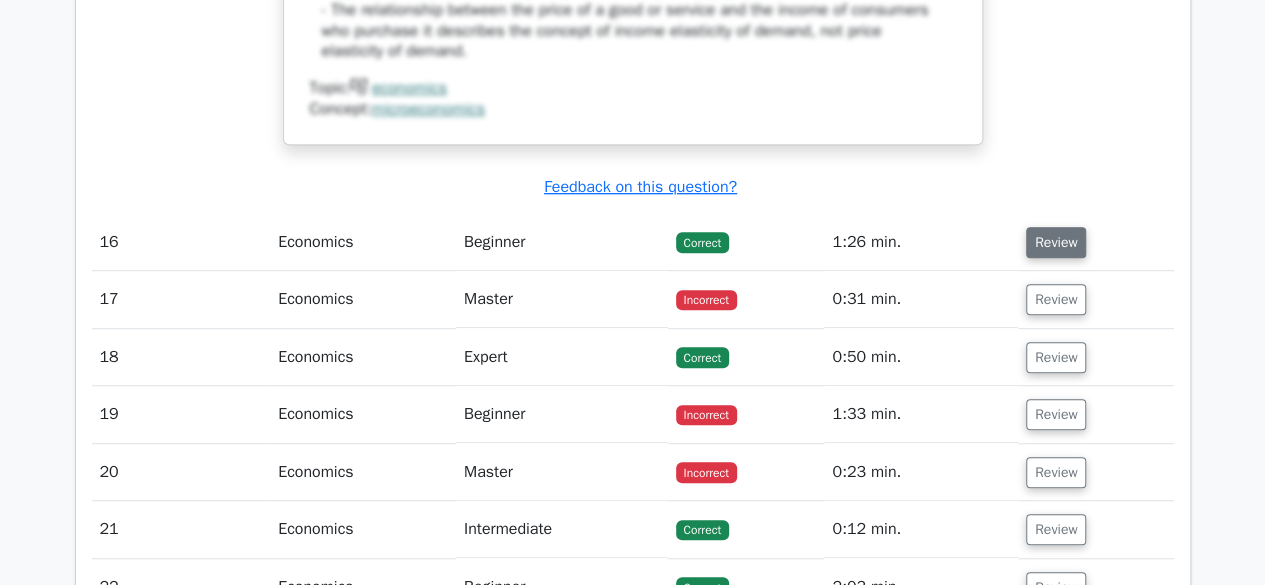 click on "Review" at bounding box center (1056, 242) 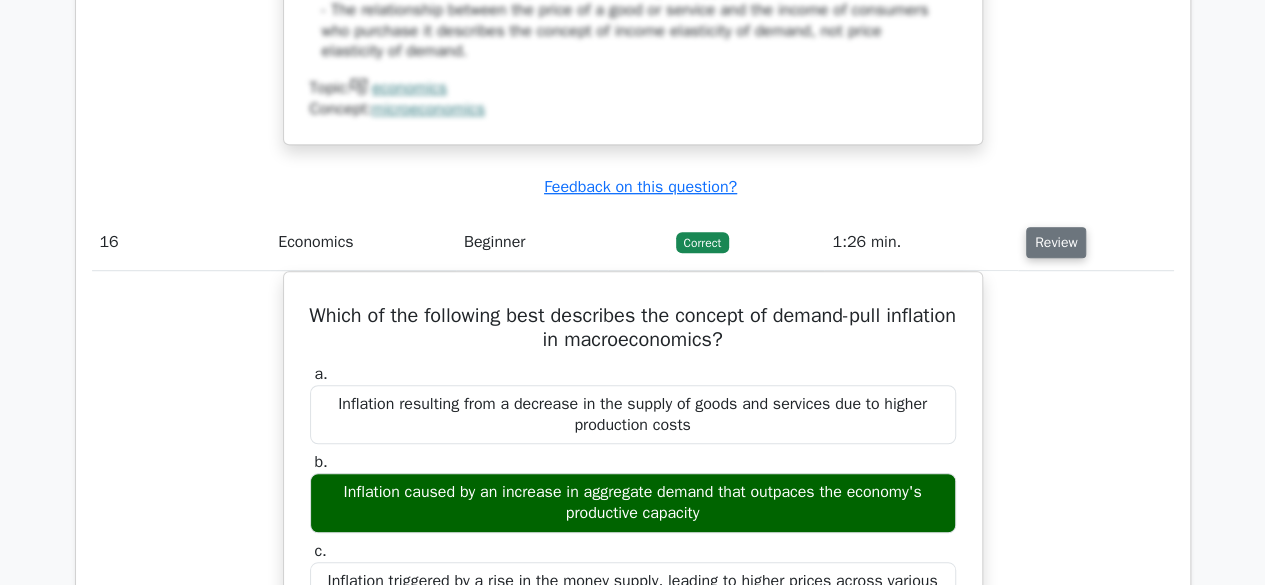 type 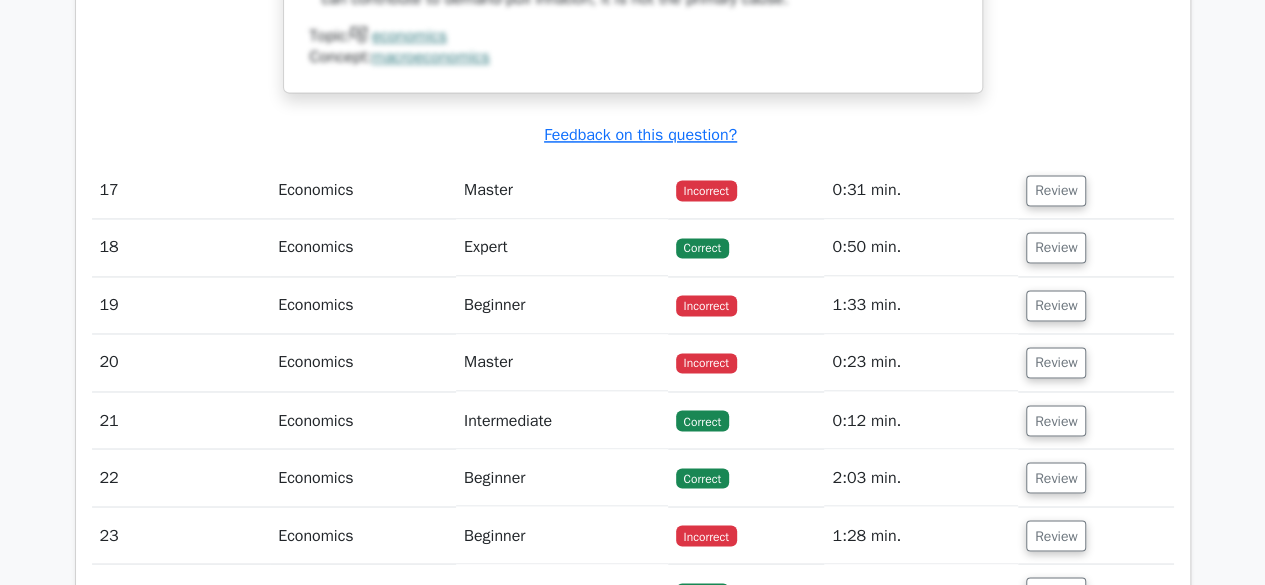 scroll, scrollTop: 16690, scrollLeft: 0, axis: vertical 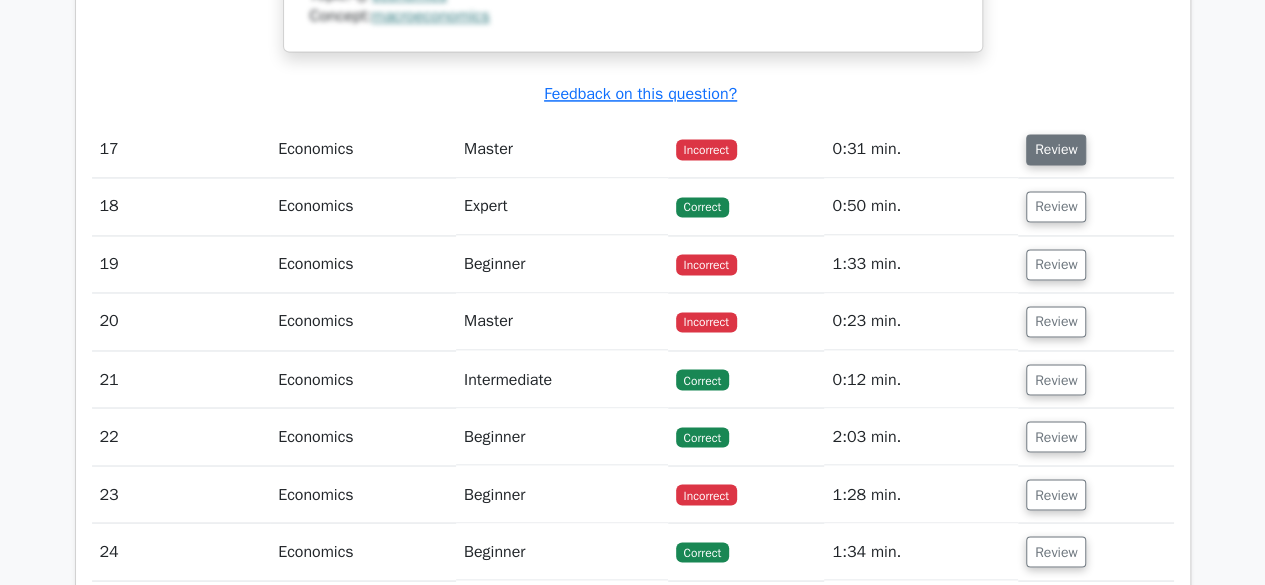 click on "Review" at bounding box center (1056, 149) 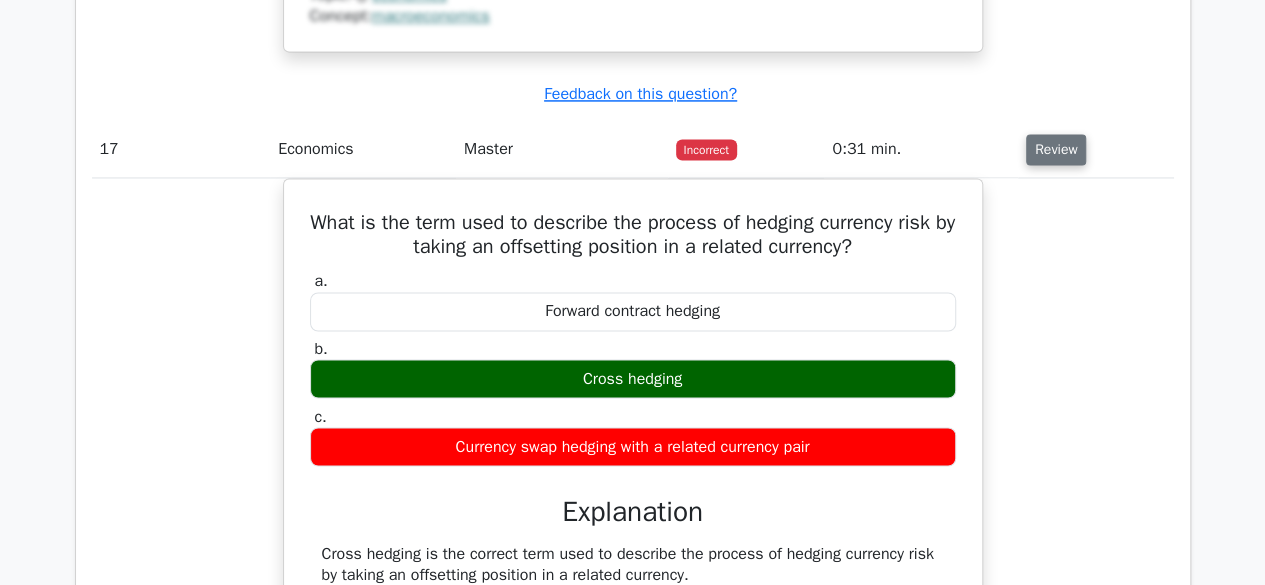 type 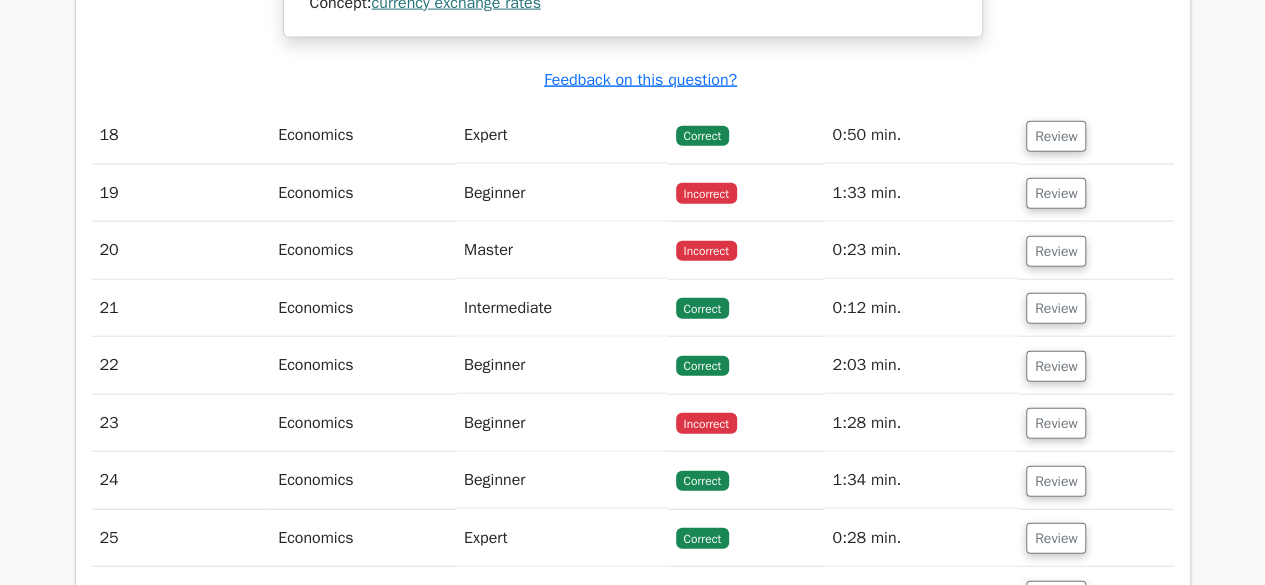 scroll, scrollTop: 17450, scrollLeft: 0, axis: vertical 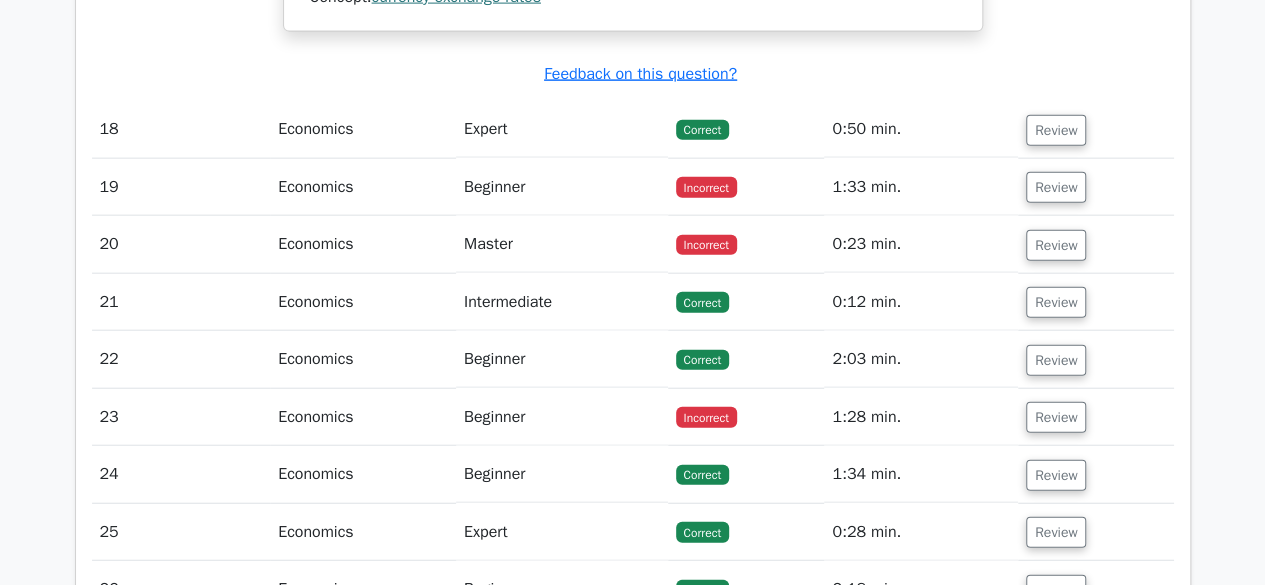 click on "Review" at bounding box center [1056, 130] 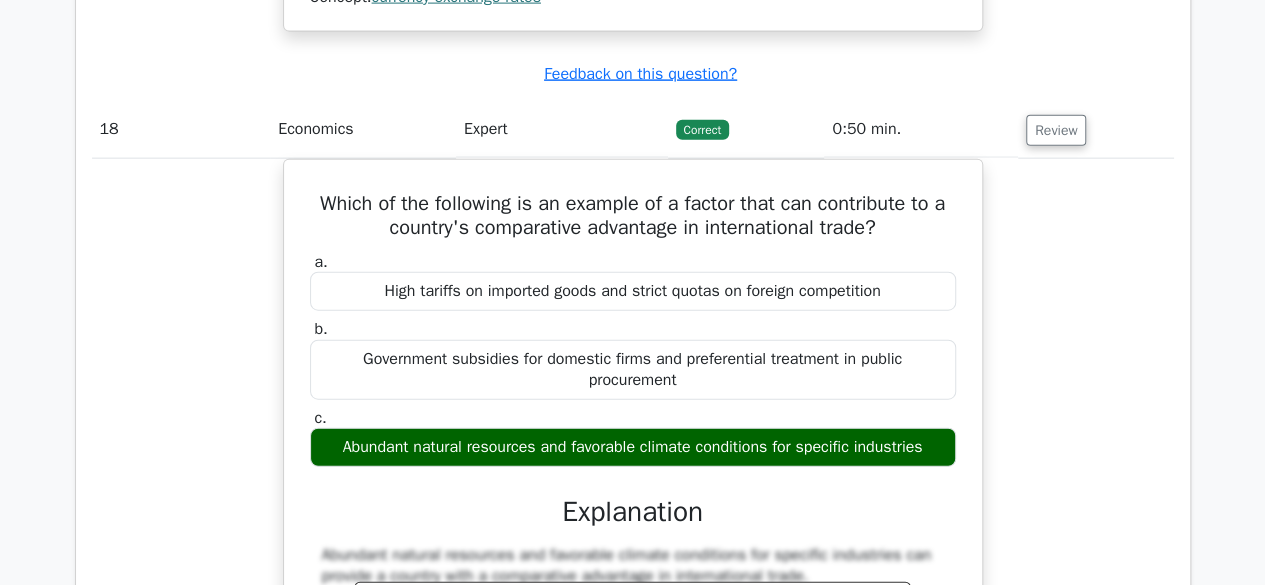 type 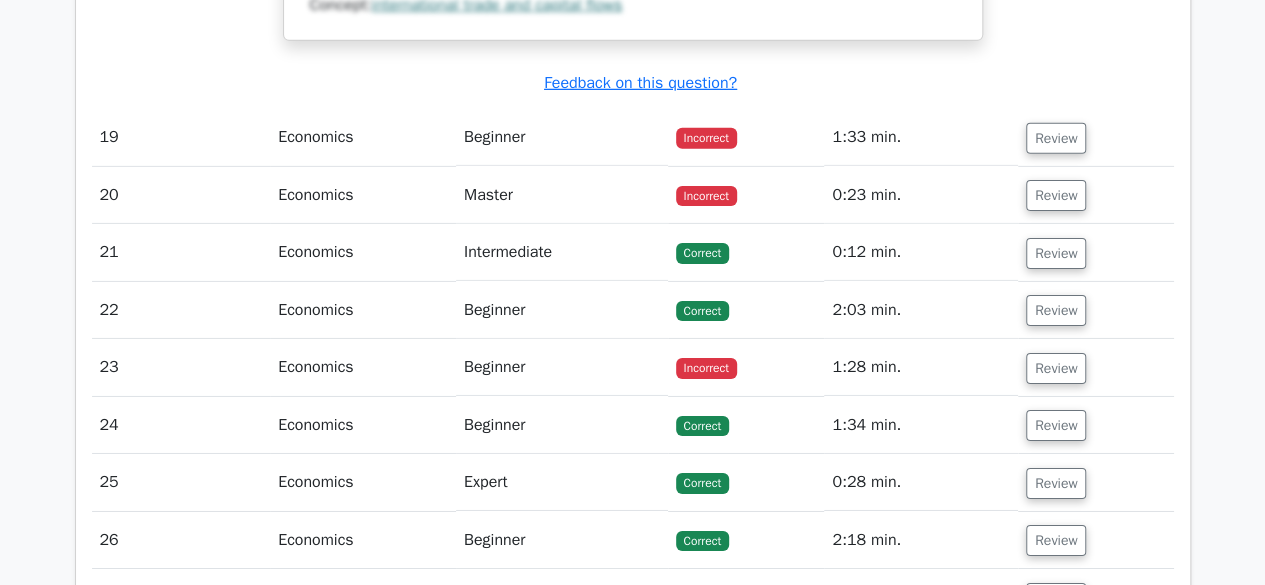 scroll, scrollTop: 18330, scrollLeft: 0, axis: vertical 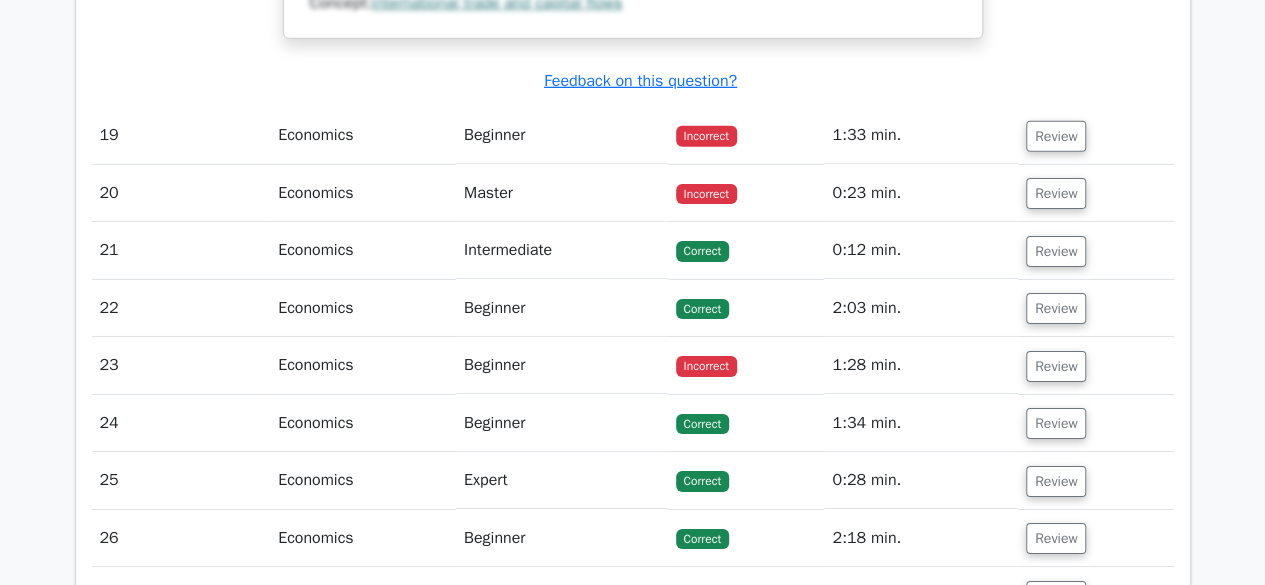 click on "Review" at bounding box center (1056, 136) 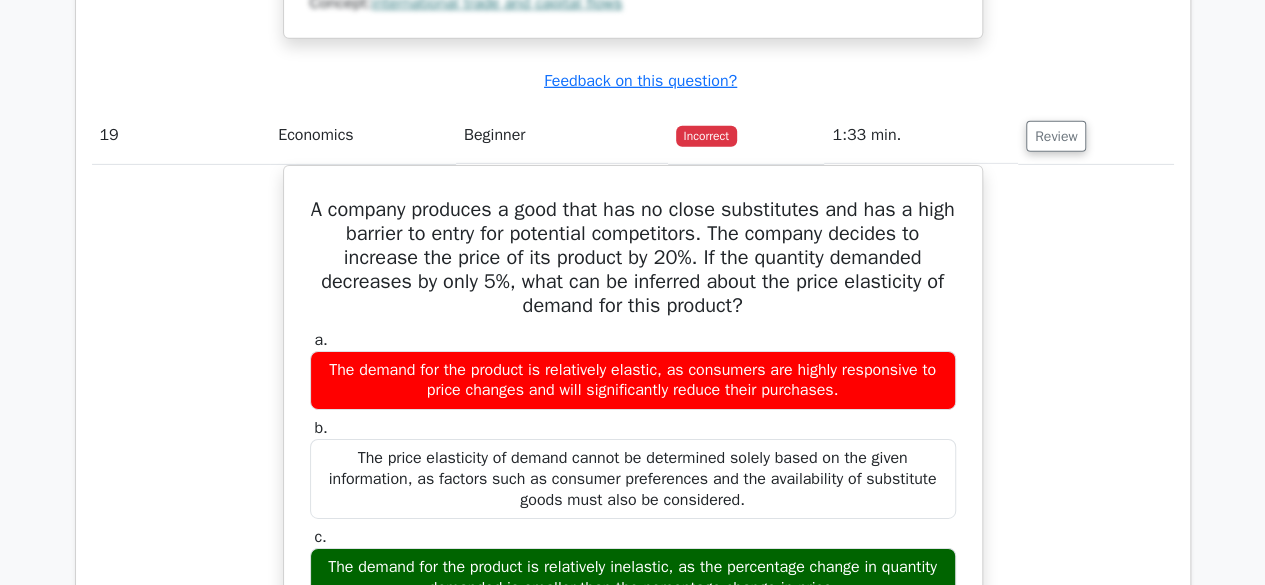 type 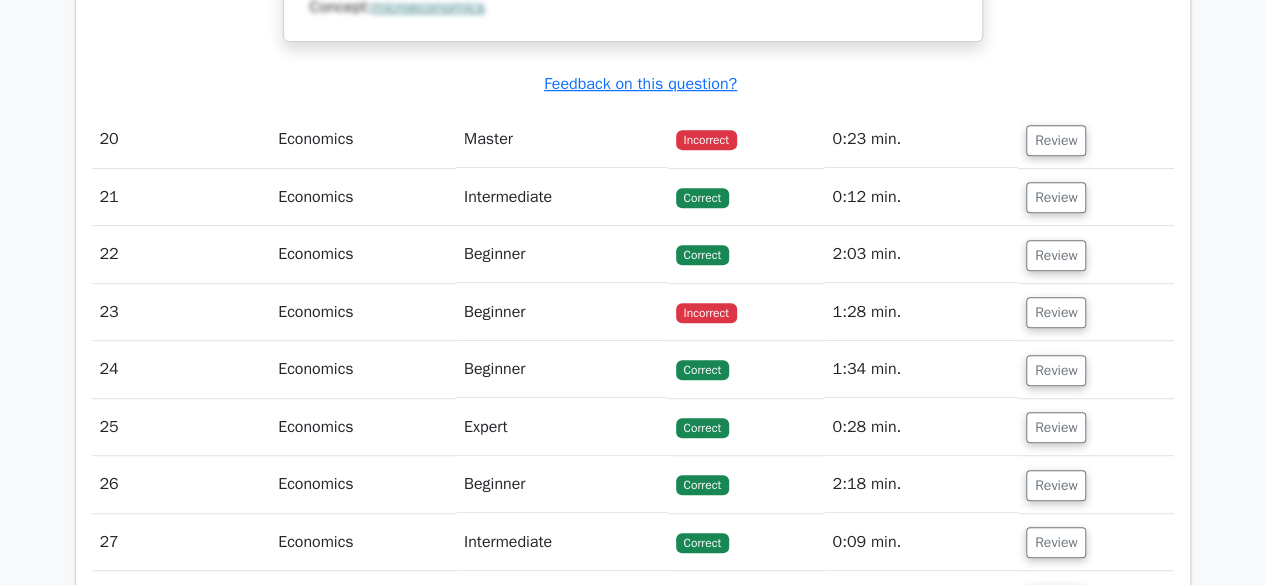 scroll, scrollTop: 19330, scrollLeft: 0, axis: vertical 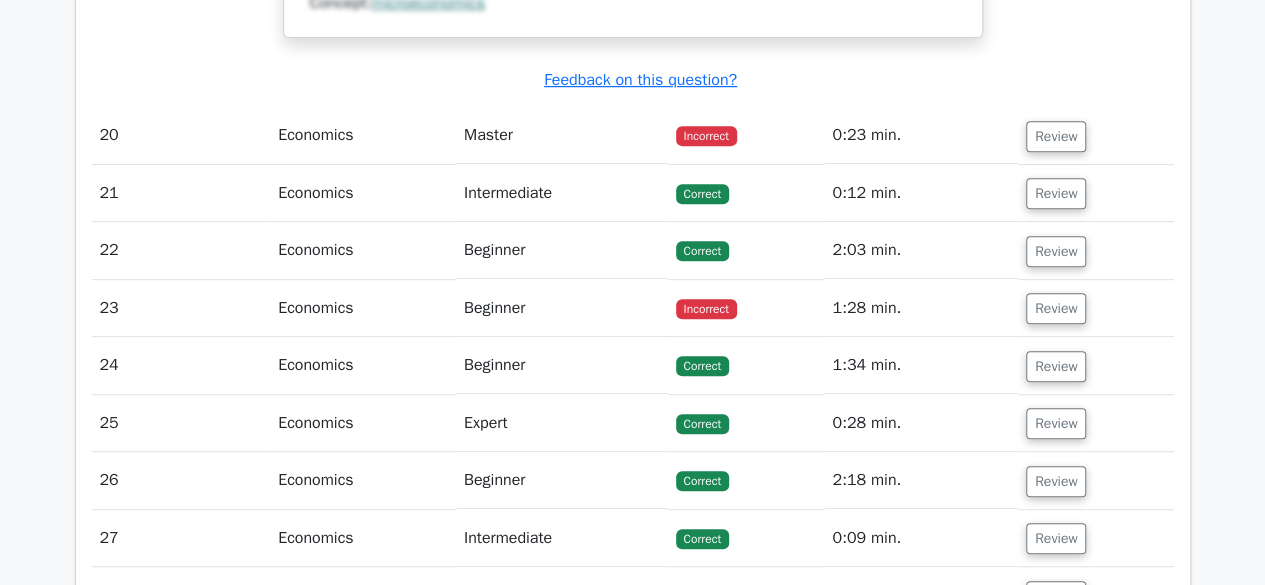 click on "Review" at bounding box center (1056, 136) 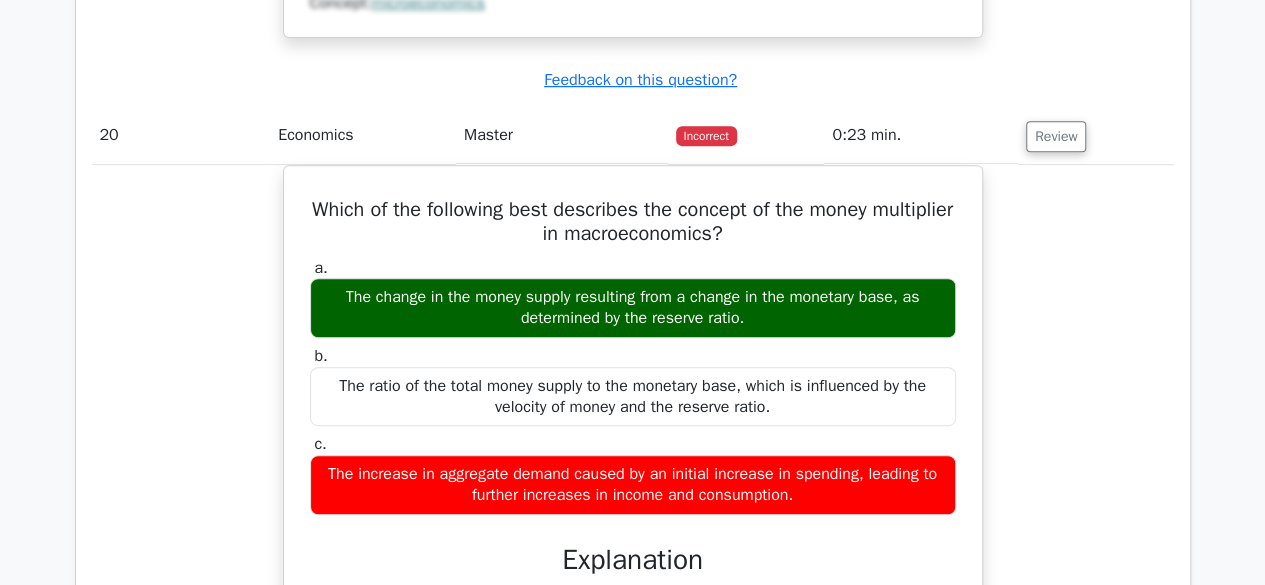 type 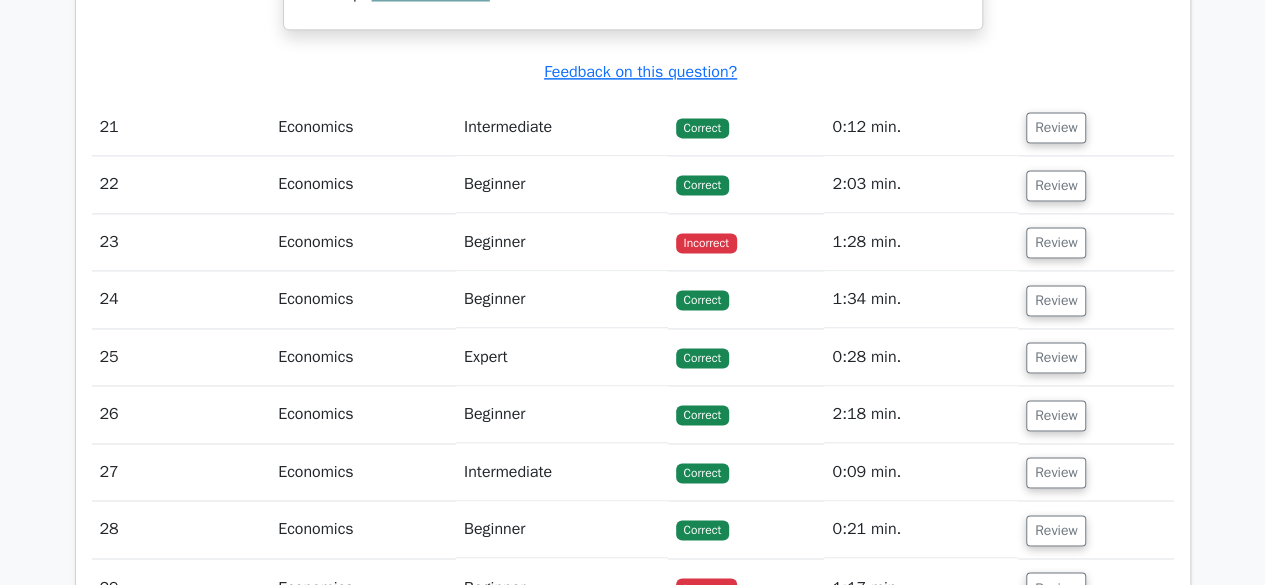 scroll, scrollTop: 20290, scrollLeft: 0, axis: vertical 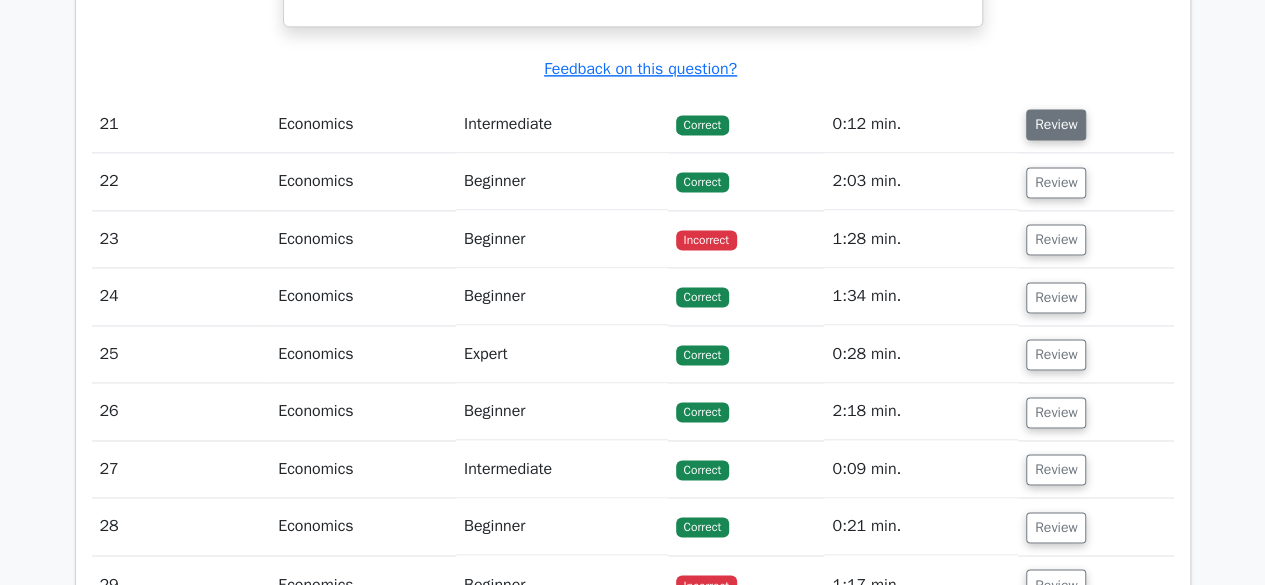click on "Review" at bounding box center (1056, 124) 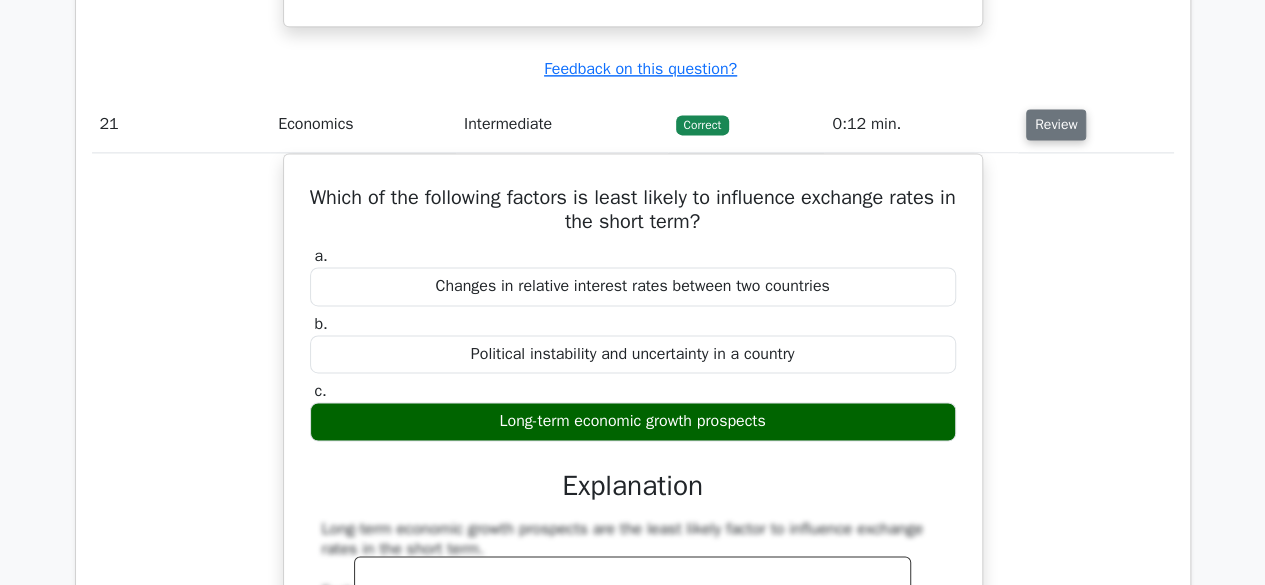 type 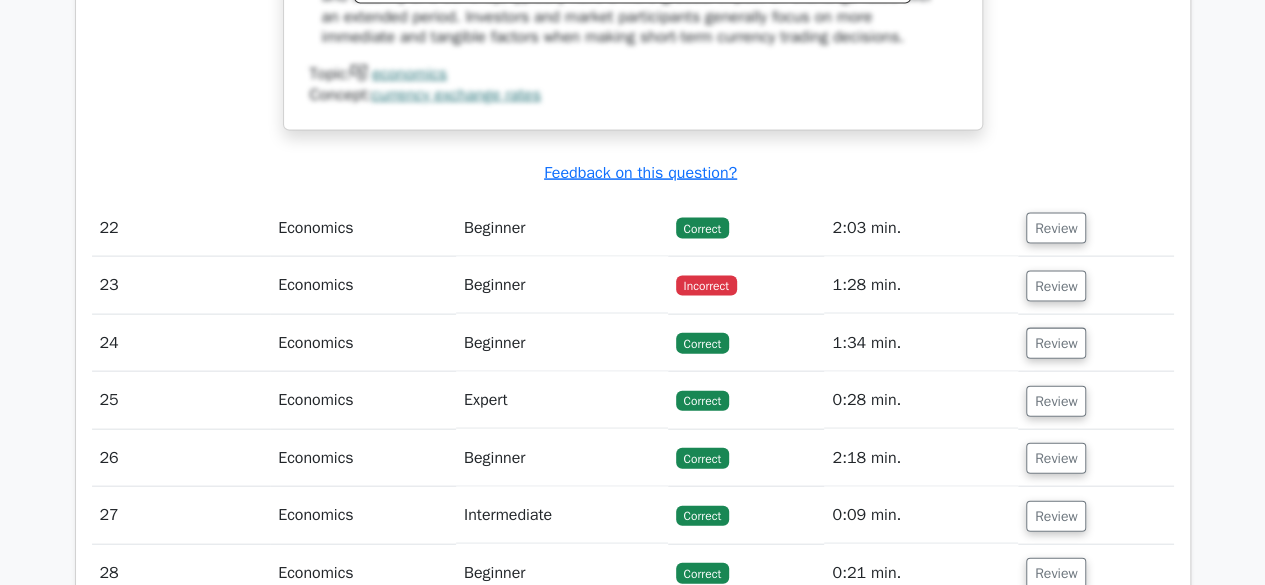 scroll, scrollTop: 21130, scrollLeft: 0, axis: vertical 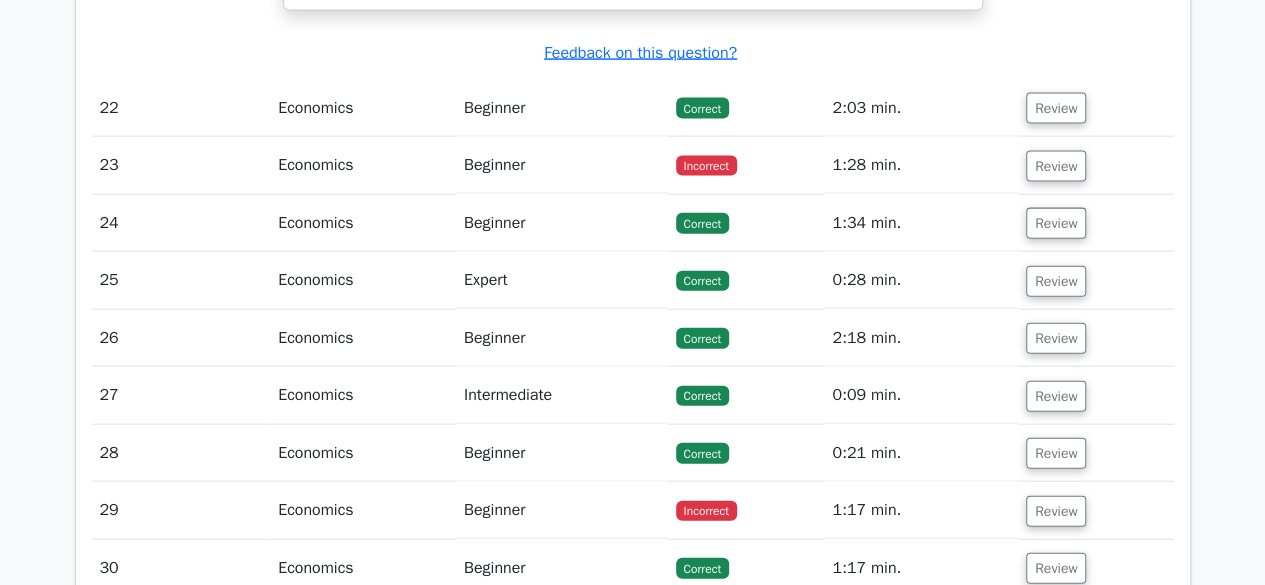 click on "Review" at bounding box center [1056, 108] 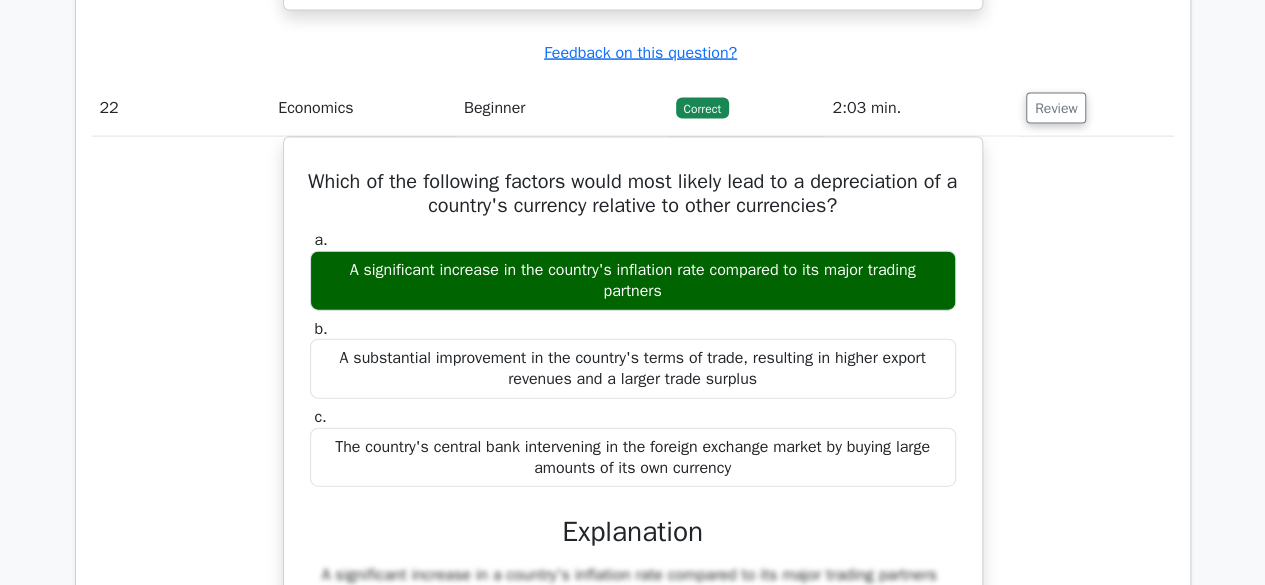 type 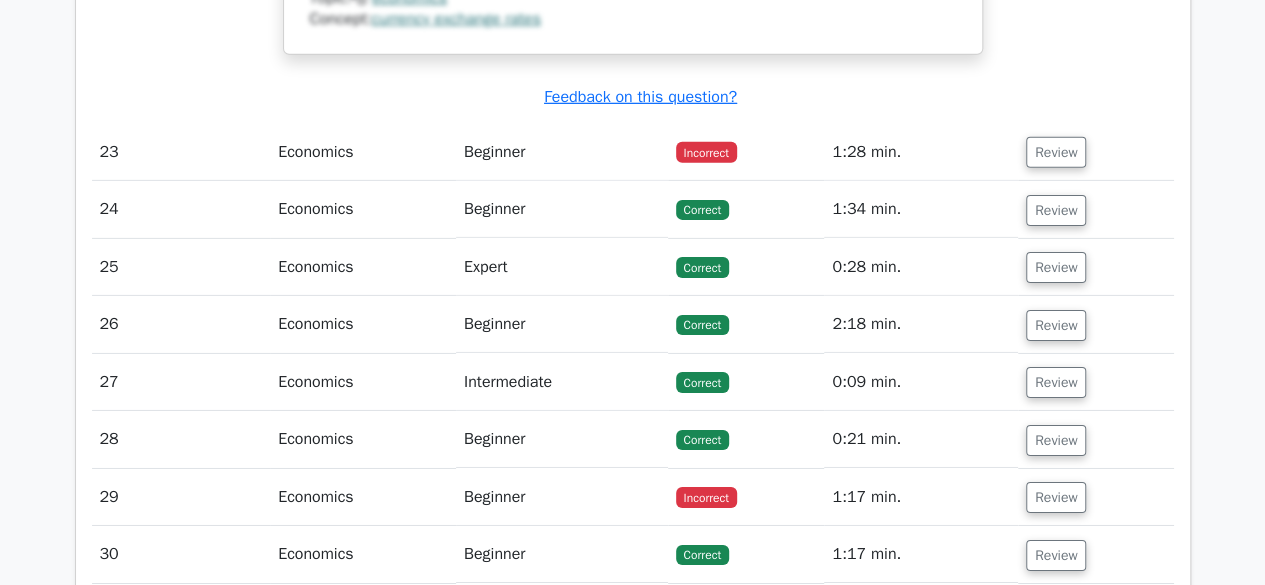 scroll, scrollTop: 22130, scrollLeft: 0, axis: vertical 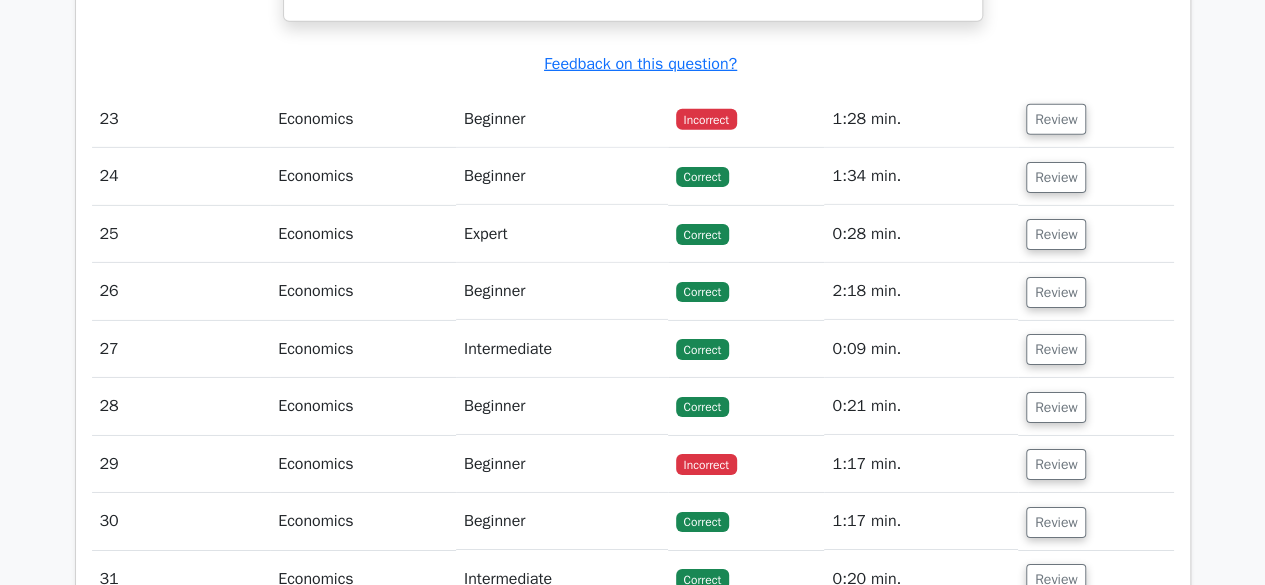 click on "Review" at bounding box center (1056, 119) 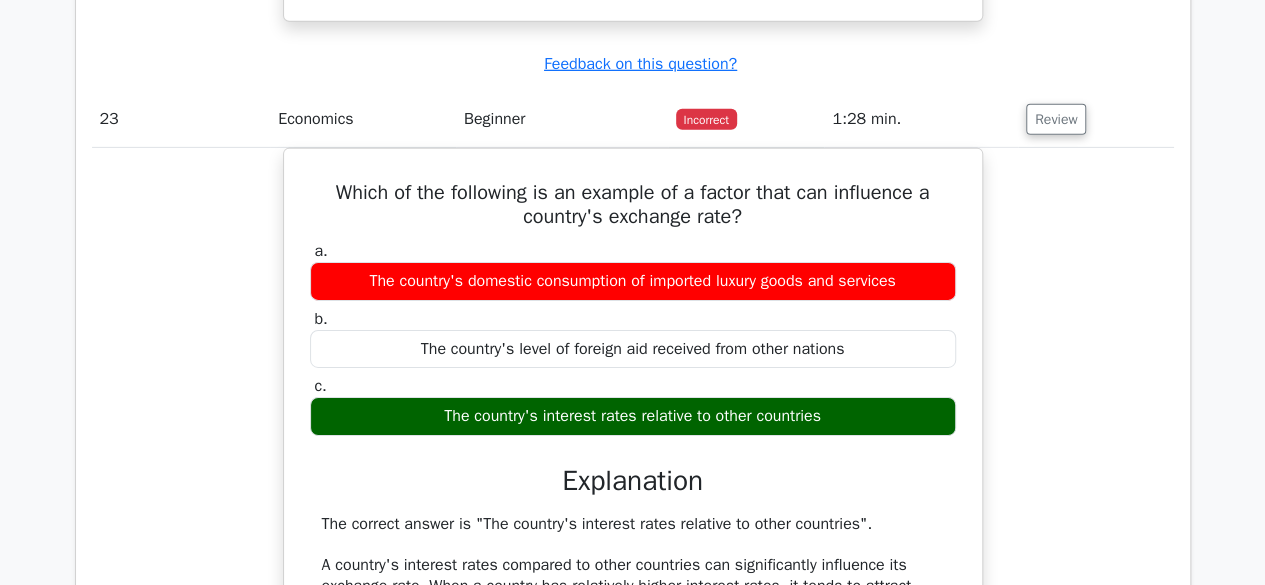 type 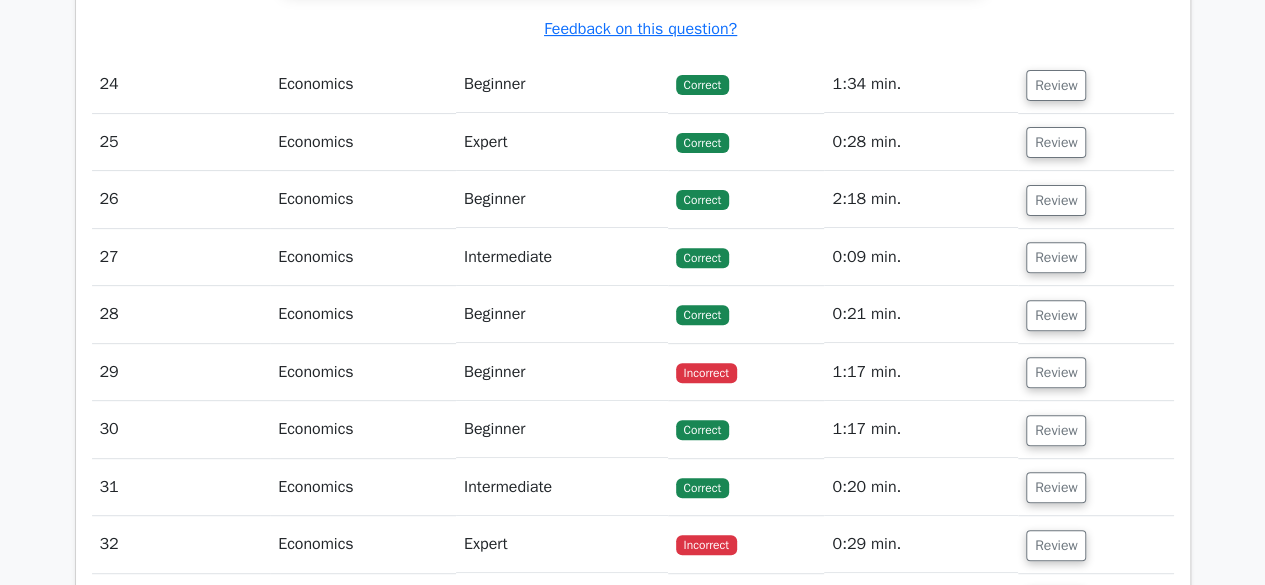 scroll, scrollTop: 23010, scrollLeft: 0, axis: vertical 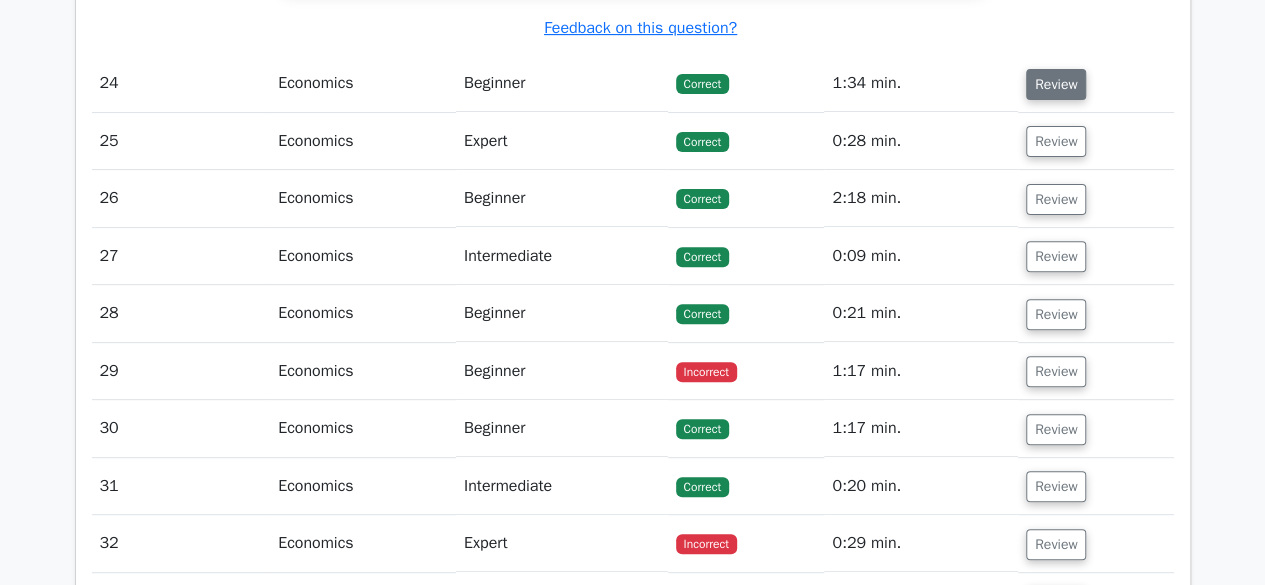 click on "Review" at bounding box center [1056, 84] 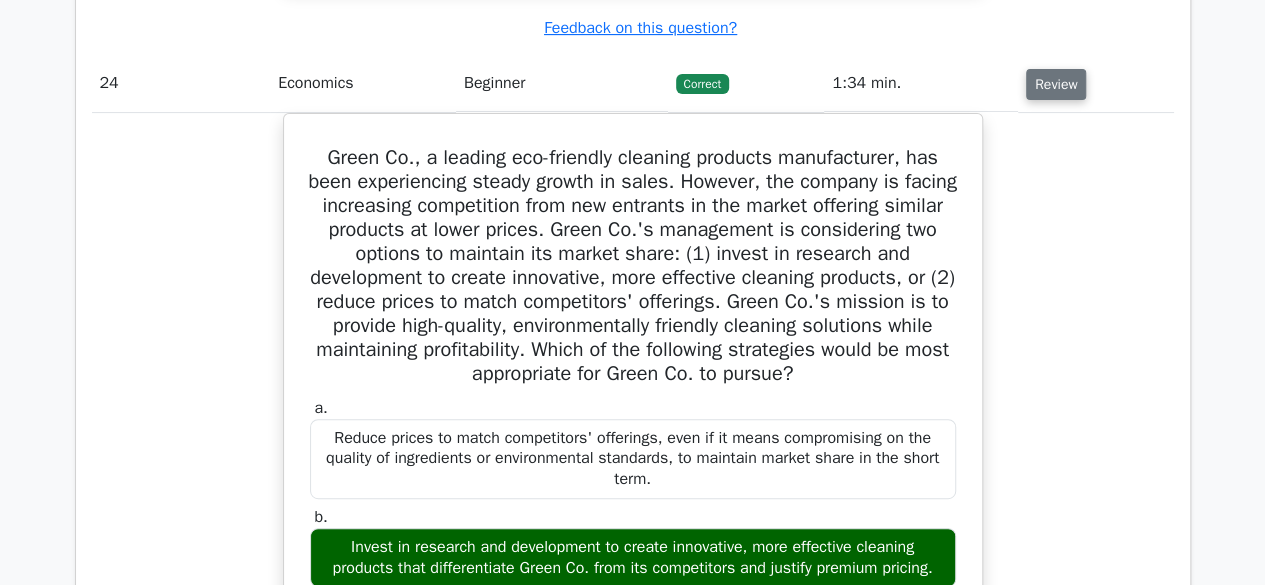type 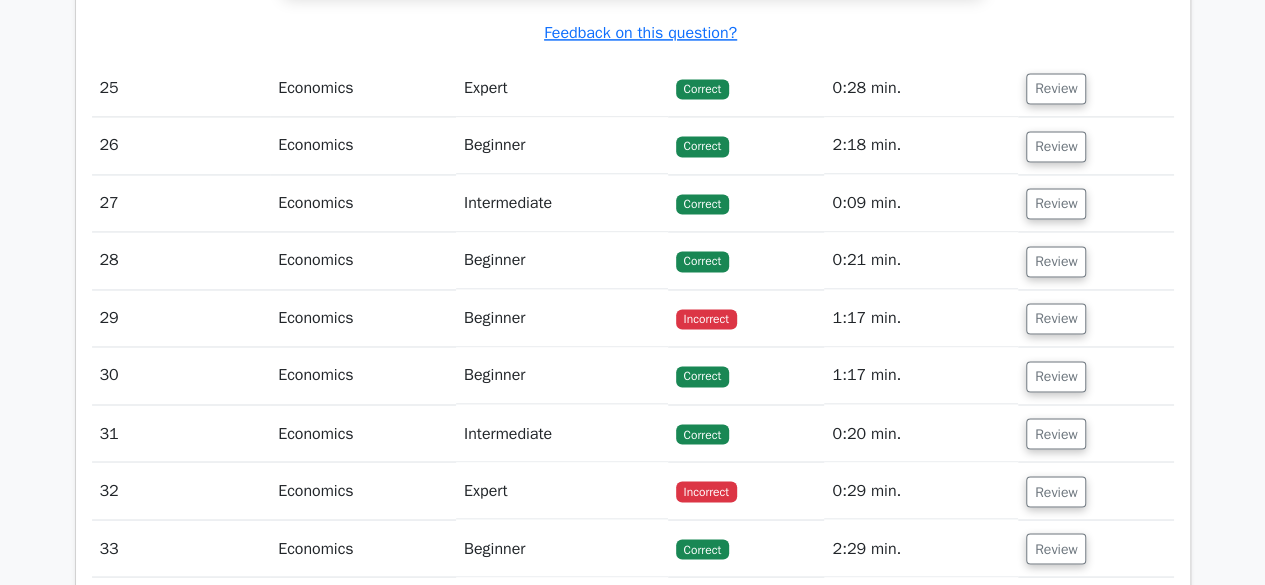 scroll, scrollTop: 24290, scrollLeft: 0, axis: vertical 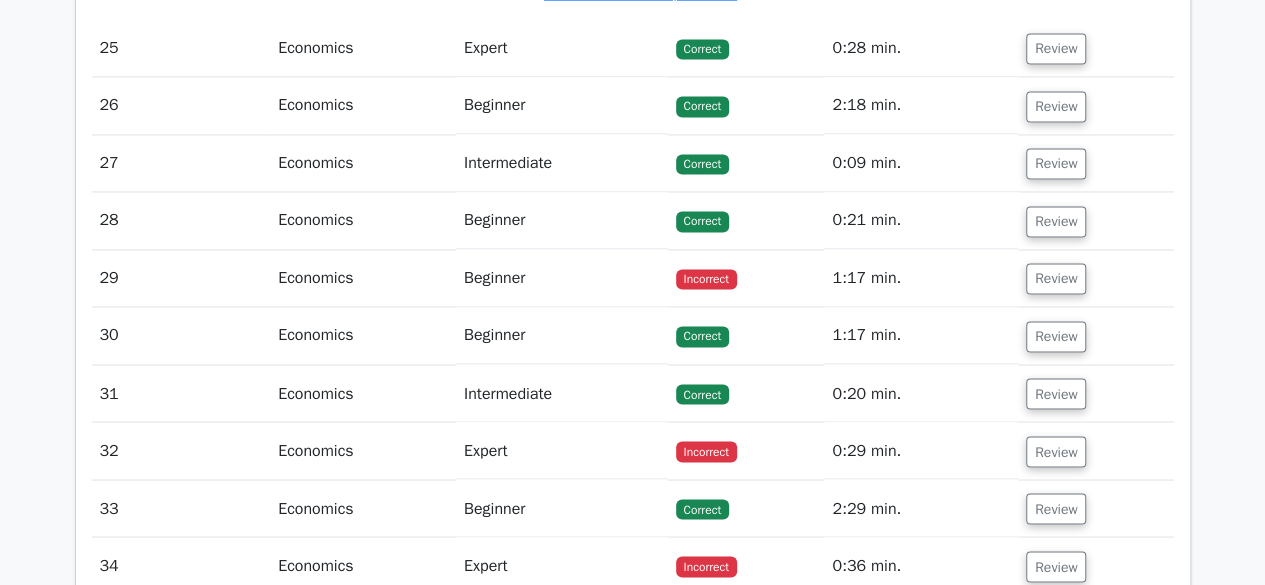 click on "Review" at bounding box center [1056, 48] 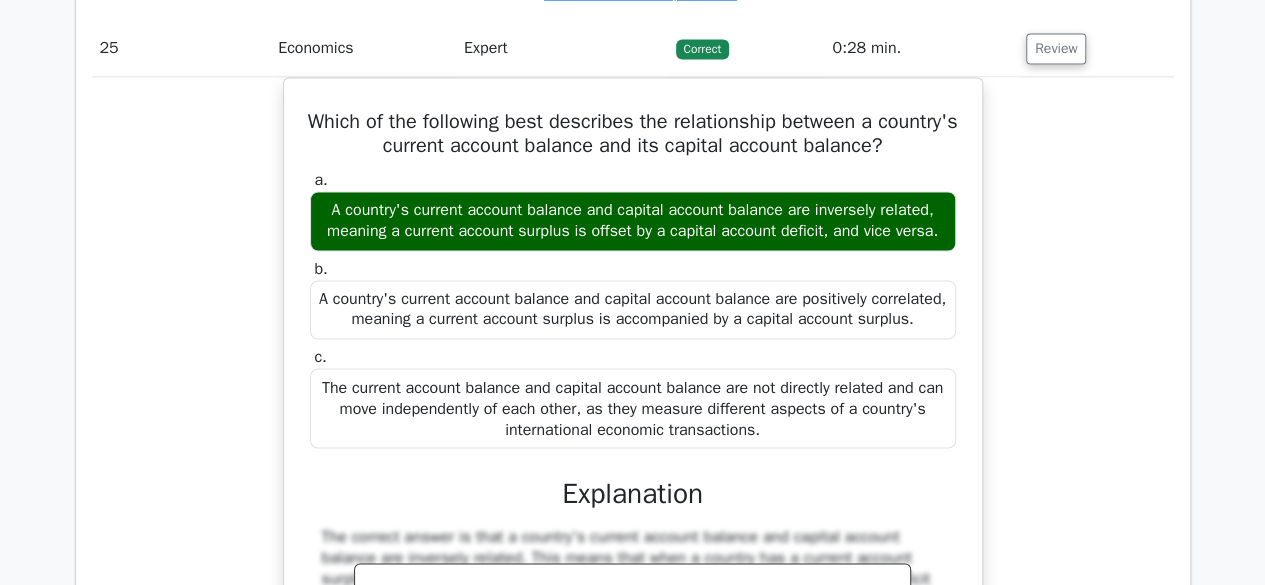 type 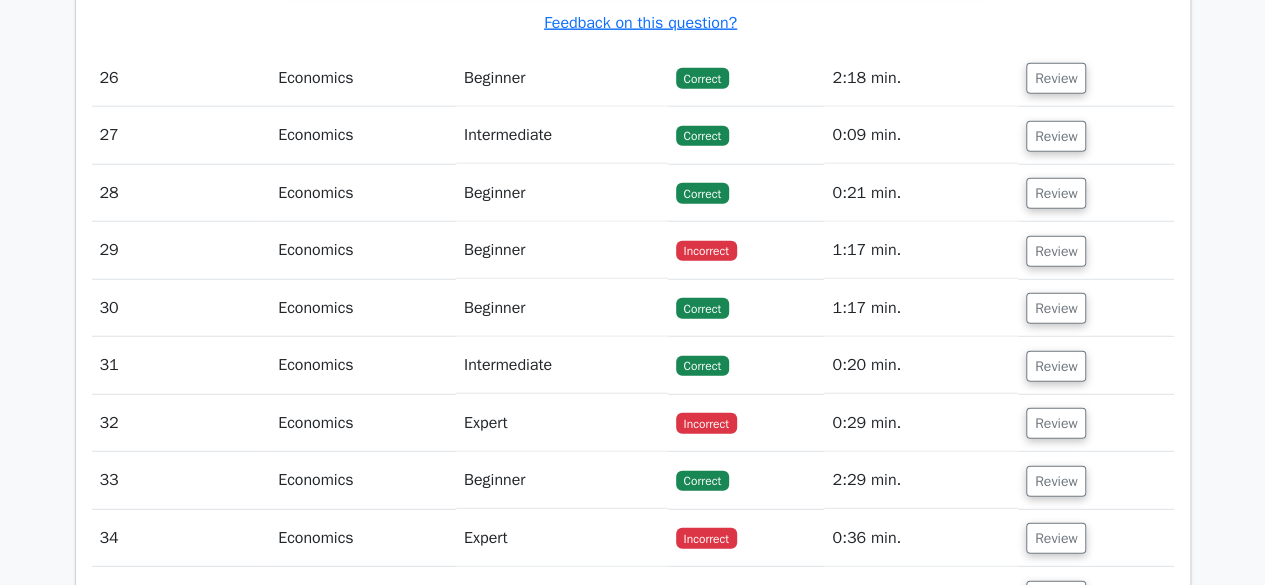 scroll, scrollTop: 25290, scrollLeft: 0, axis: vertical 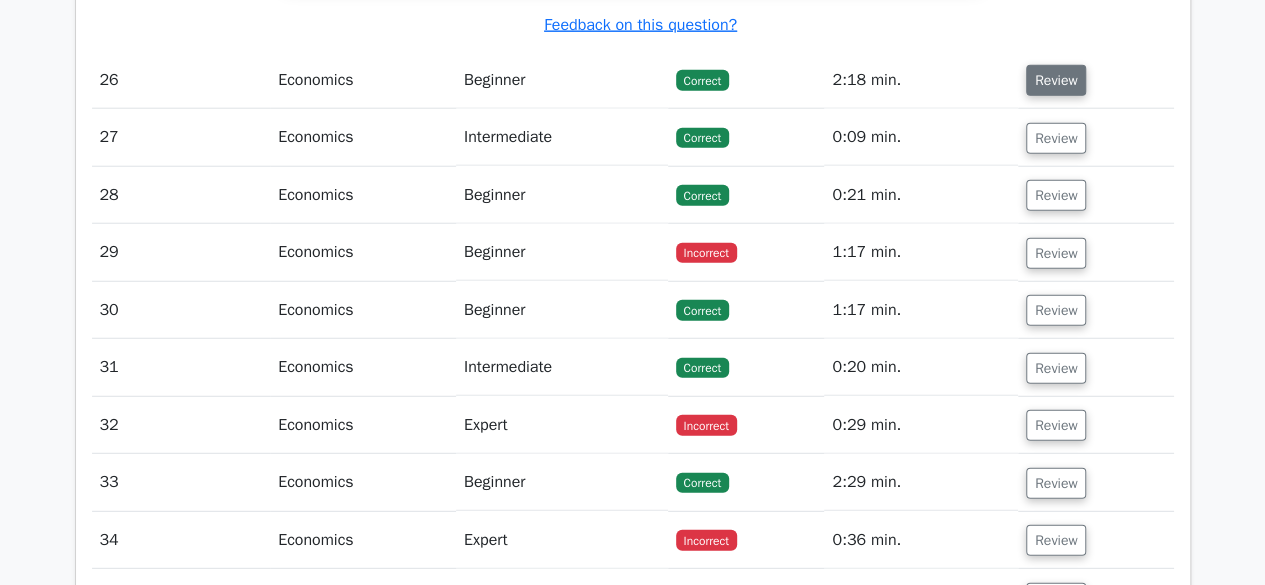 click on "Review" at bounding box center (1056, 80) 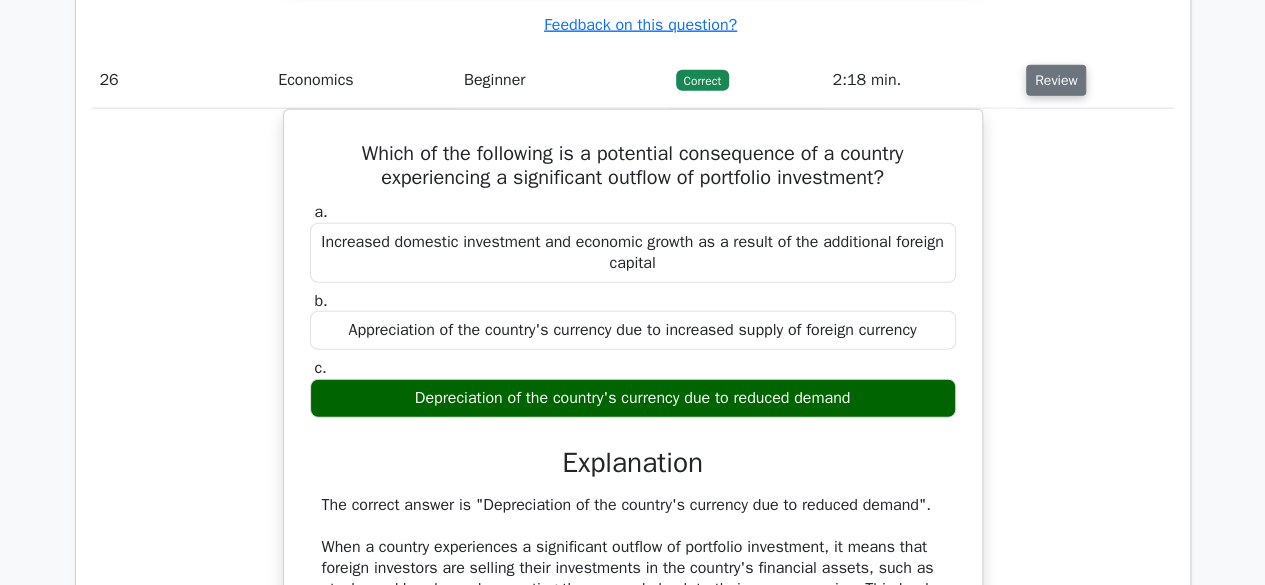 type 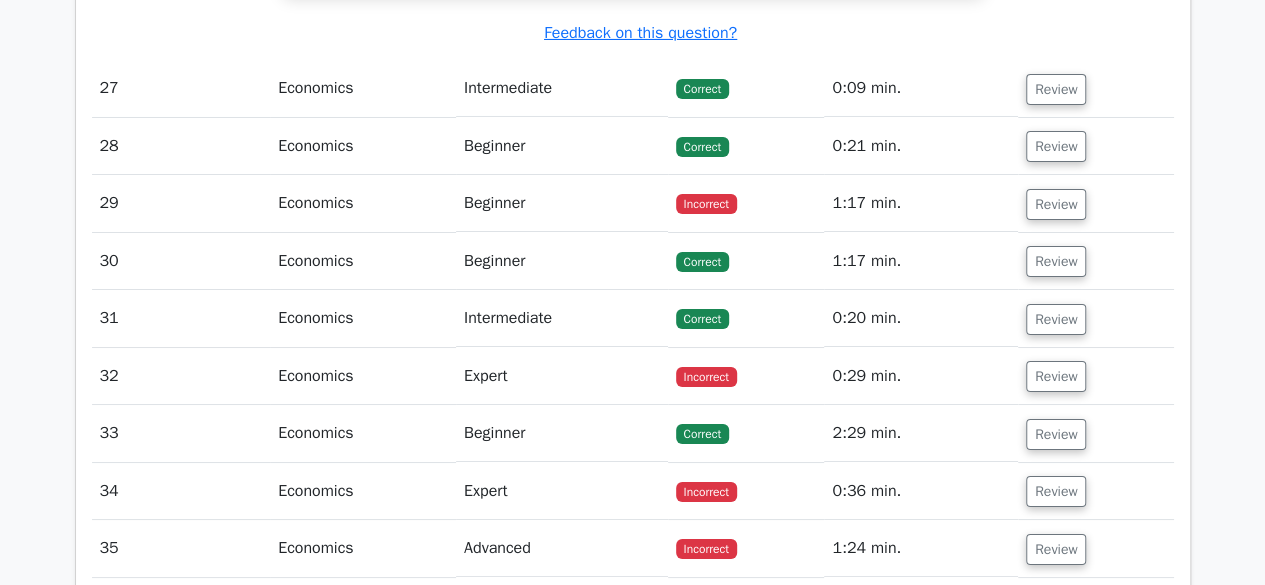 scroll, scrollTop: 26370, scrollLeft: 0, axis: vertical 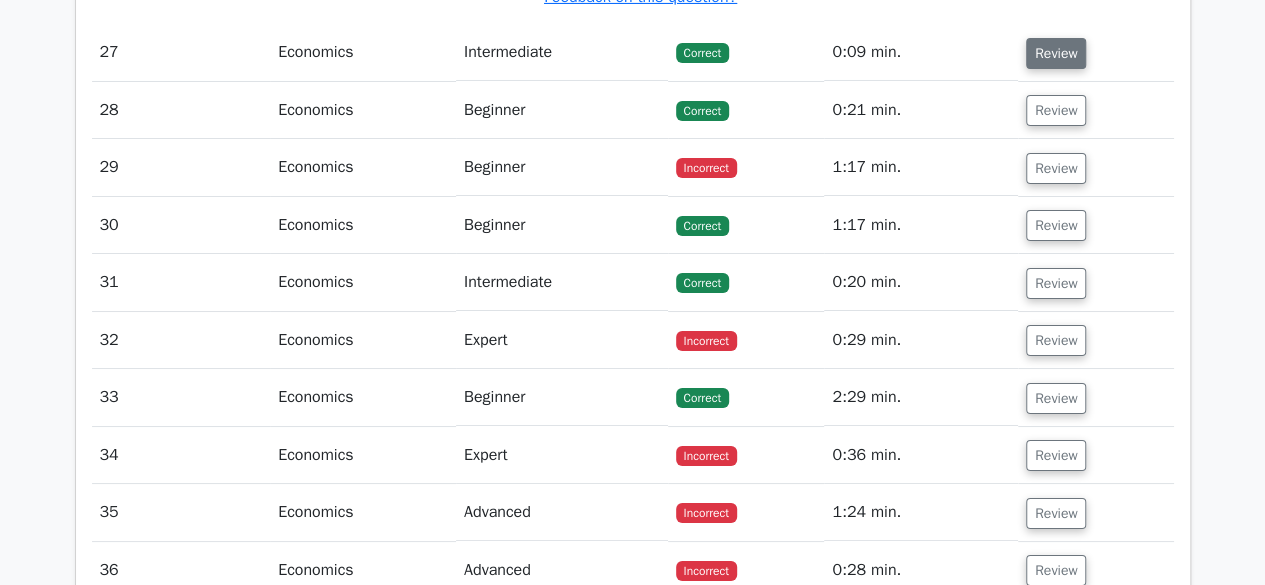 click on "Review" at bounding box center (1056, 53) 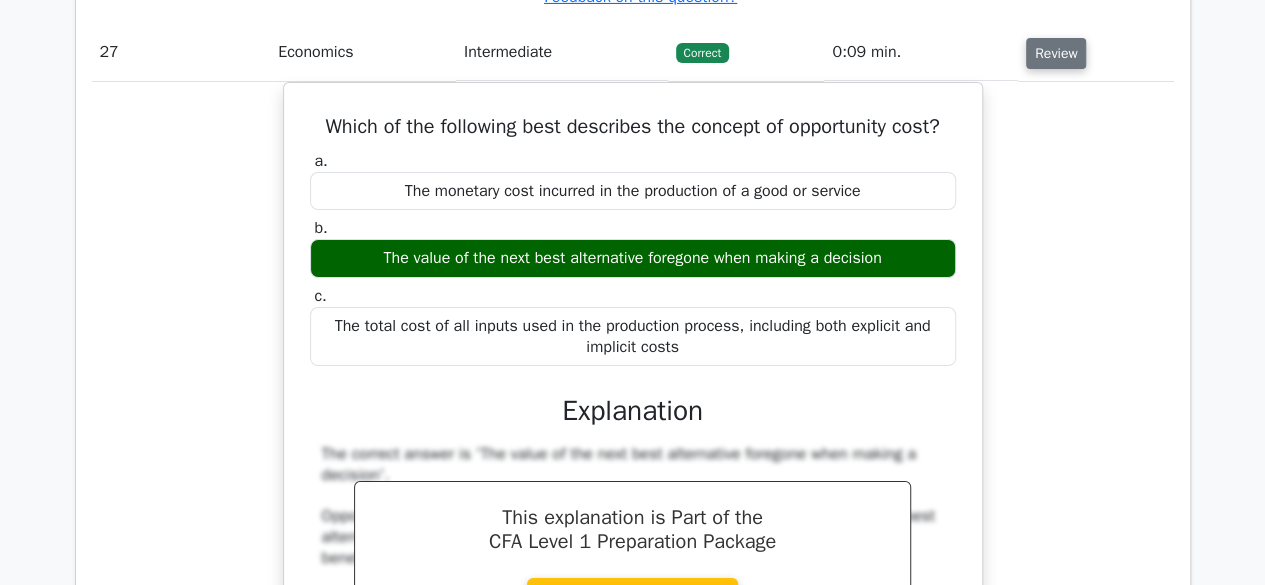 type 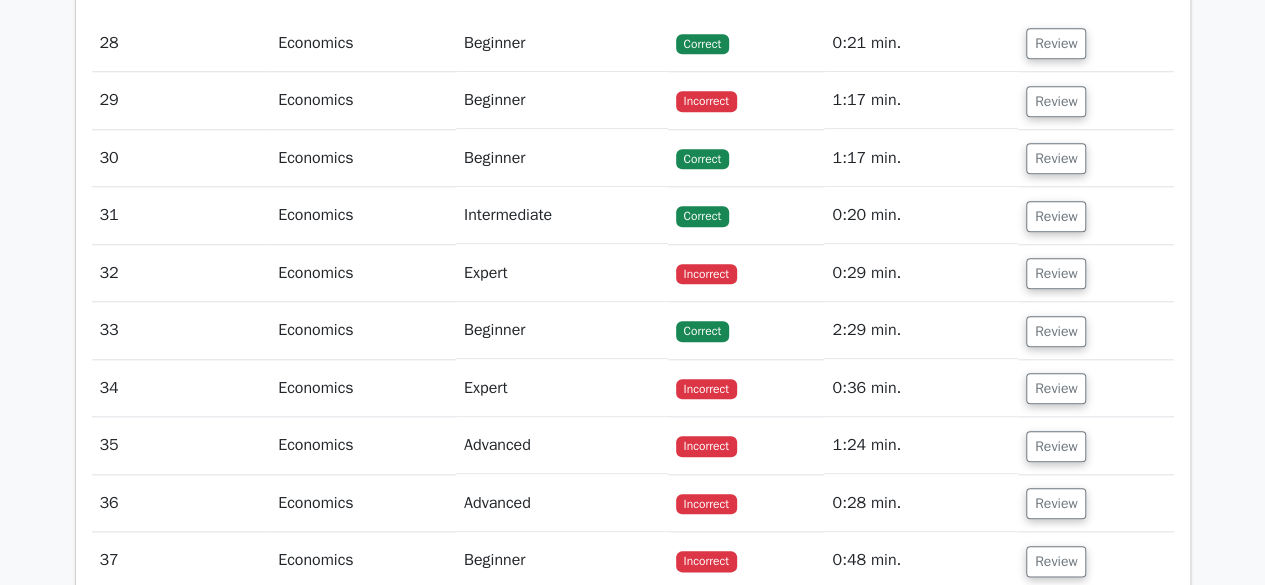 scroll, scrollTop: 27410, scrollLeft: 0, axis: vertical 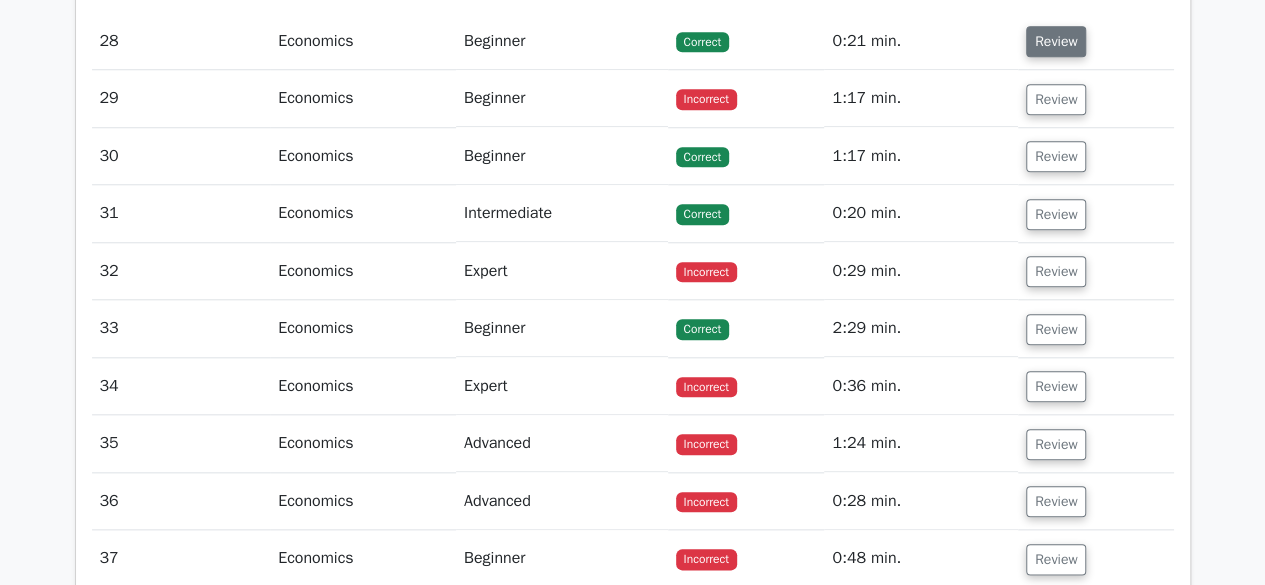 click on "Review" at bounding box center [1056, 41] 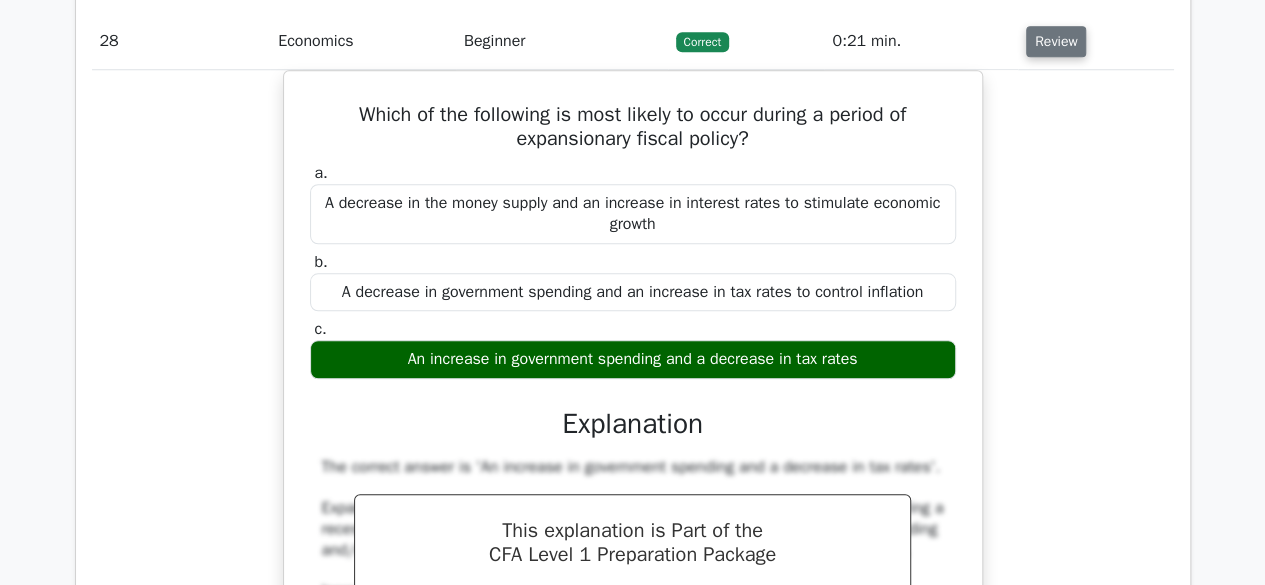 type 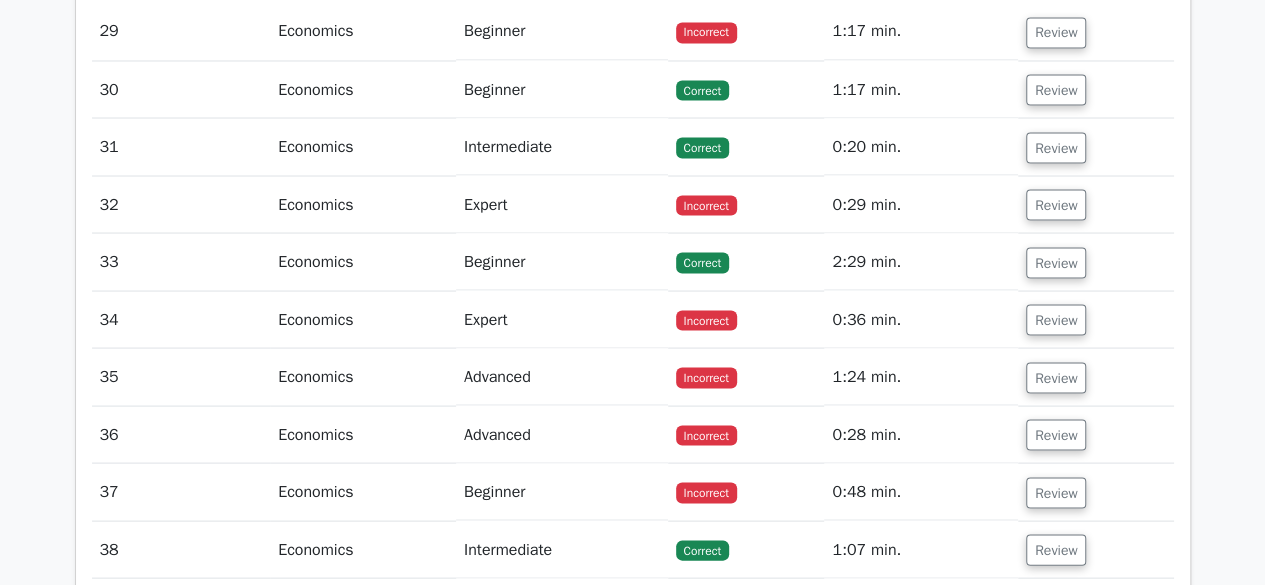 scroll, scrollTop: 28370, scrollLeft: 0, axis: vertical 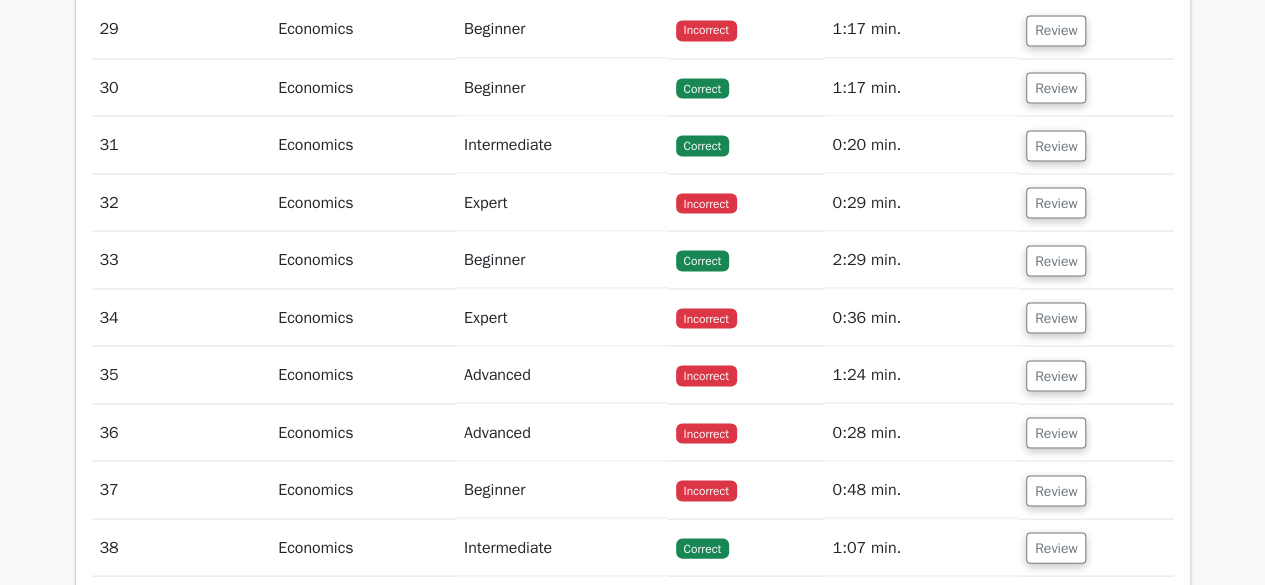 click on "Review" at bounding box center [1056, 30] 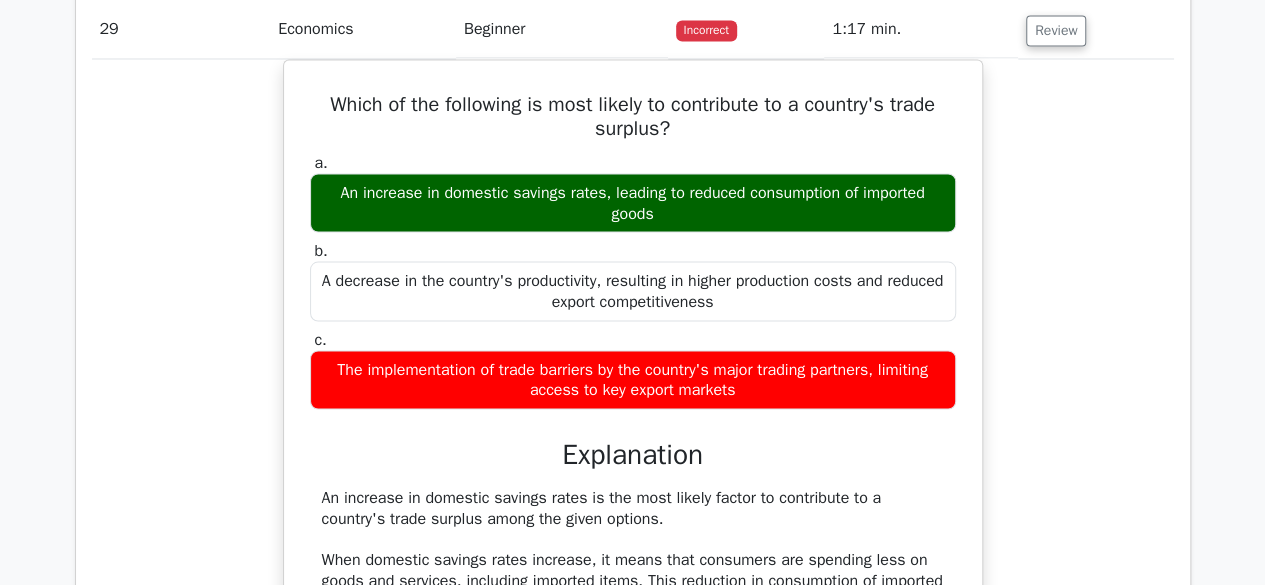 type 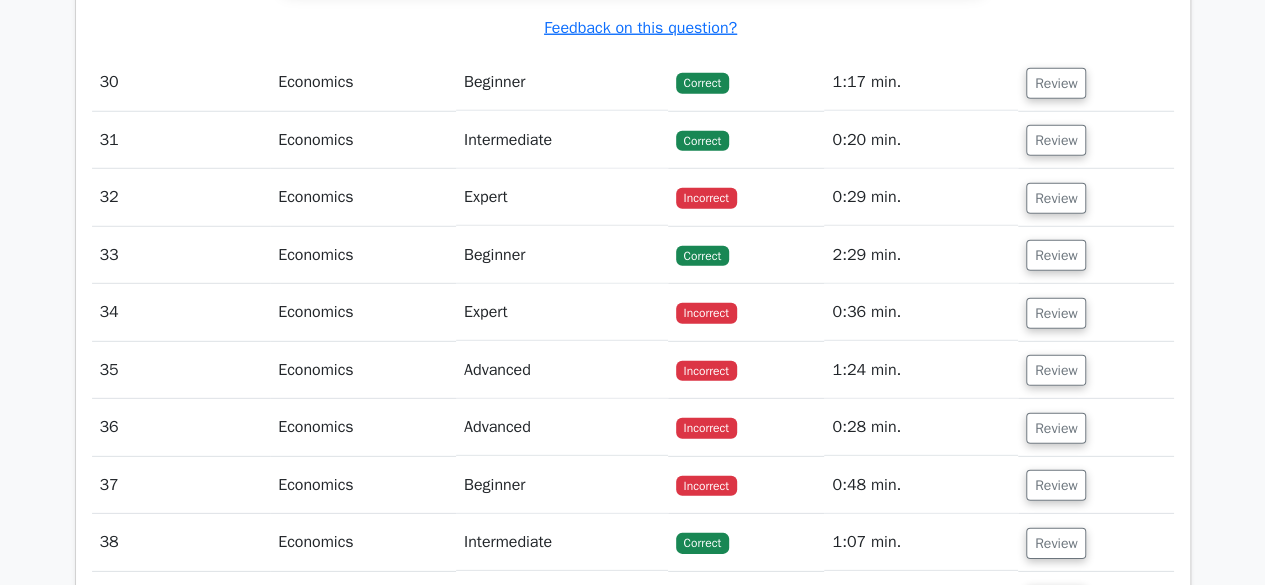 scroll, scrollTop: 29330, scrollLeft: 0, axis: vertical 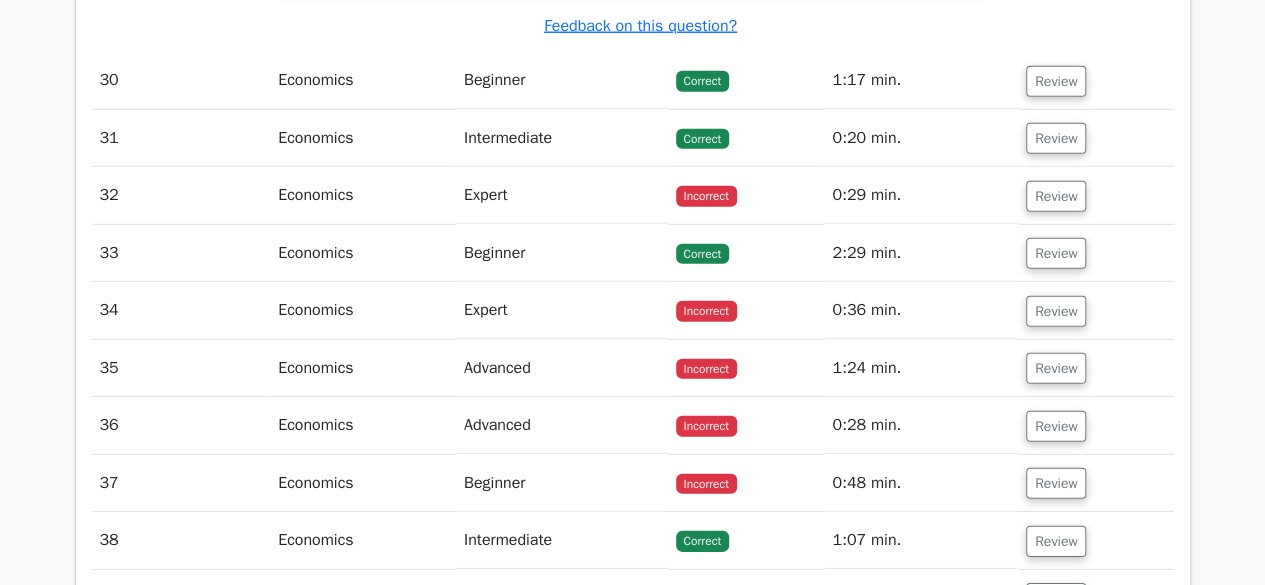 click on "Review" at bounding box center (1056, 81) 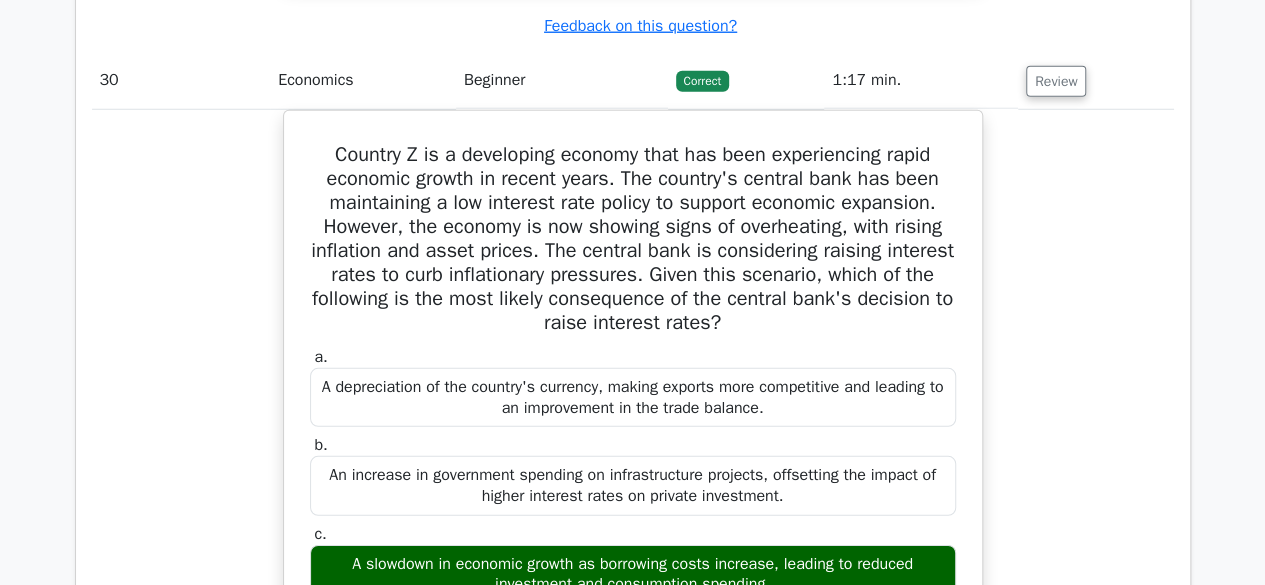 type 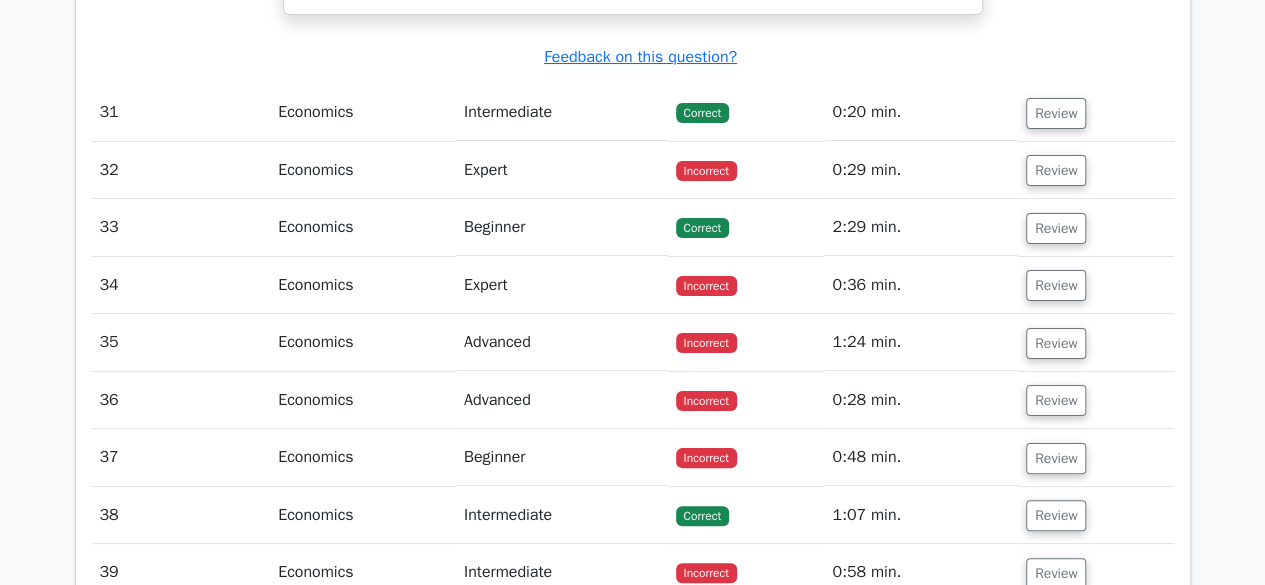 scroll, scrollTop: 30410, scrollLeft: 0, axis: vertical 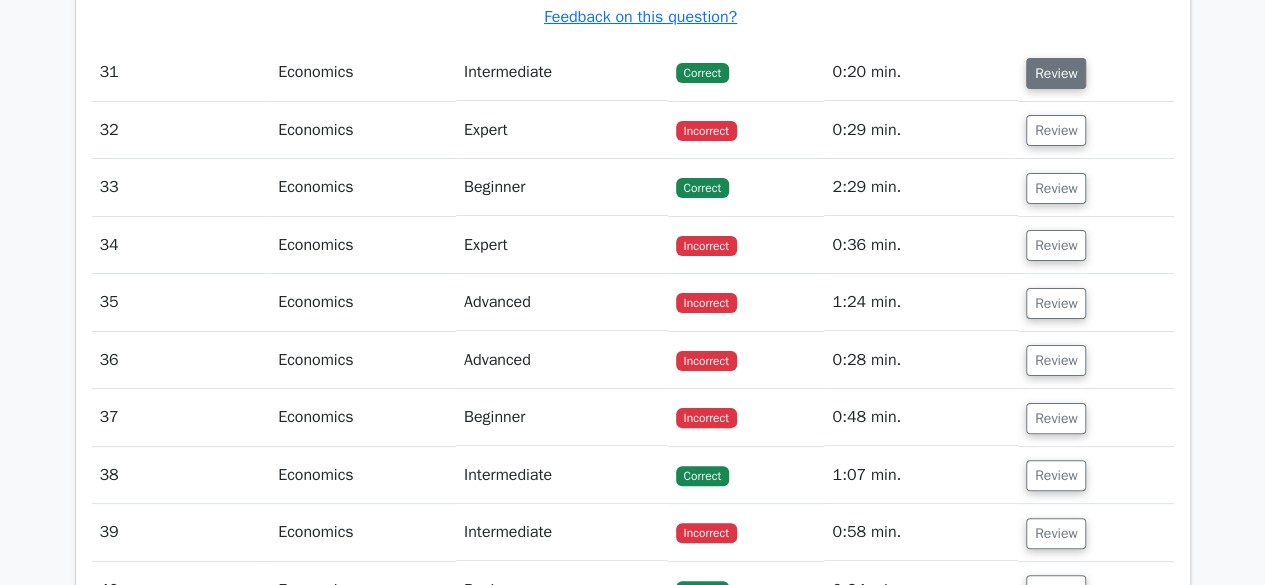 click on "Review" at bounding box center [1056, 73] 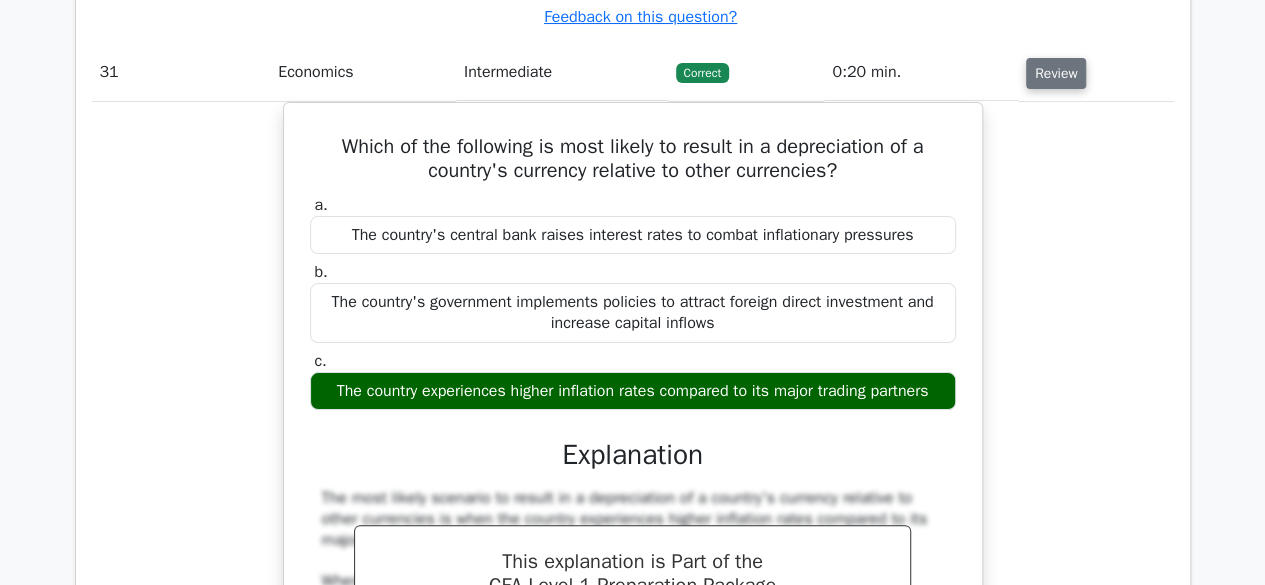 type 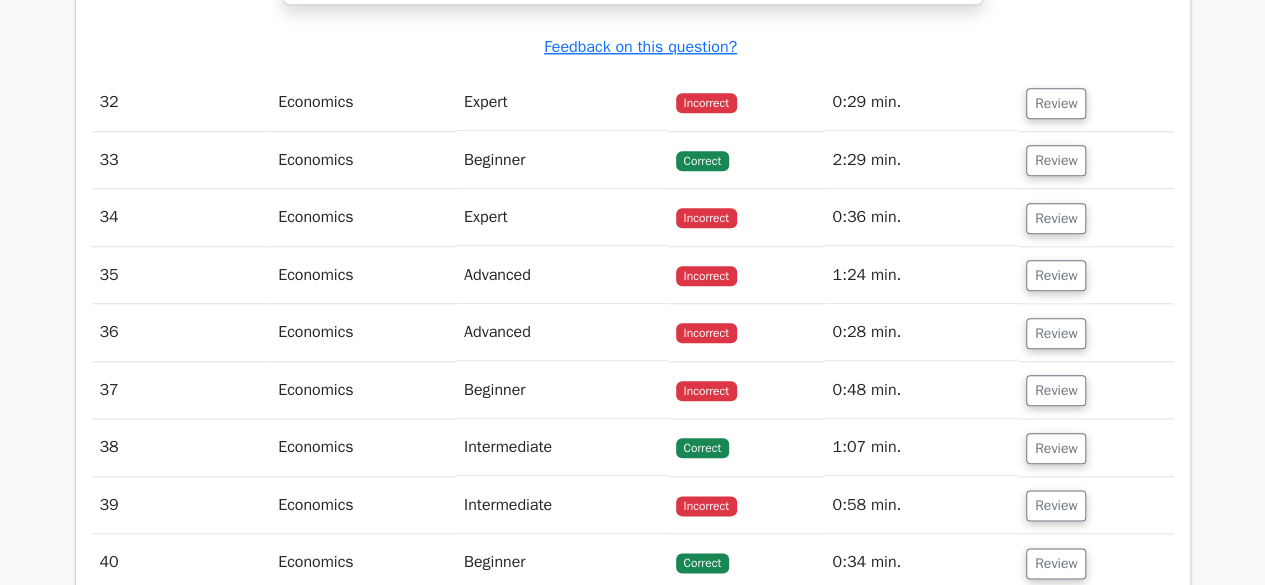 scroll, scrollTop: 31290, scrollLeft: 0, axis: vertical 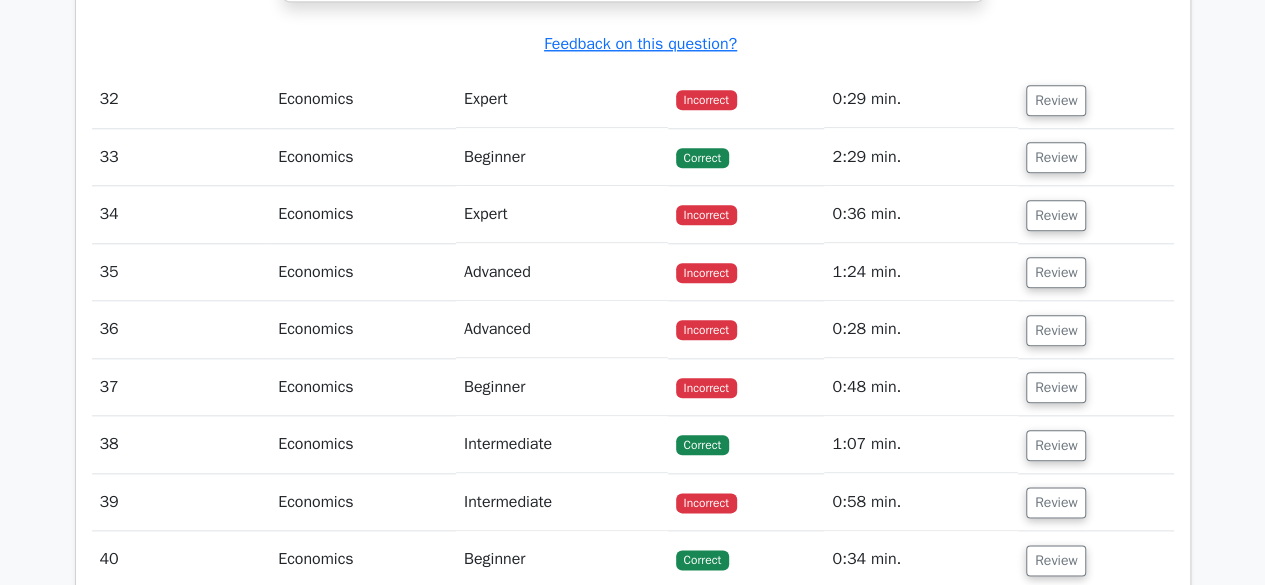 click on "Review" at bounding box center [1096, 99] 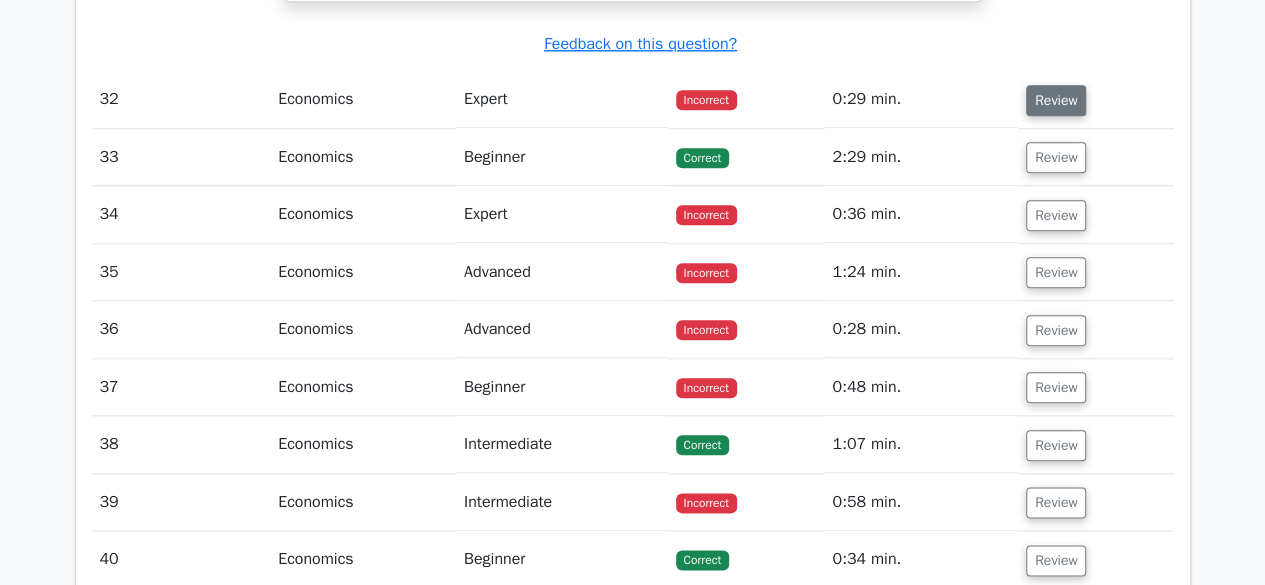 click on "Review" at bounding box center [1056, 100] 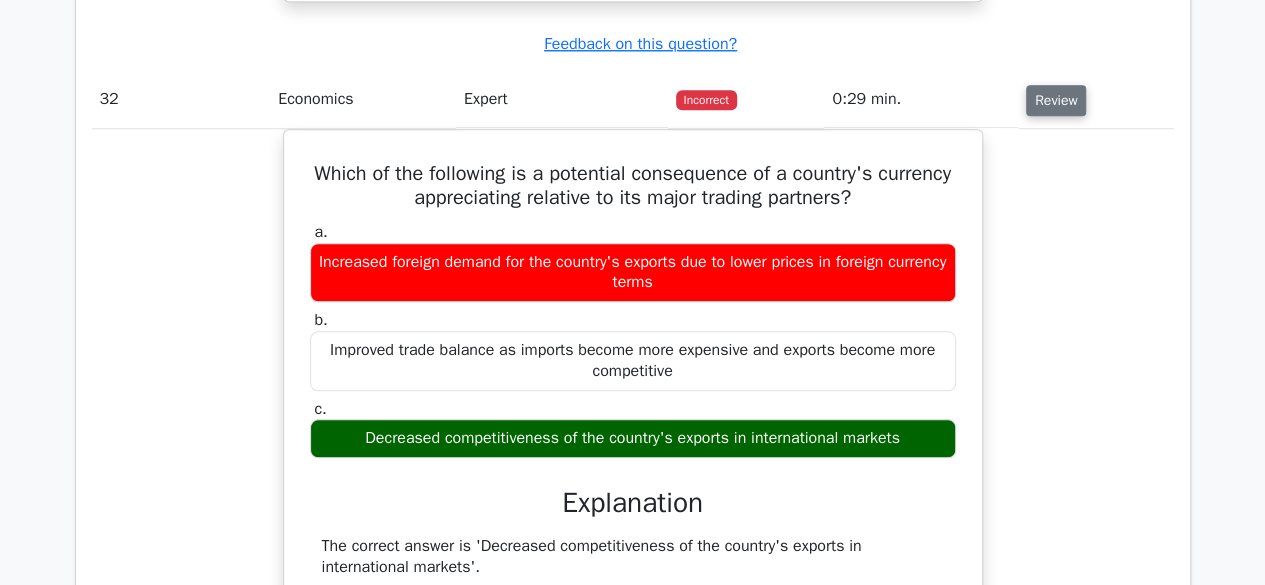 type 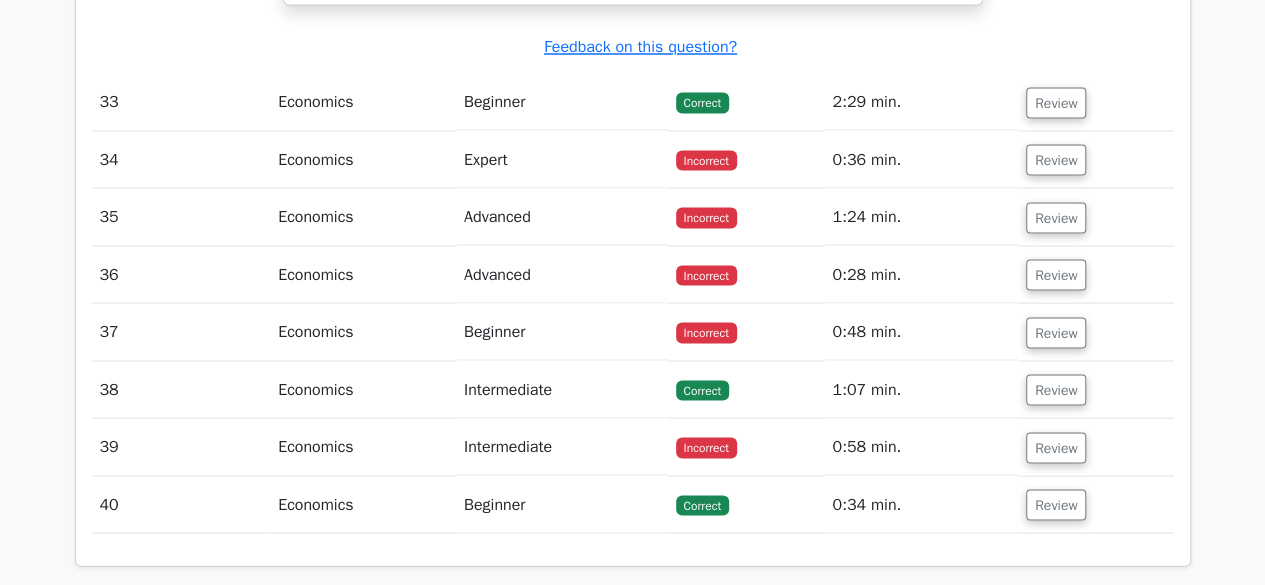 scroll, scrollTop: 32210, scrollLeft: 0, axis: vertical 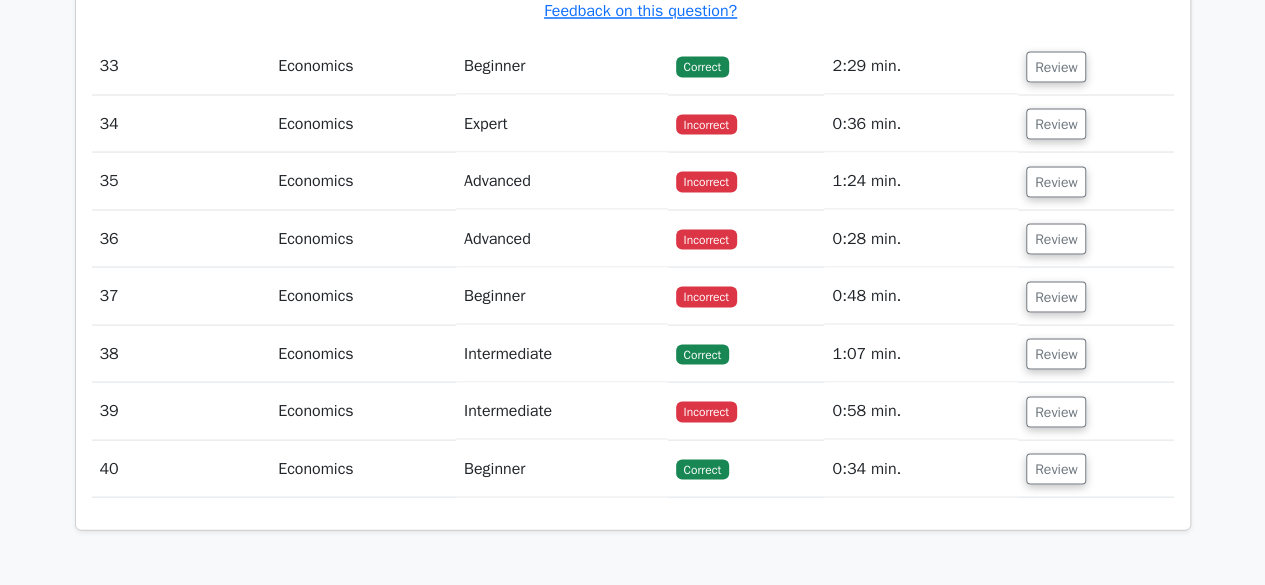 click on "Review" at bounding box center (1056, 66) 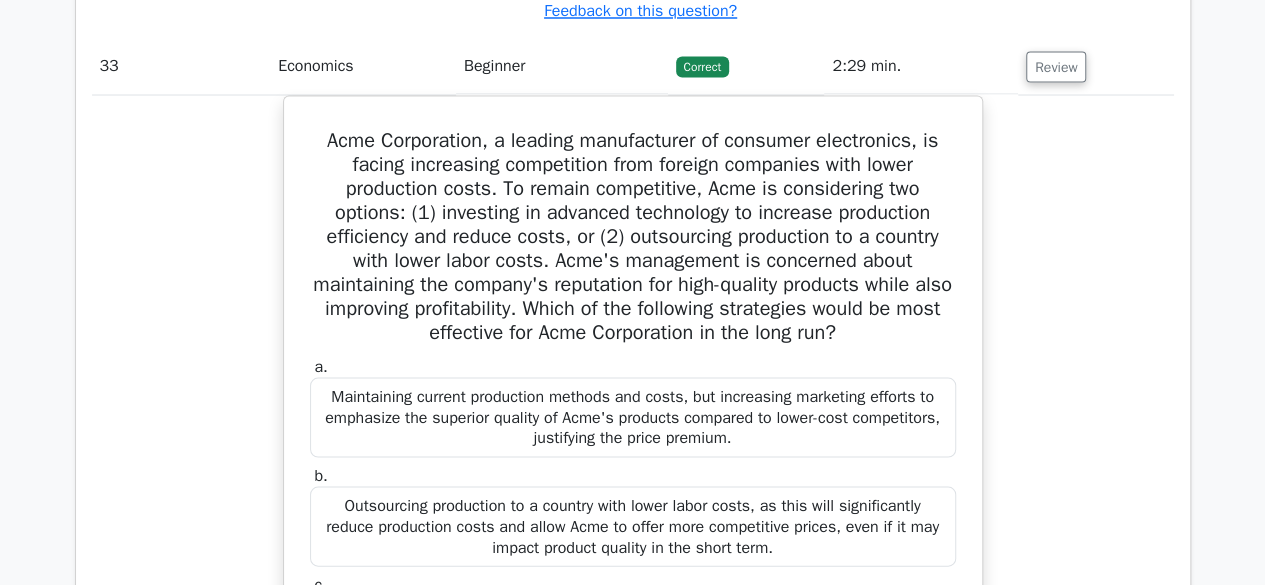 type 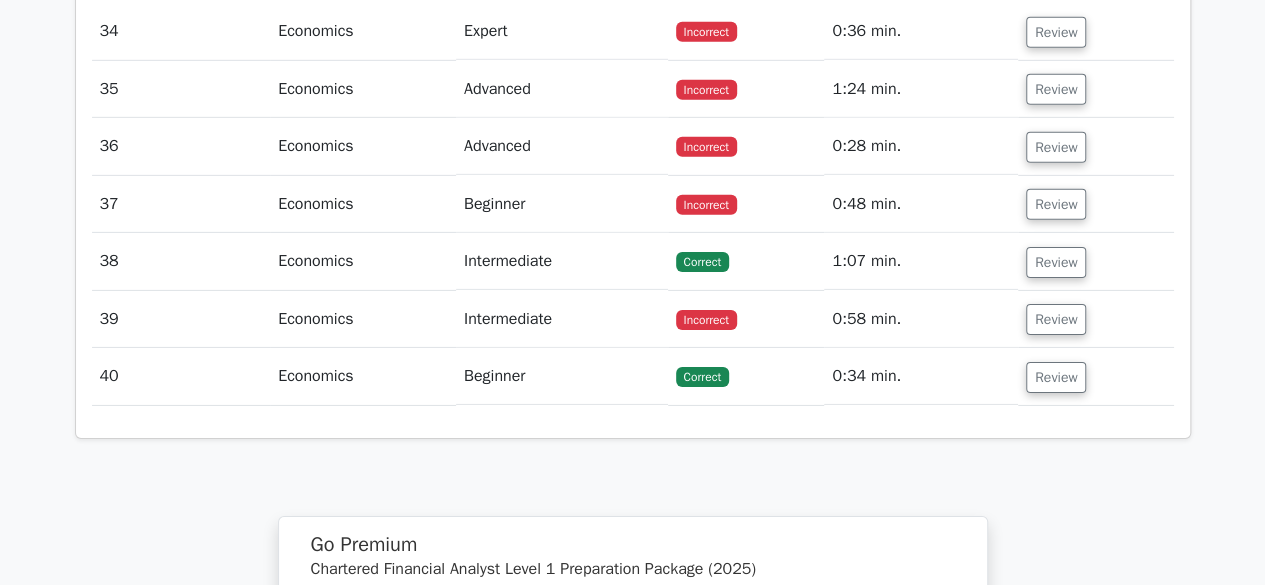 scroll, scrollTop: 33450, scrollLeft: 0, axis: vertical 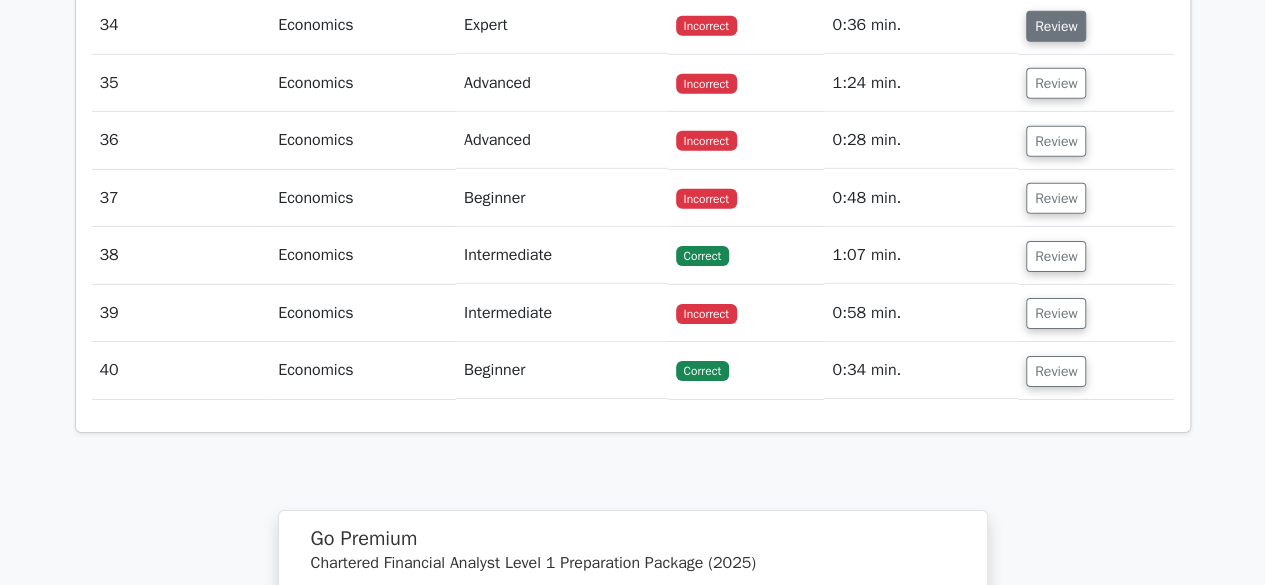 click on "Review" at bounding box center (1056, 26) 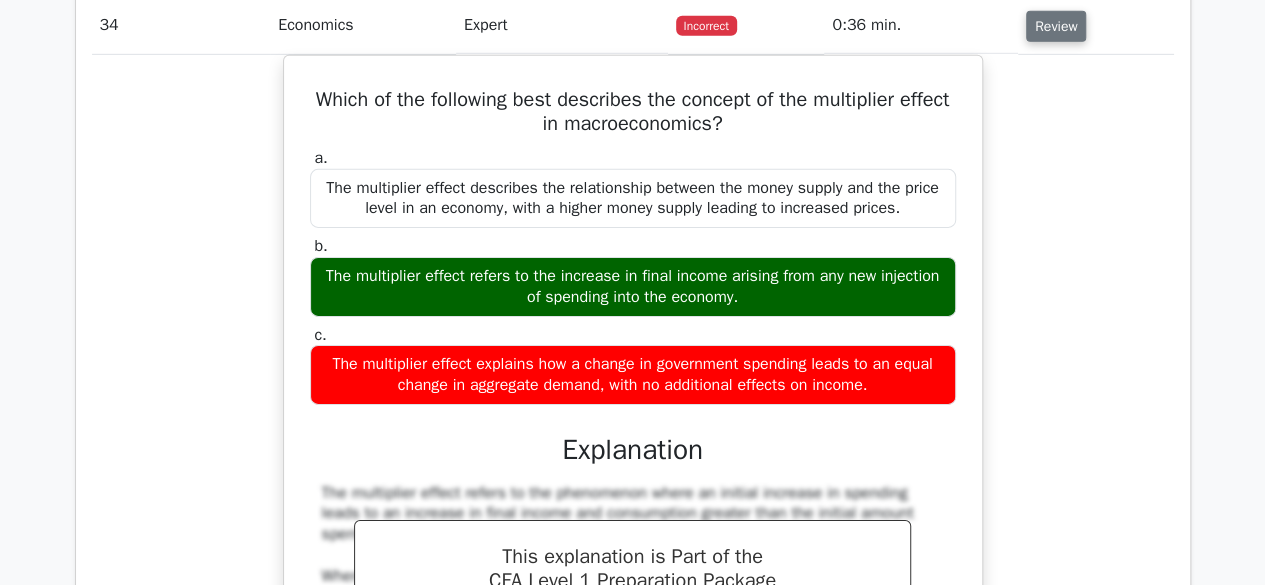type 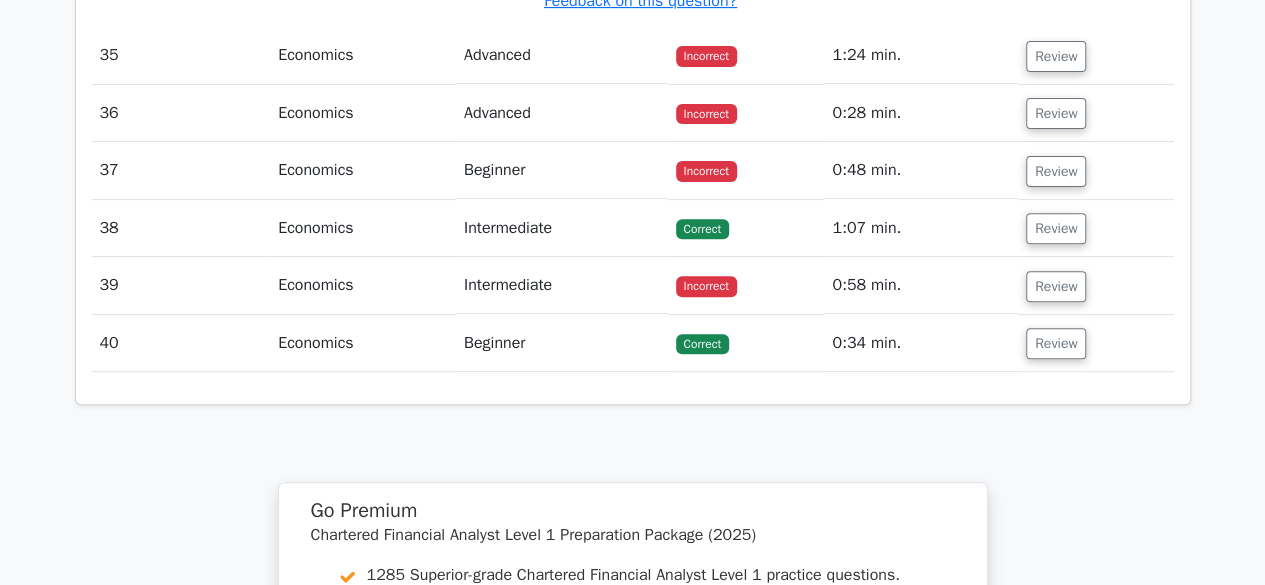 scroll, scrollTop: 34450, scrollLeft: 0, axis: vertical 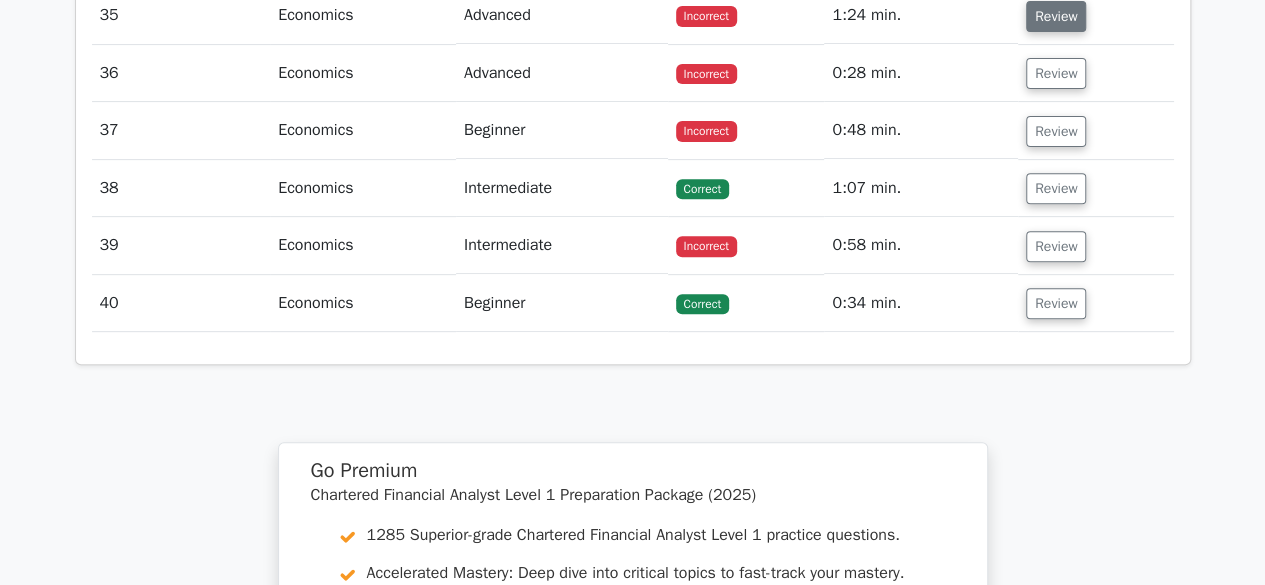 click on "Review" at bounding box center [1056, 16] 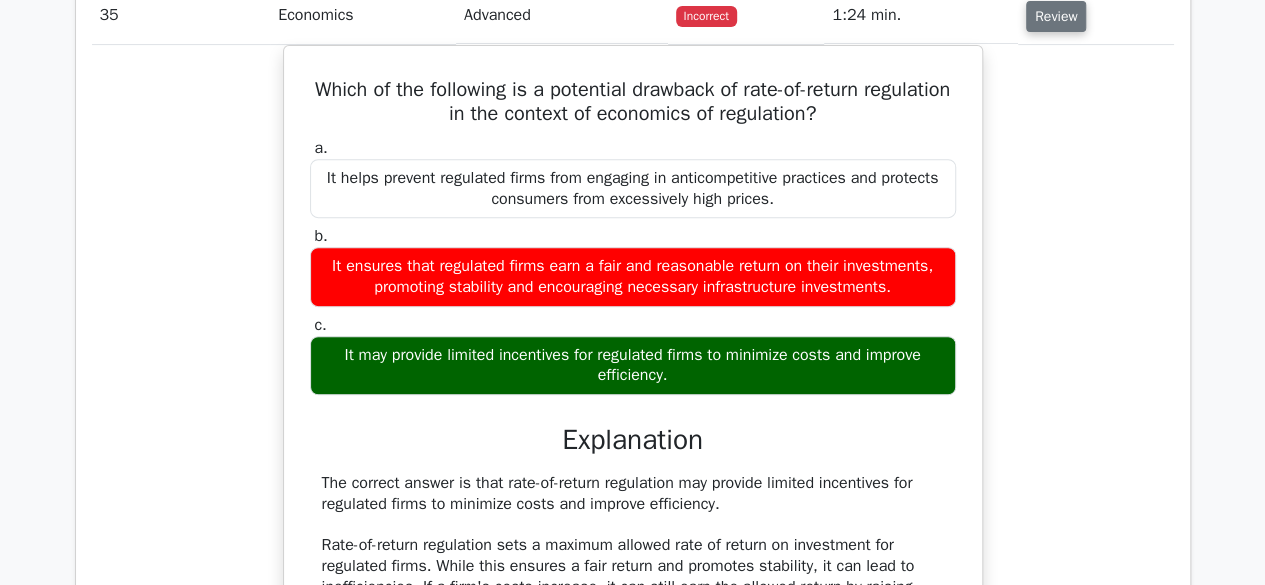 type 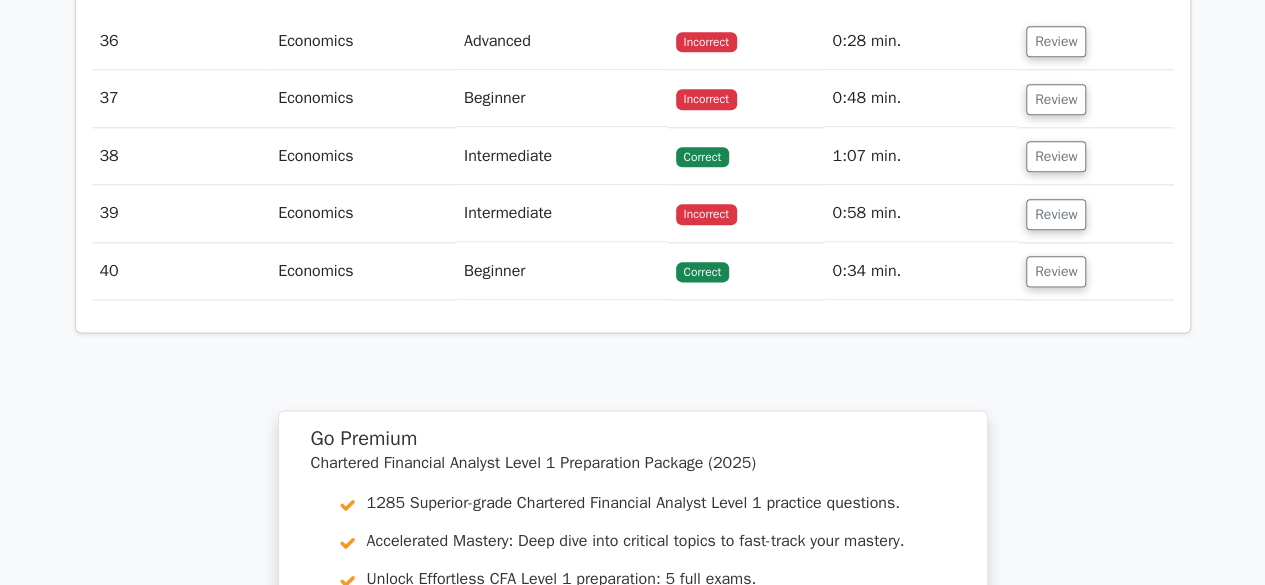 scroll, scrollTop: 35330, scrollLeft: 0, axis: vertical 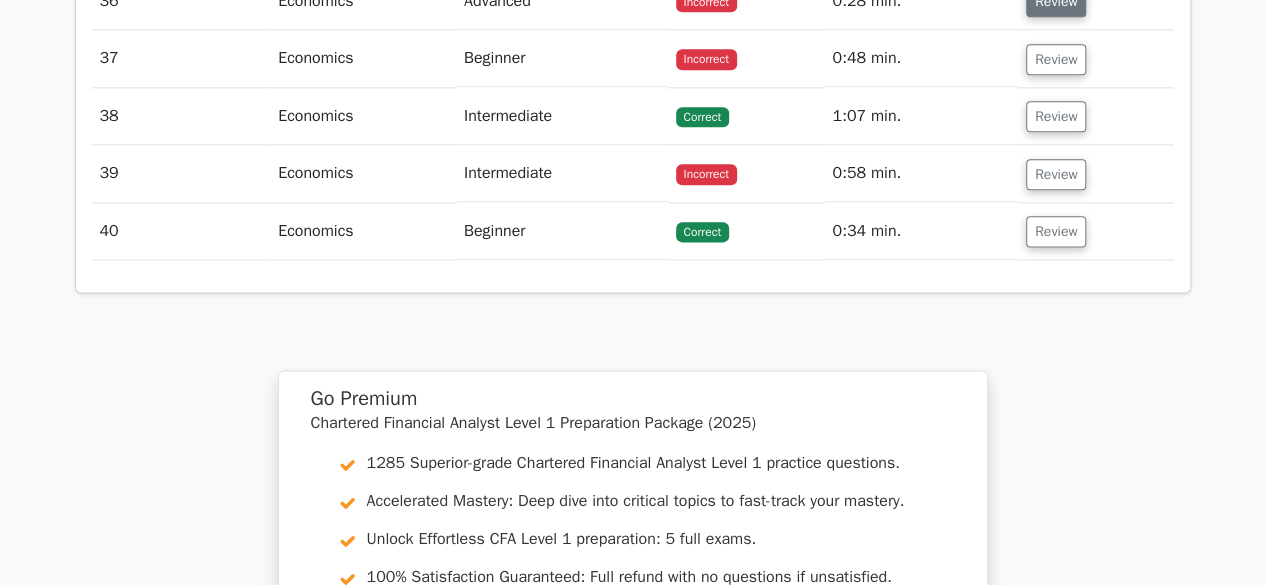 click on "Review" at bounding box center (1056, 1) 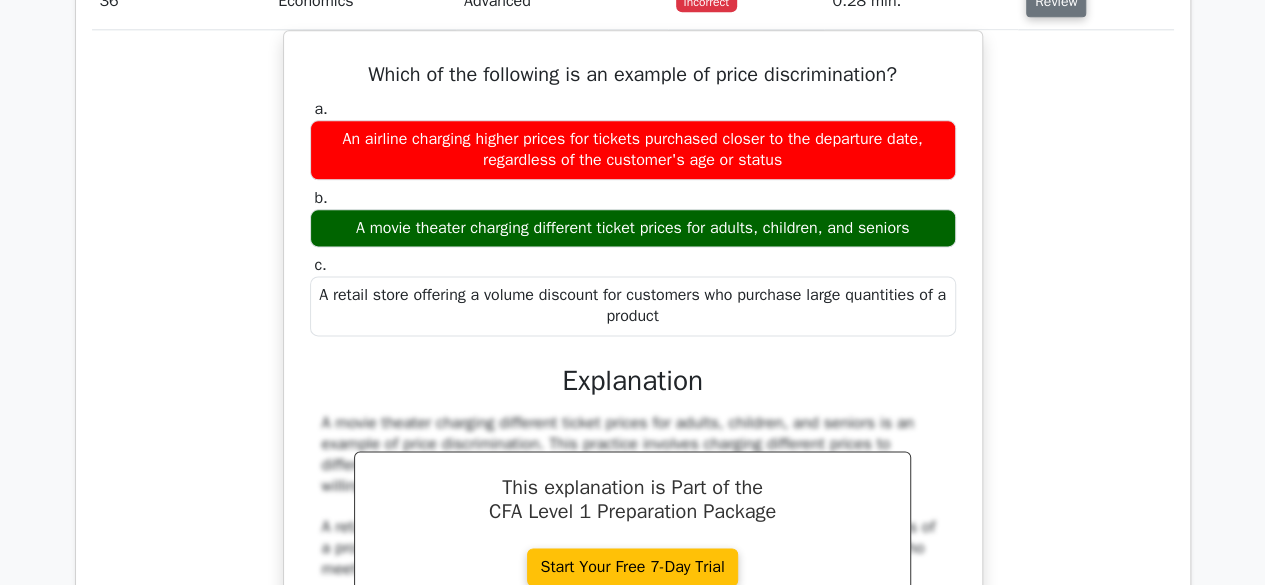 type 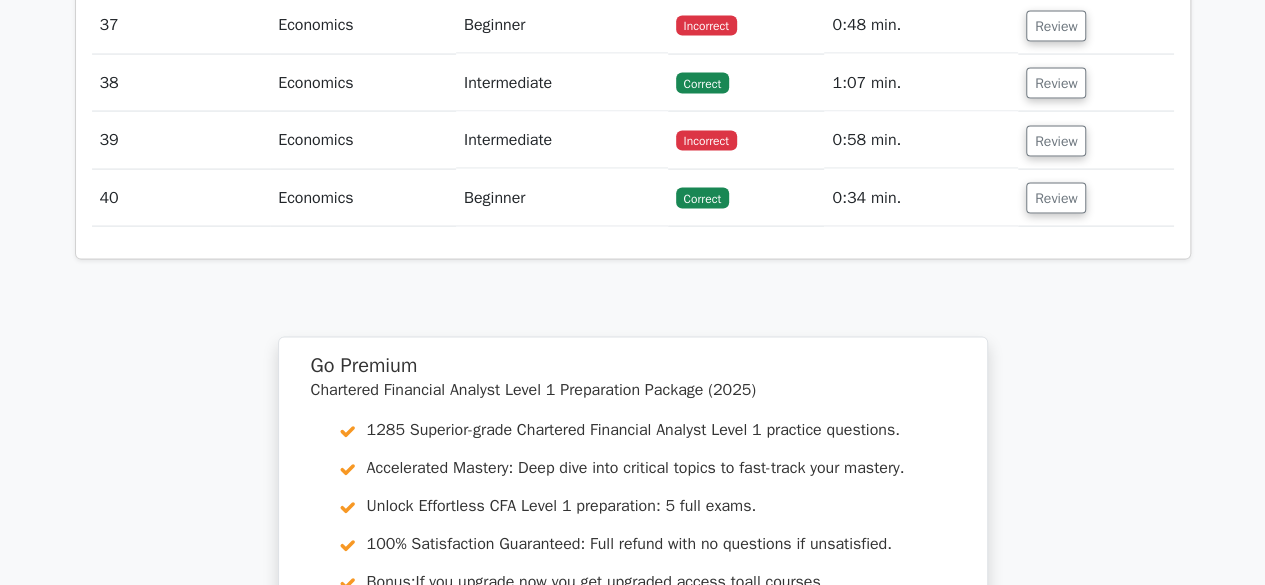scroll, scrollTop: 36170, scrollLeft: 0, axis: vertical 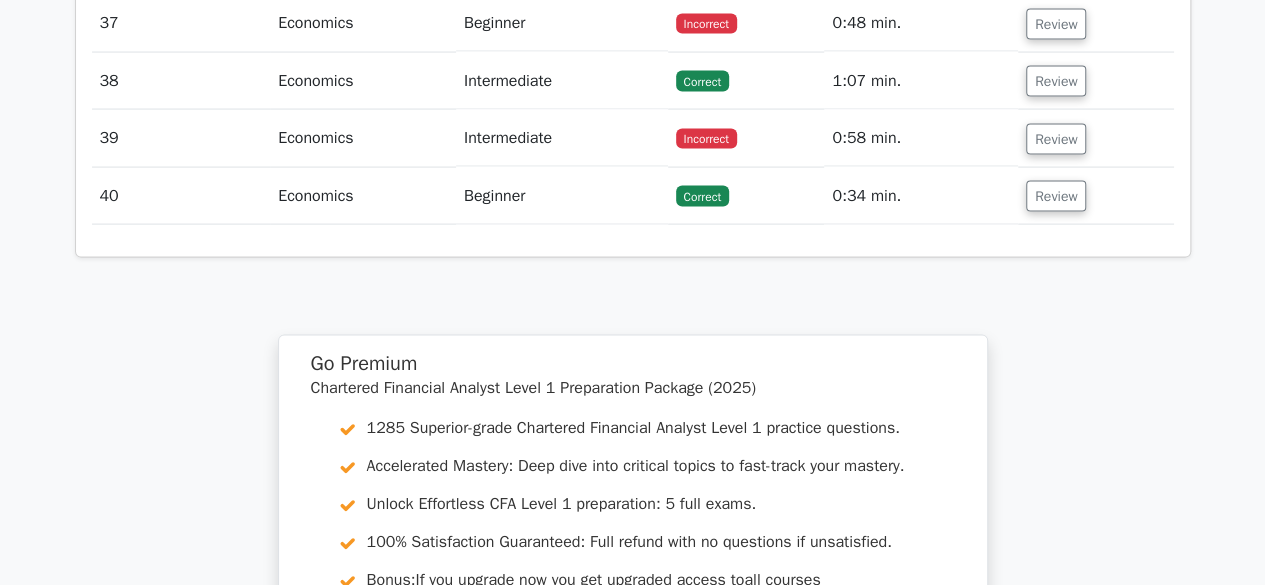 click on "Review" at bounding box center [1056, 24] 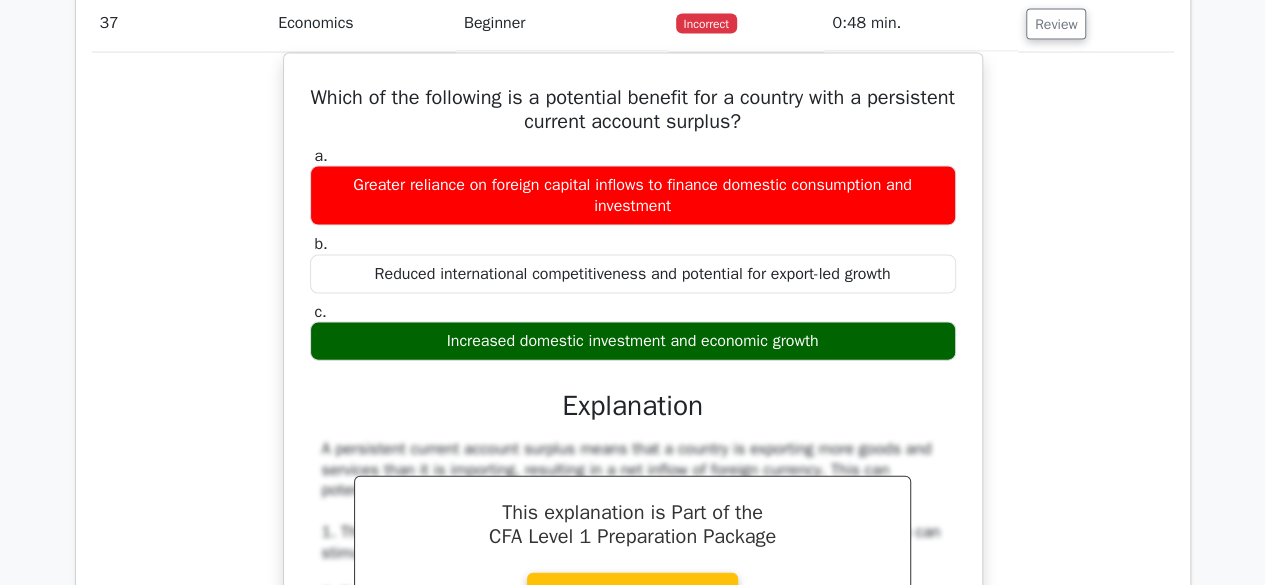 type 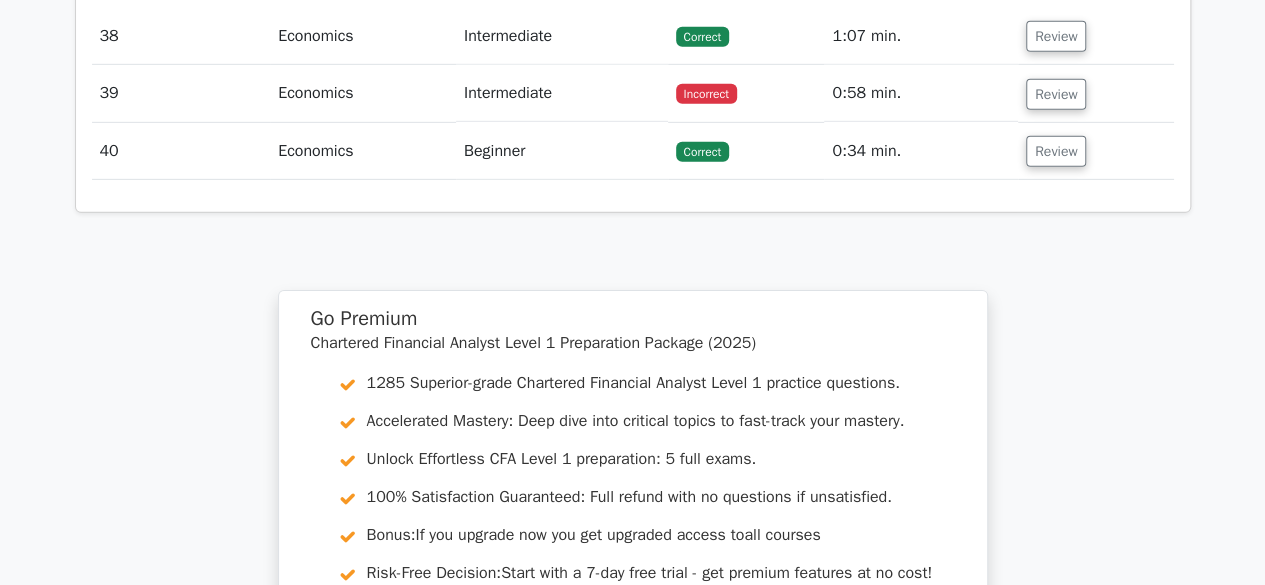 scroll, scrollTop: 37250, scrollLeft: 0, axis: vertical 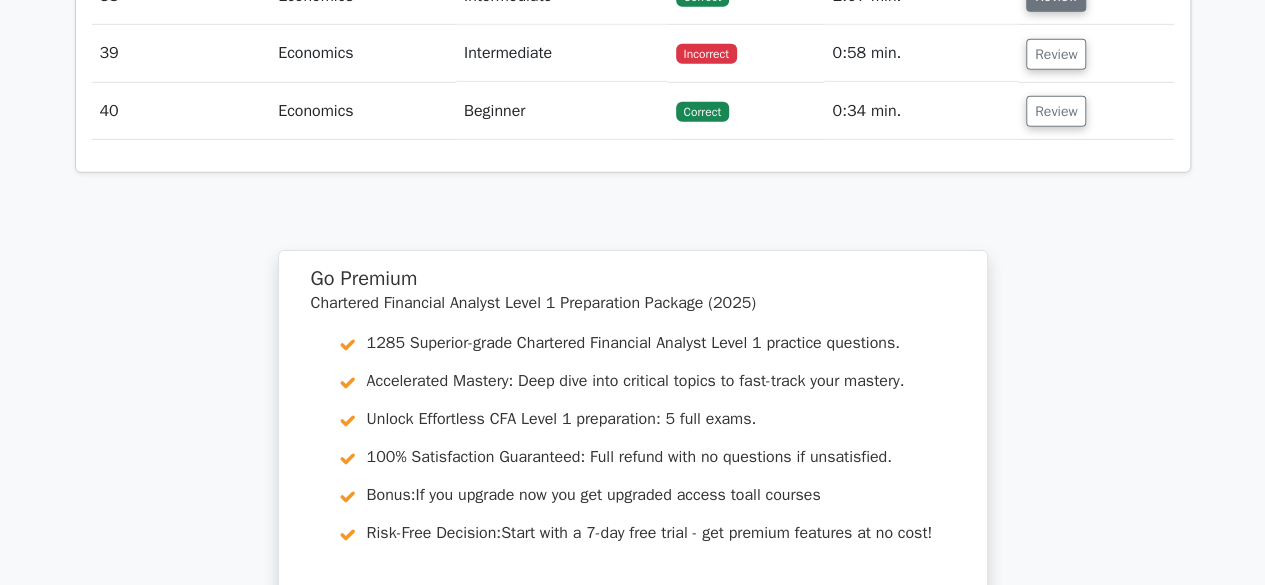 click on "Review" at bounding box center (1056, -4) 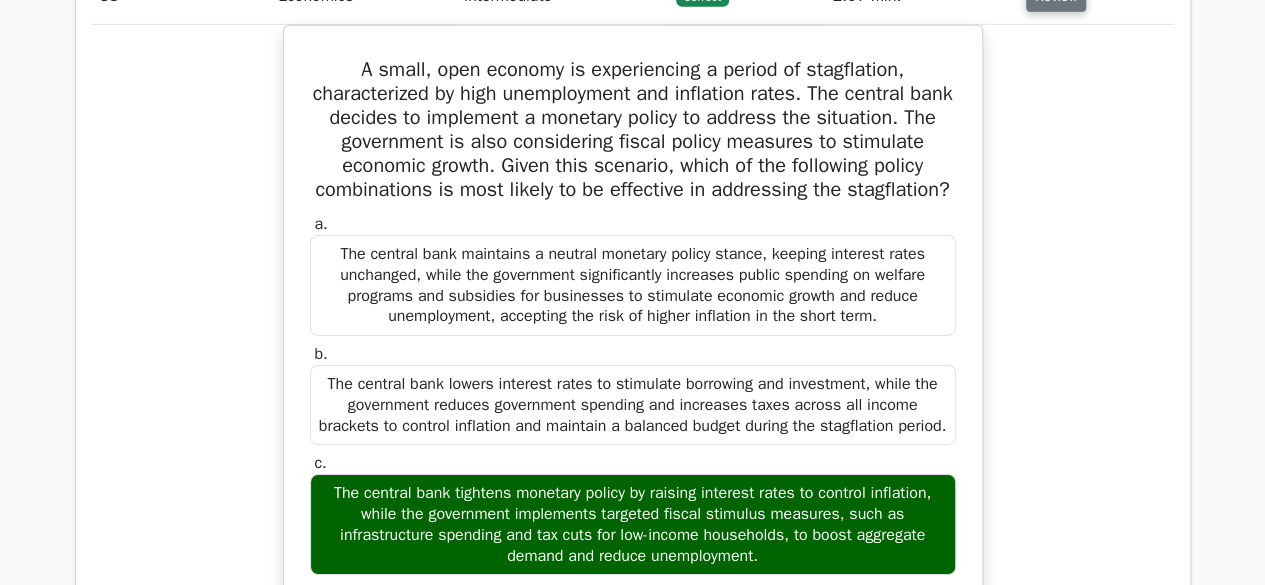 type 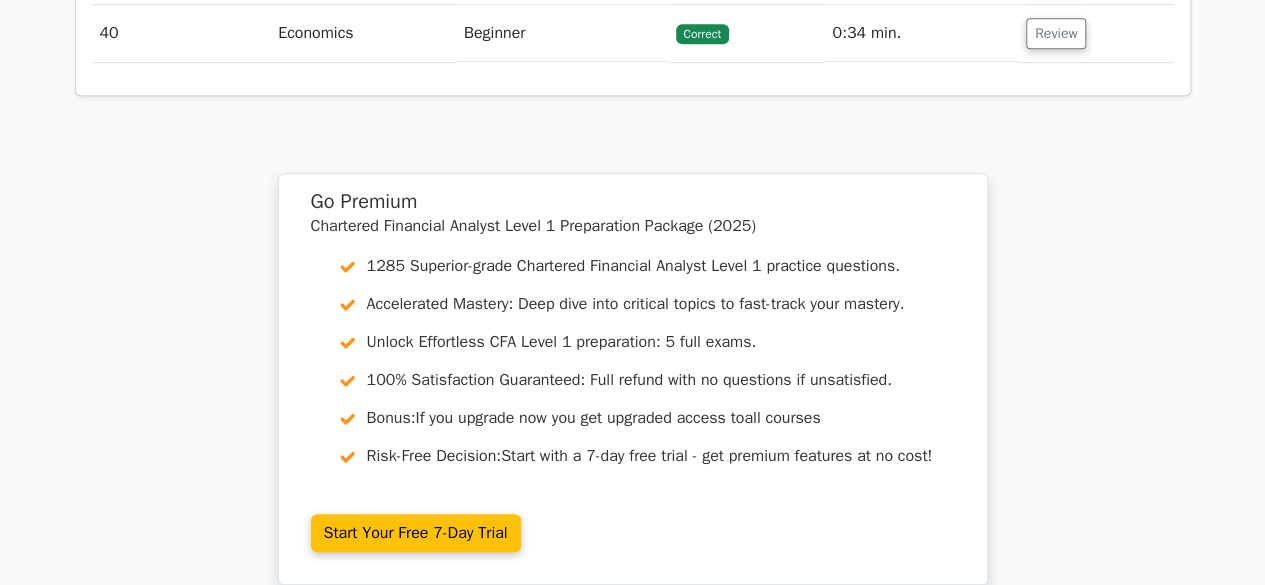 scroll, scrollTop: 38490, scrollLeft: 0, axis: vertical 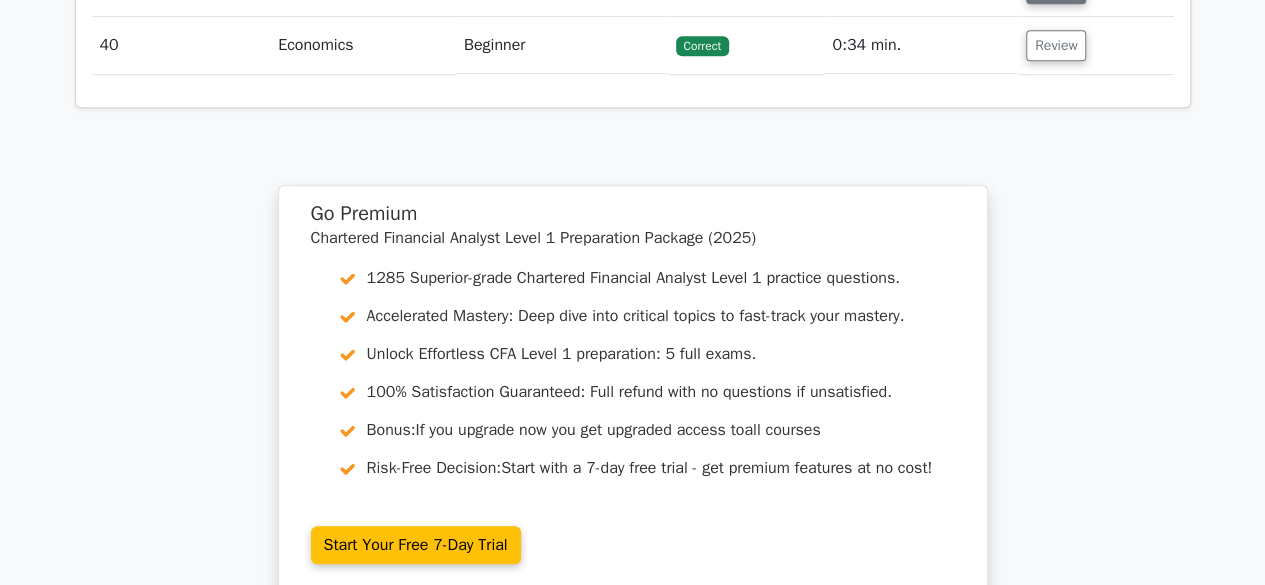 click on "Review" at bounding box center (1056, -12) 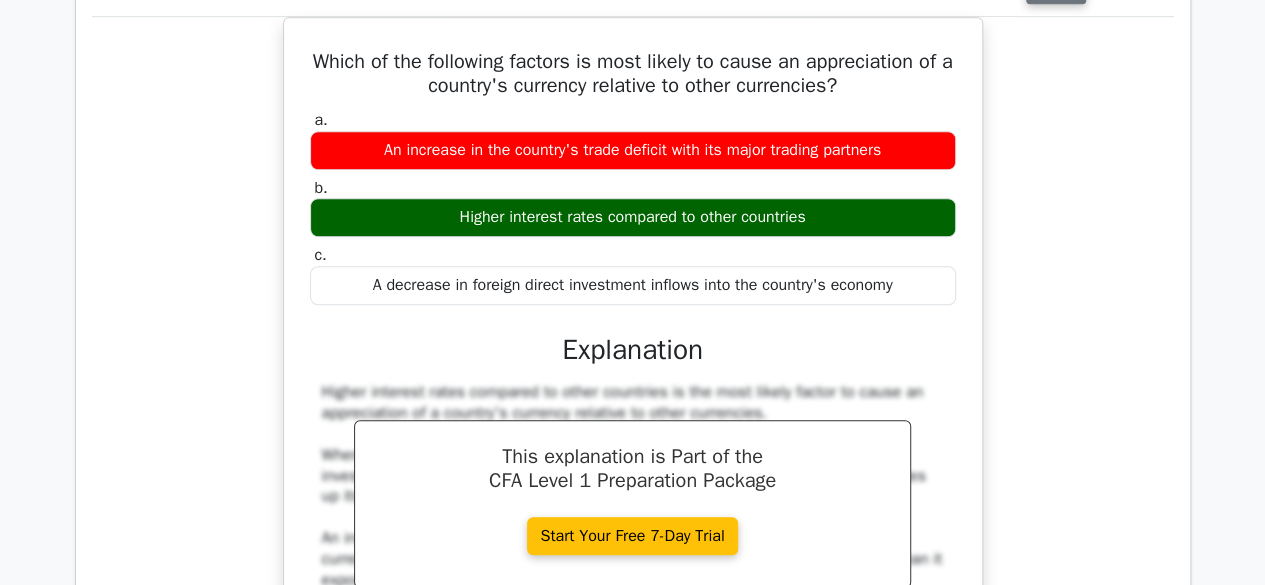type 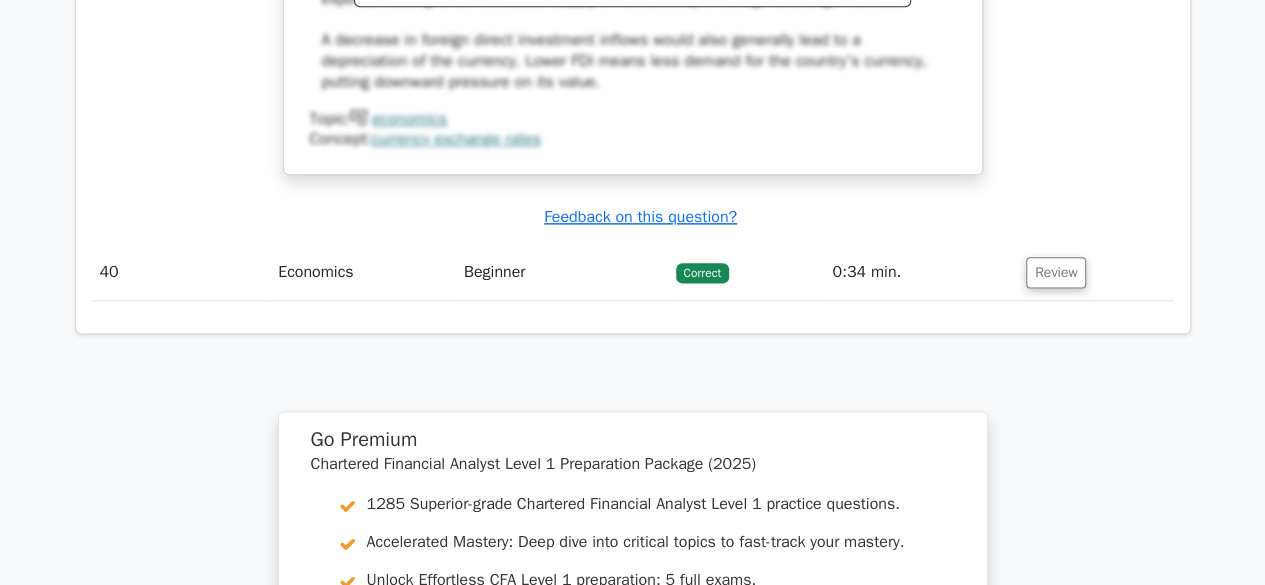 scroll, scrollTop: 39170, scrollLeft: 0, axis: vertical 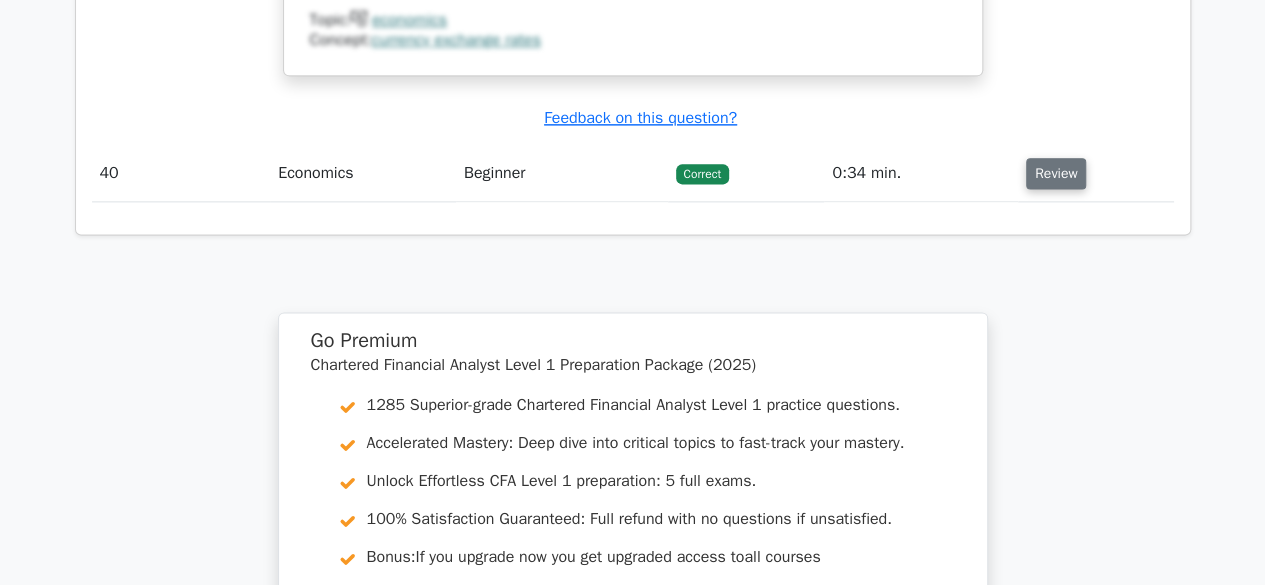 click on "Review" at bounding box center (1056, 173) 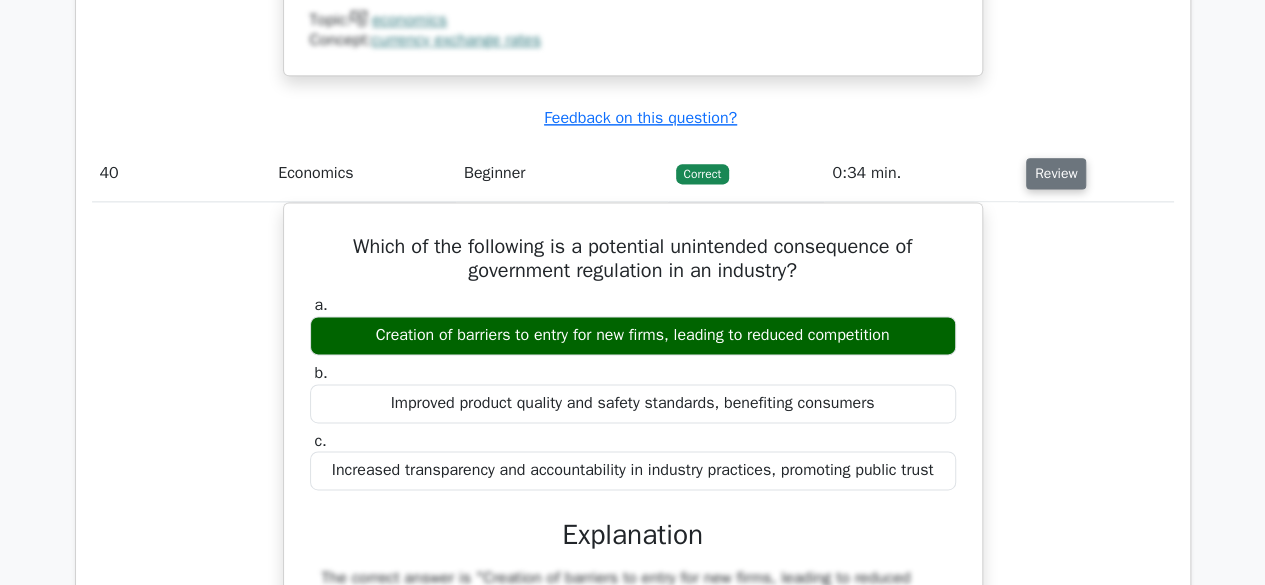 type 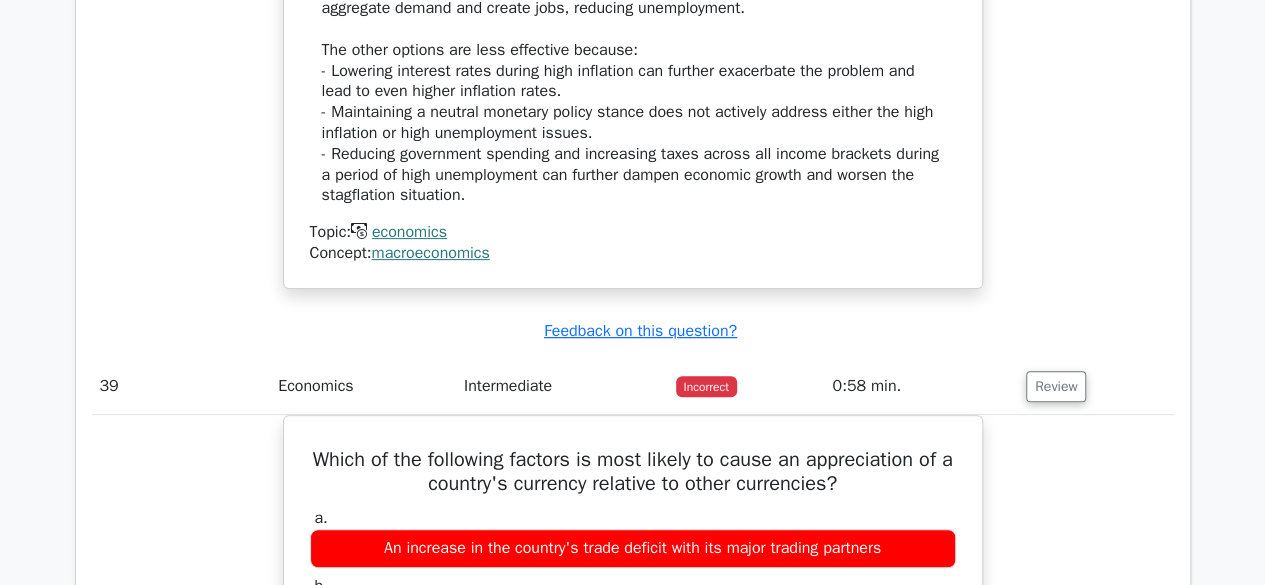 scroll, scrollTop: 38090, scrollLeft: 0, axis: vertical 